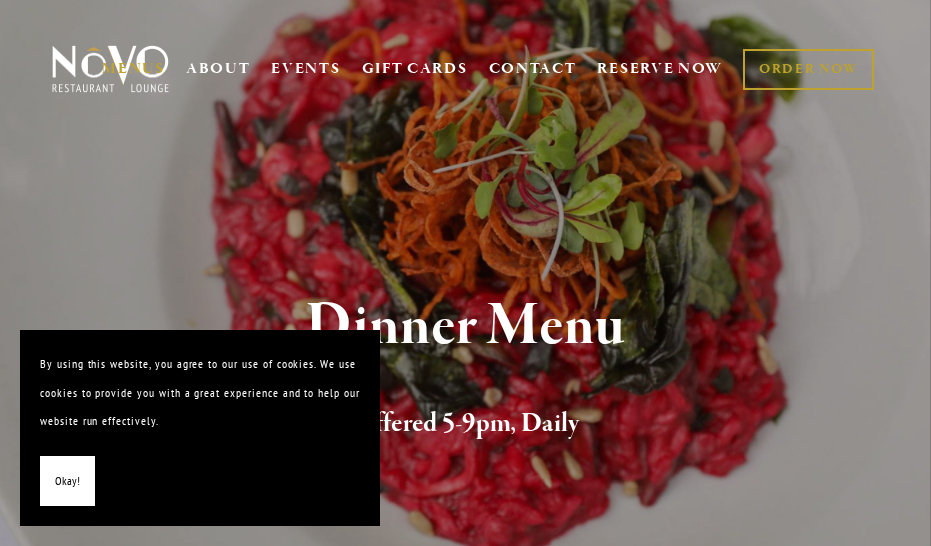 scroll, scrollTop: 0, scrollLeft: 0, axis: both 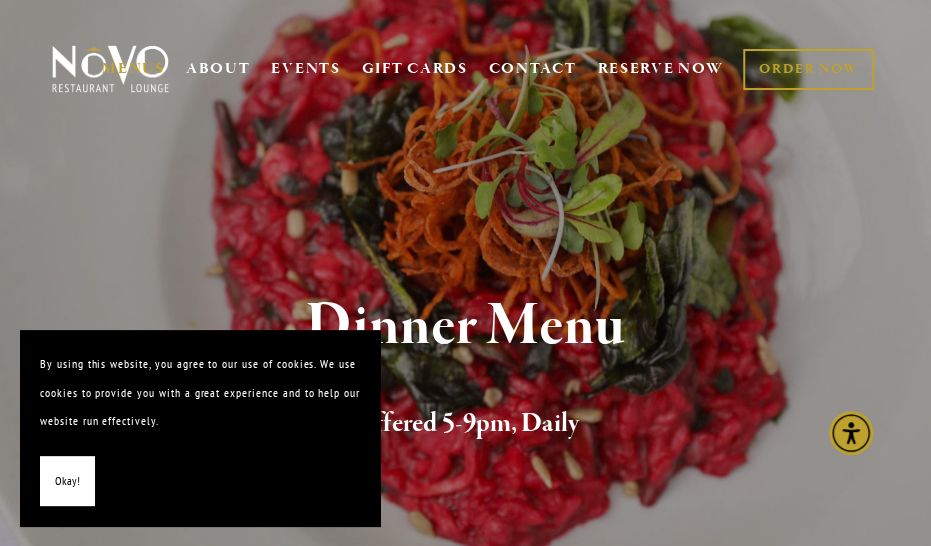 click on "Okay!" at bounding box center [67, 481] 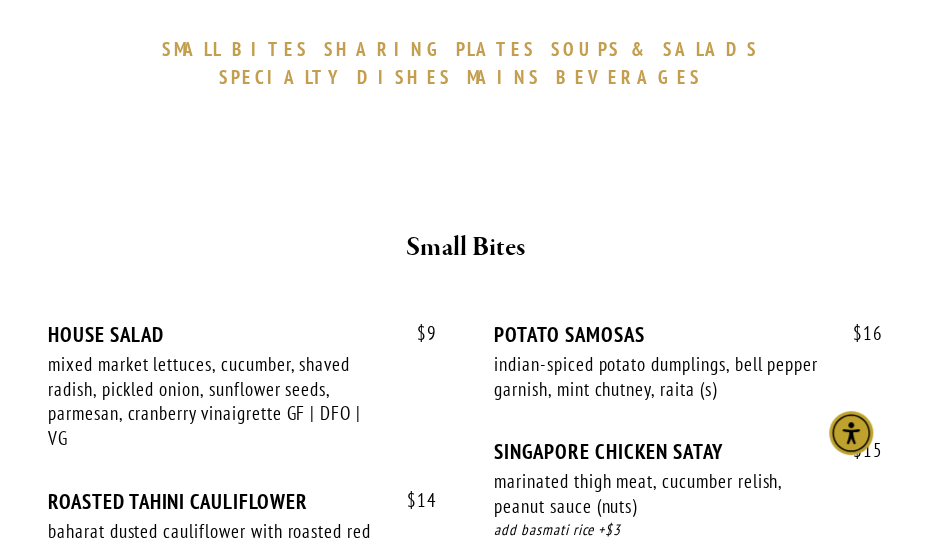 scroll, scrollTop: 700, scrollLeft: 0, axis: vertical 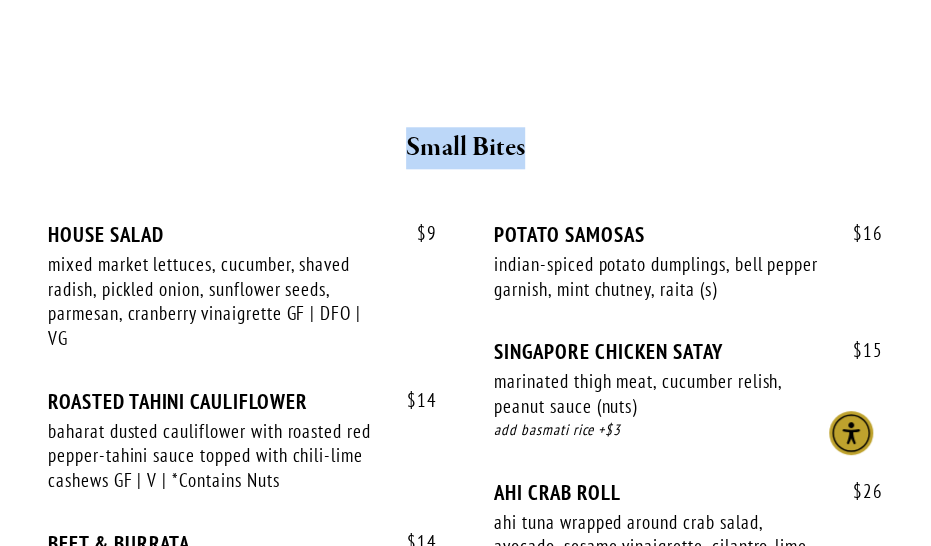 drag, startPoint x: 401, startPoint y: 120, endPoint x: 529, endPoint y: 107, distance: 128.65846 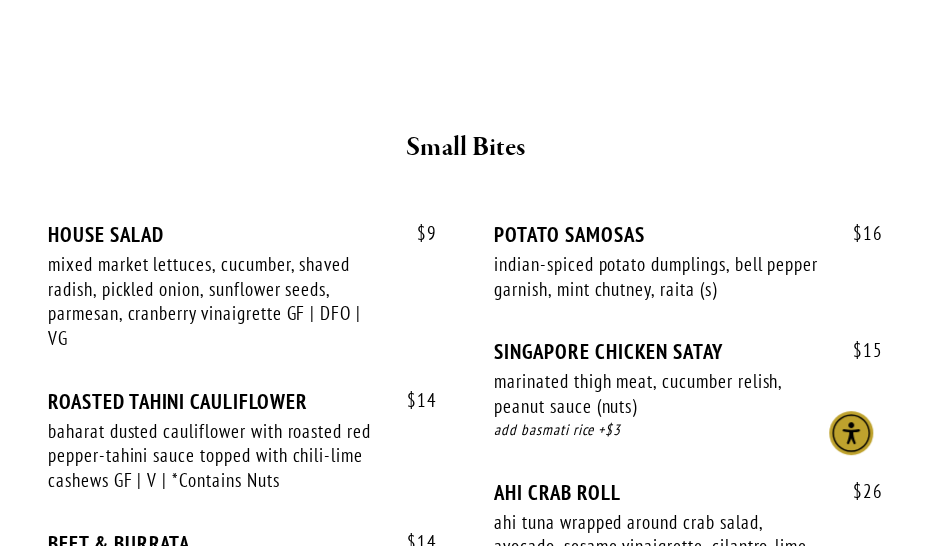 click on "$ 9
HOUSE SALAD
mixed market lettuces, cucumber, shaved radish, pickled onion, sunflower seeds, parmesan, cranberry vinaigrette GF | DFO | VG
$ 9
$ 14
ROASTED TAHINI CAULIFLOWER
baharat dusted cauliflower with roasted red pepper-tahini sauce topped with chili-lime cashews GF | V | *Contains Nuts
$ 14
$ BEET & BURRATA $" at bounding box center [465, 450] 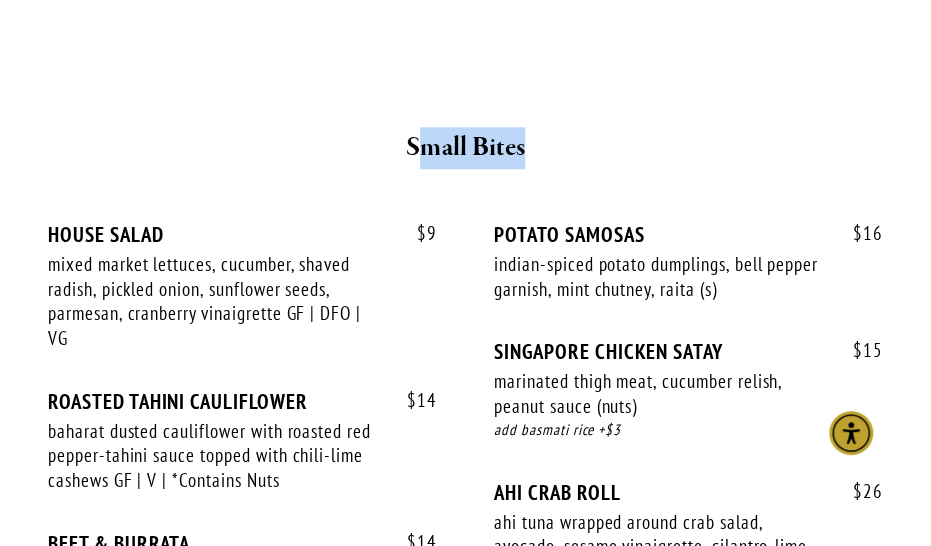 drag, startPoint x: 425, startPoint y: 129, endPoint x: 580, endPoint y: 115, distance: 155.63097 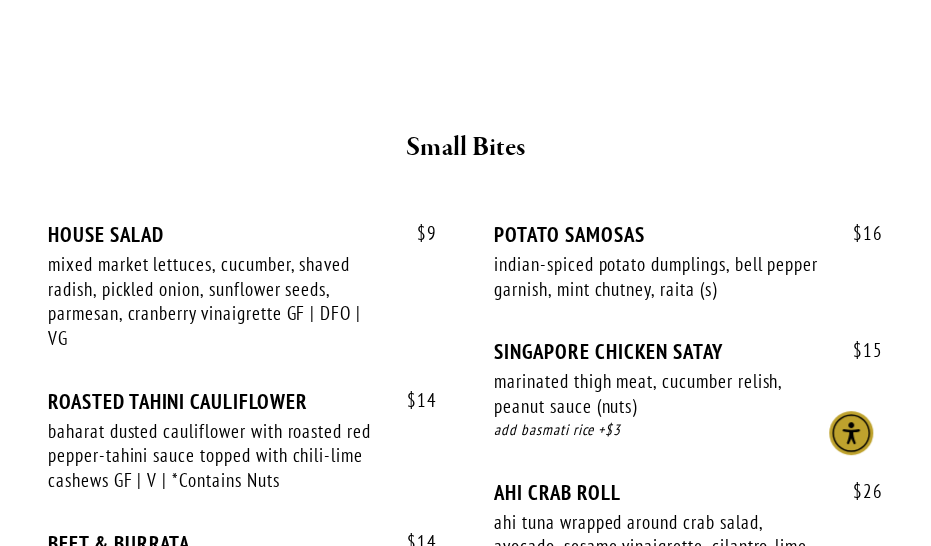 drag, startPoint x: 580, startPoint y: 115, endPoint x: 374, endPoint y: 117, distance: 206.0097 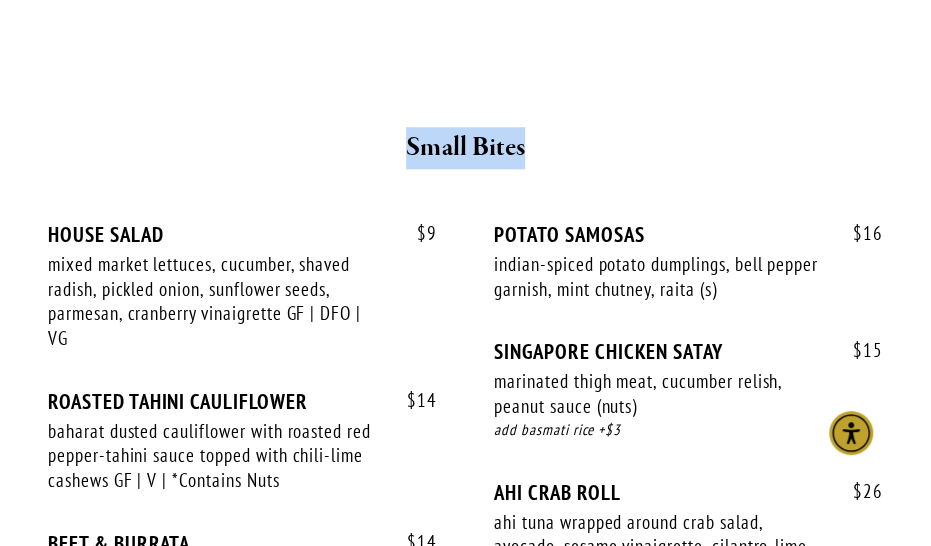 drag, startPoint x: 489, startPoint y: 117, endPoint x: 542, endPoint y: 120, distance: 53.08484 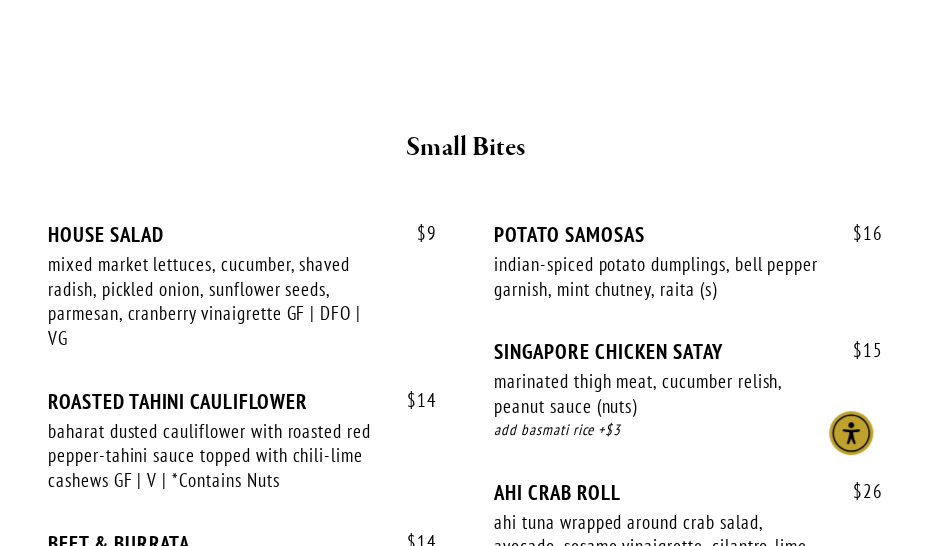 drag, startPoint x: 560, startPoint y: 126, endPoint x: 612, endPoint y: 181, distance: 75.690155 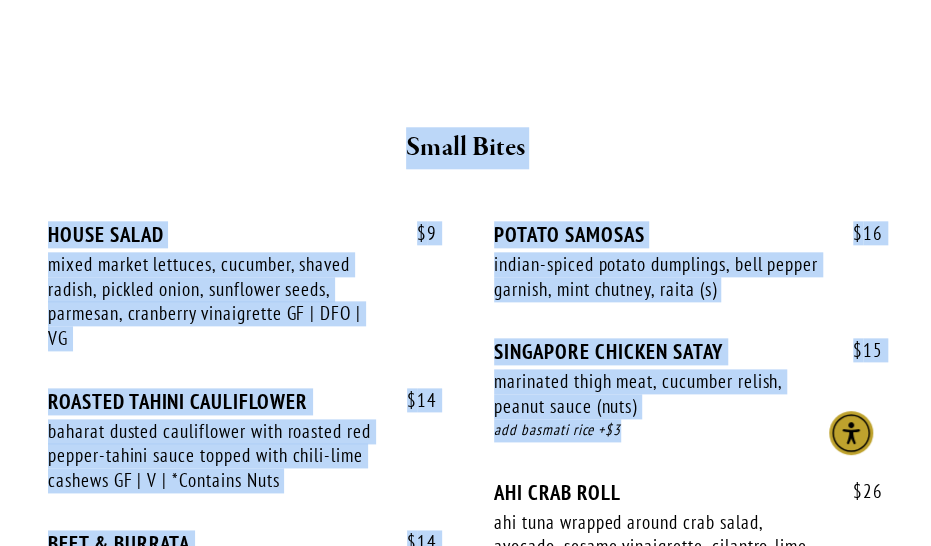 drag, startPoint x: 406, startPoint y: 125, endPoint x: 684, endPoint y: 415, distance: 401.7263 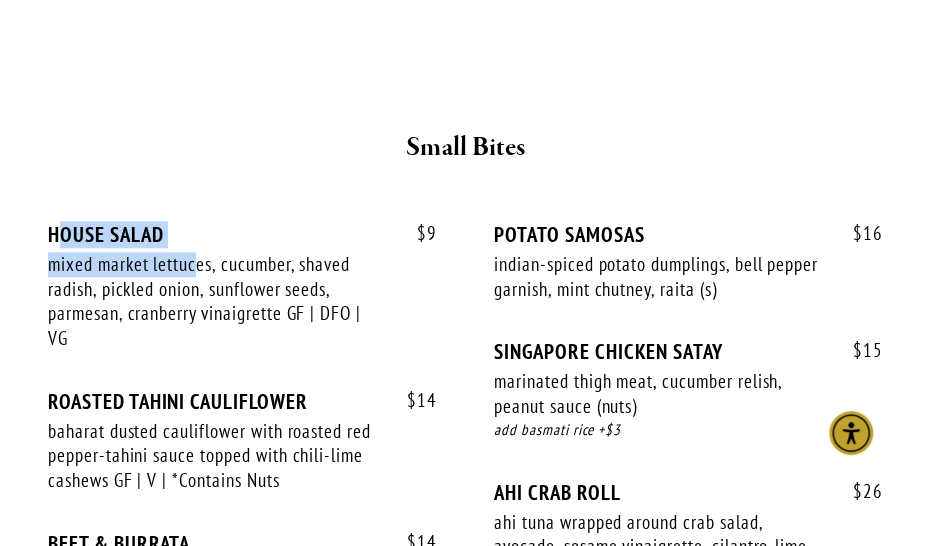 drag, startPoint x: 80, startPoint y: 195, endPoint x: 210, endPoint y: 257, distance: 144.02777 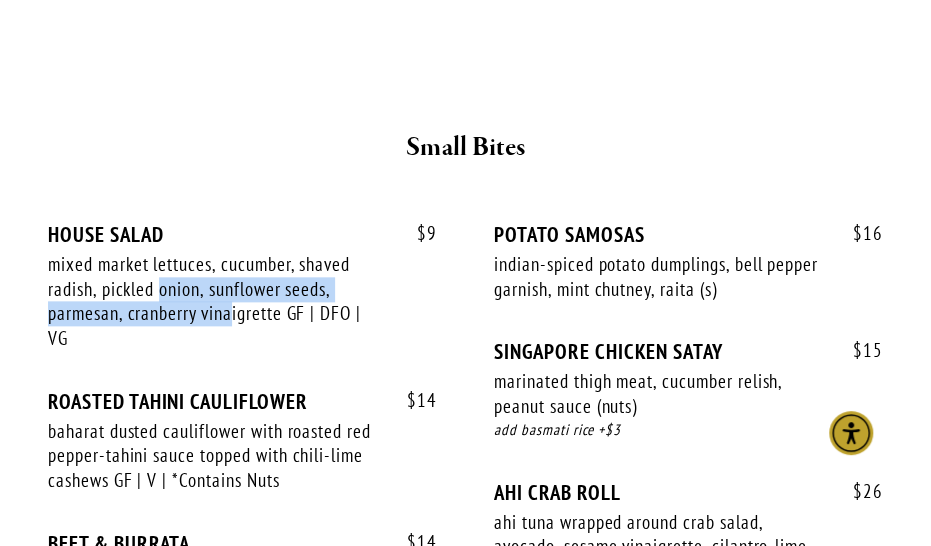drag, startPoint x: 210, startPoint y: 257, endPoint x: 132, endPoint y: 240, distance: 79.83107 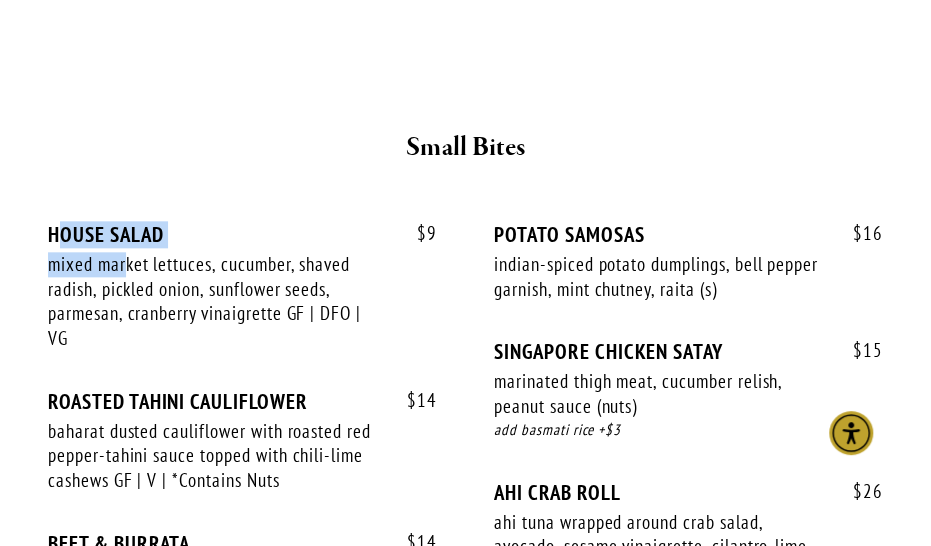 drag, startPoint x: 132, startPoint y: 240, endPoint x: 128, endPoint y: 229, distance: 11.7046995 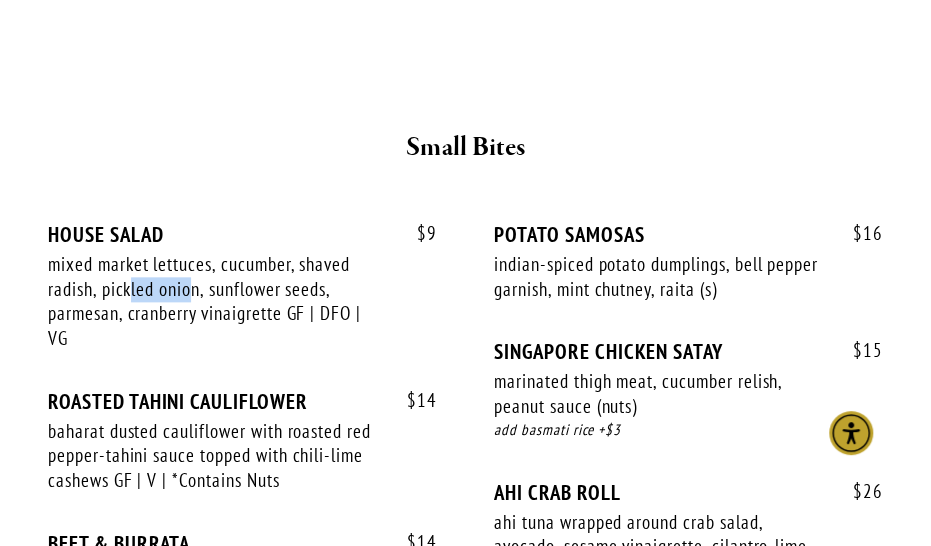 drag, startPoint x: 128, startPoint y: 229, endPoint x: 110, endPoint y: 242, distance: 22.203604 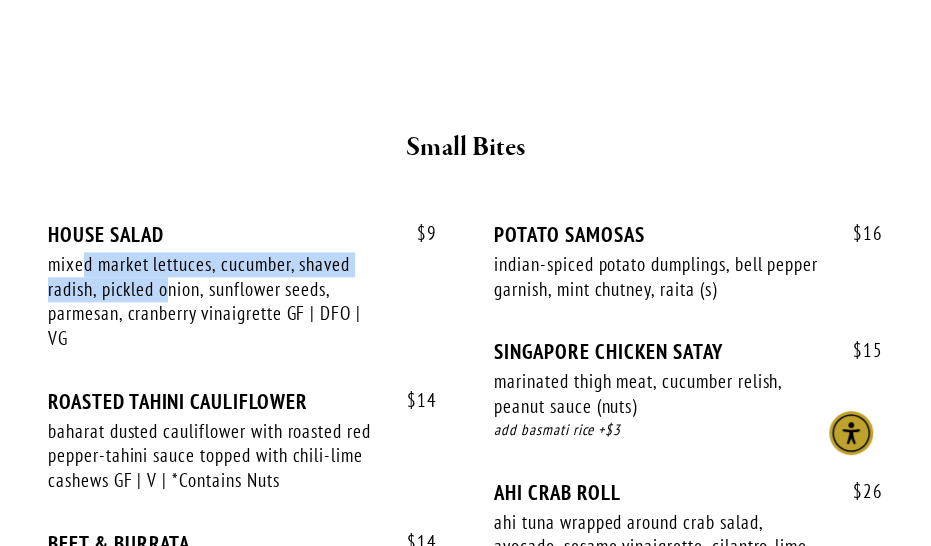 drag, startPoint x: 110, startPoint y: 242, endPoint x: 168, endPoint y: 259, distance: 60.440052 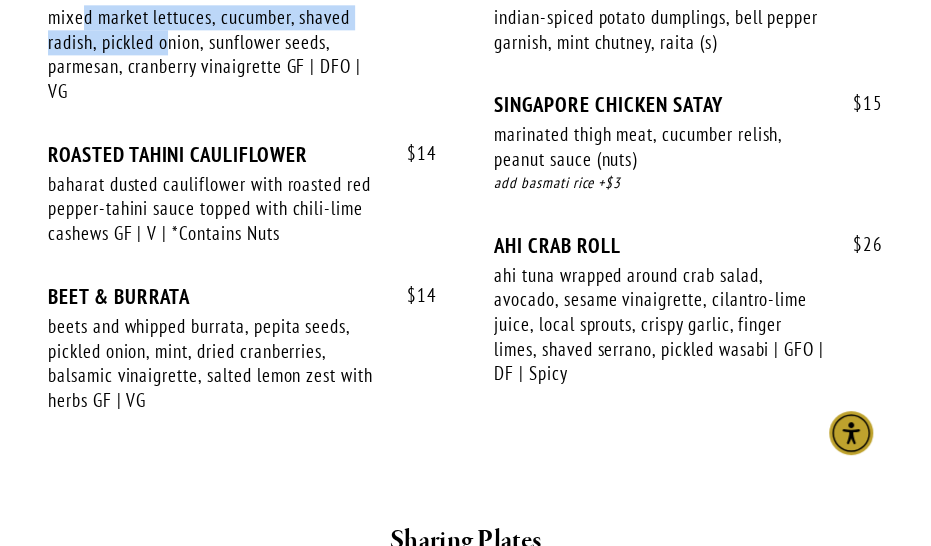scroll, scrollTop: 1000, scrollLeft: 0, axis: vertical 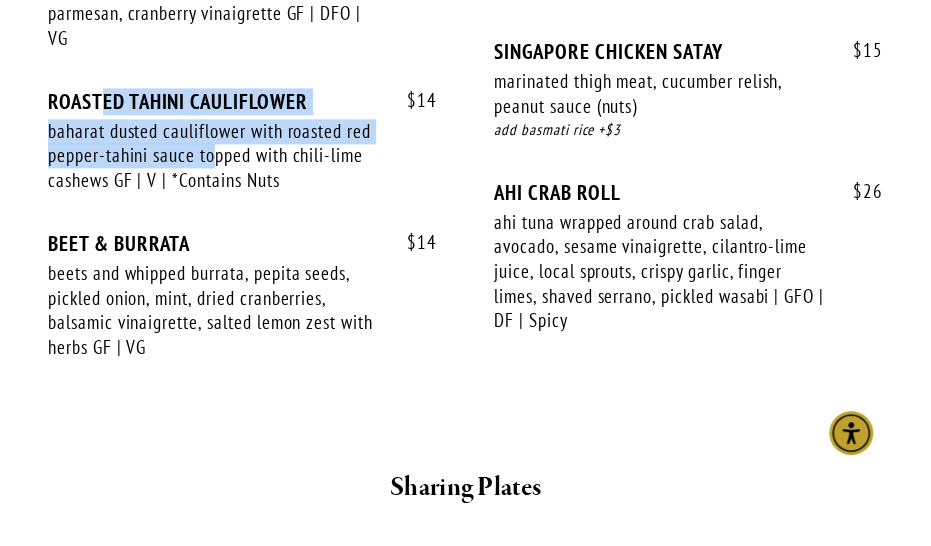 drag, startPoint x: 102, startPoint y: 80, endPoint x: 228, endPoint y: 126, distance: 134.13426 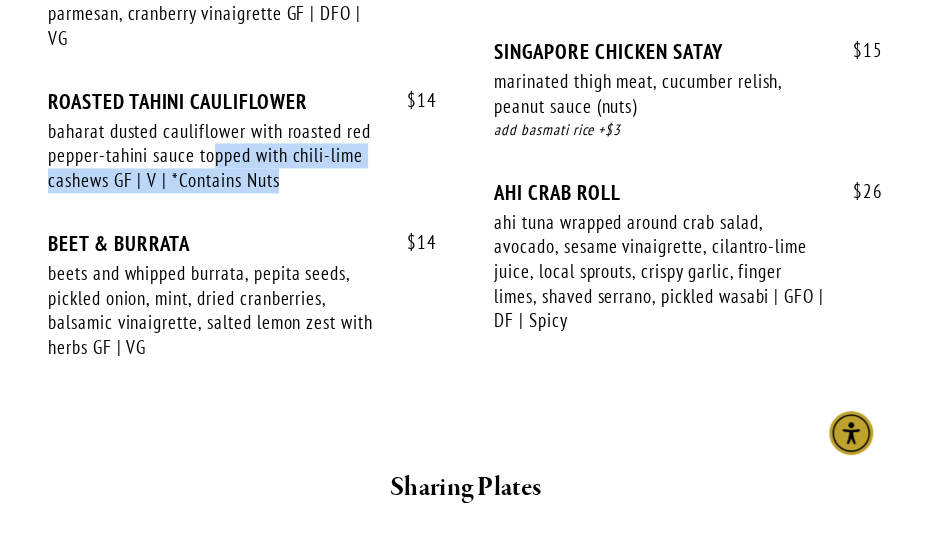drag, startPoint x: 228, startPoint y: 126, endPoint x: 191, endPoint y: 132, distance: 37.48333 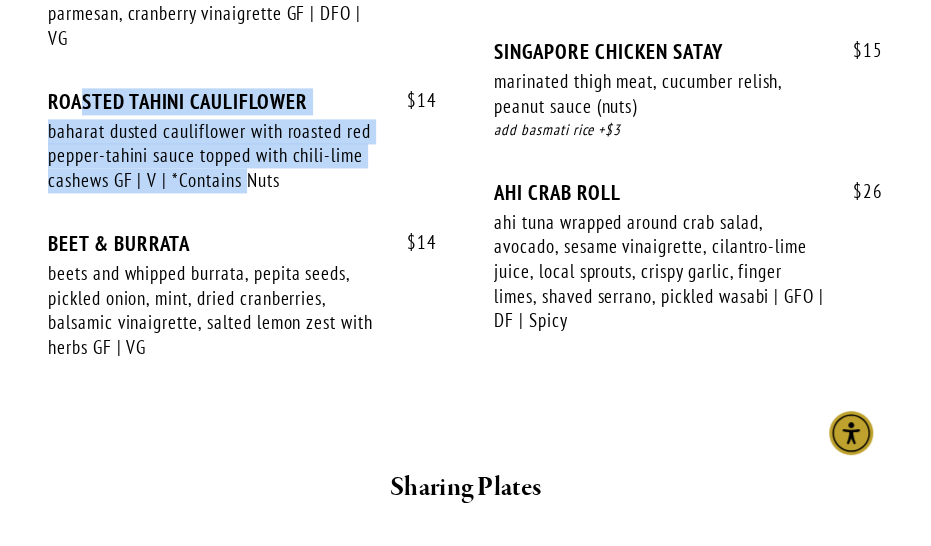 drag, startPoint x: 191, startPoint y: 132, endPoint x: 250, endPoint y: 187, distance: 80.65978 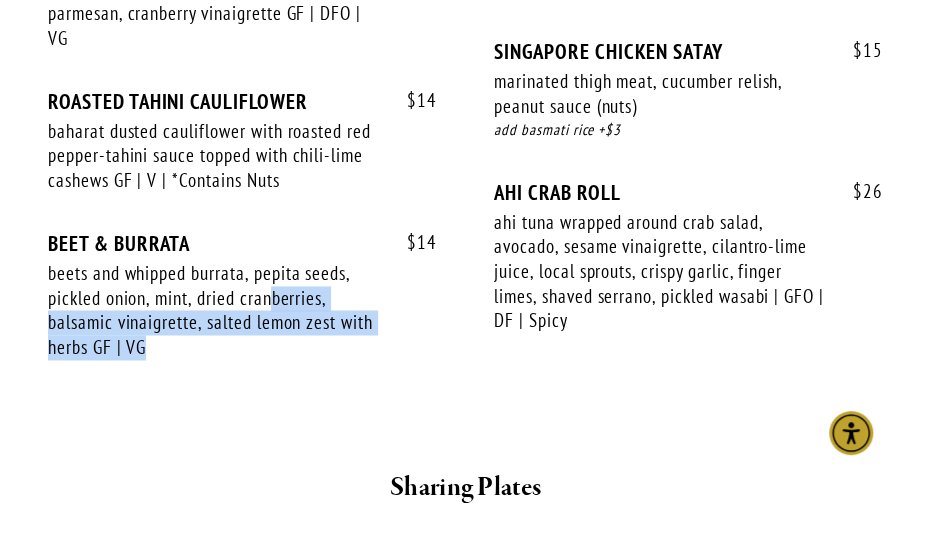 drag, startPoint x: 250, startPoint y: 187, endPoint x: 234, endPoint y: 243, distance: 58.24088 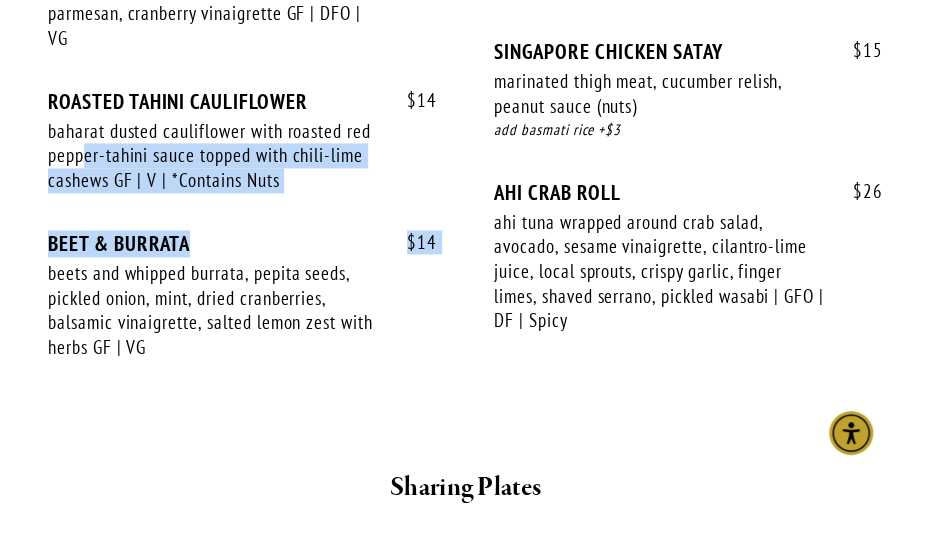 drag, startPoint x: 234, startPoint y: 243, endPoint x: 261, endPoint y: 227, distance: 31.38471 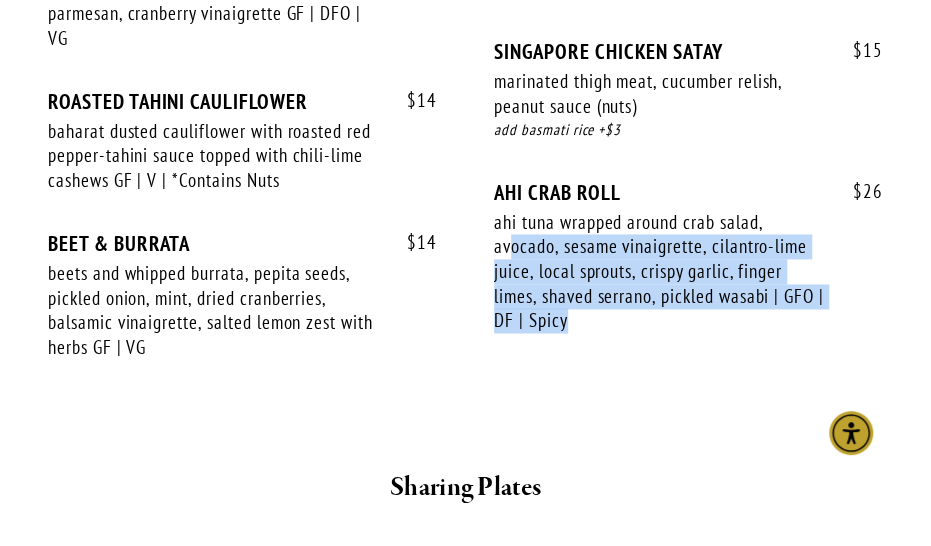 drag, startPoint x: 628, startPoint y: 283, endPoint x: 506, endPoint y: 226, distance: 134.65883 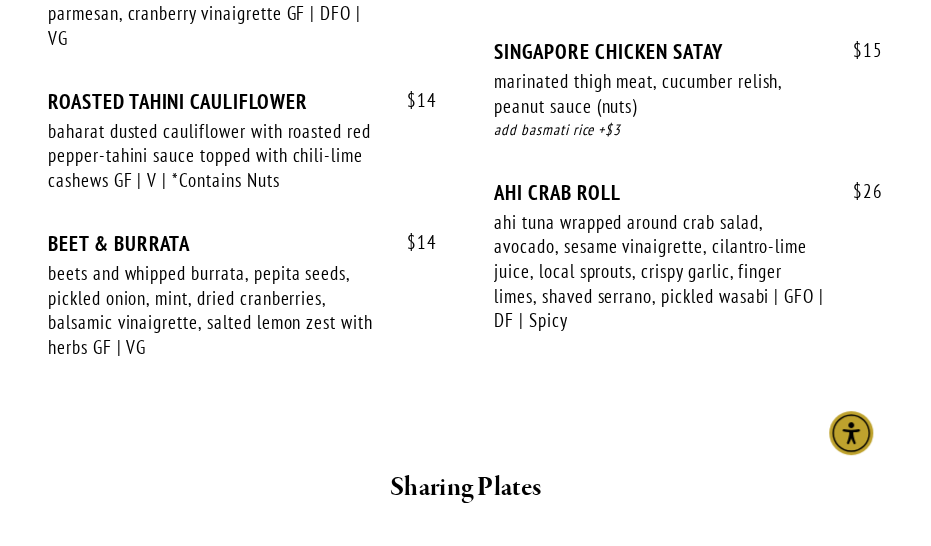 drag, startPoint x: 506, startPoint y: 226, endPoint x: 398, endPoint y: 159, distance: 127.09445 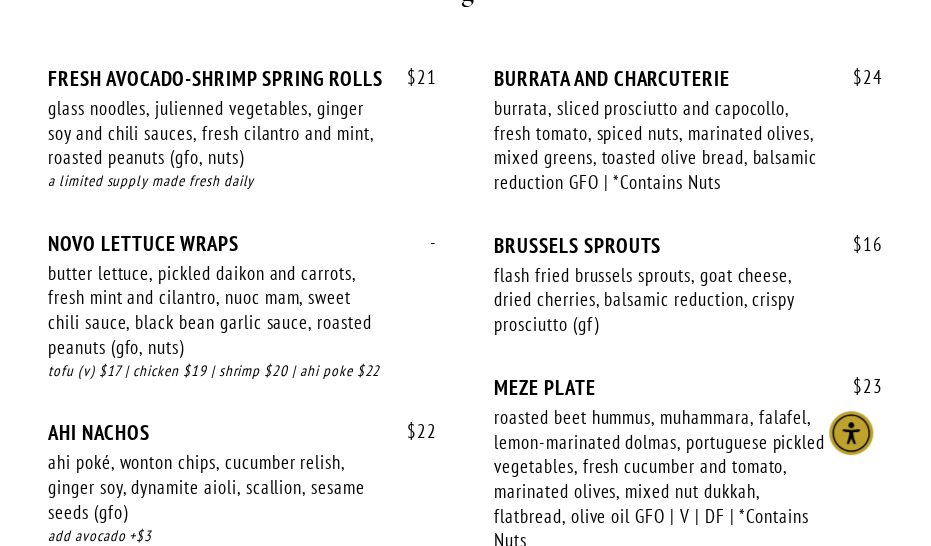 scroll, scrollTop: 1500, scrollLeft: 0, axis: vertical 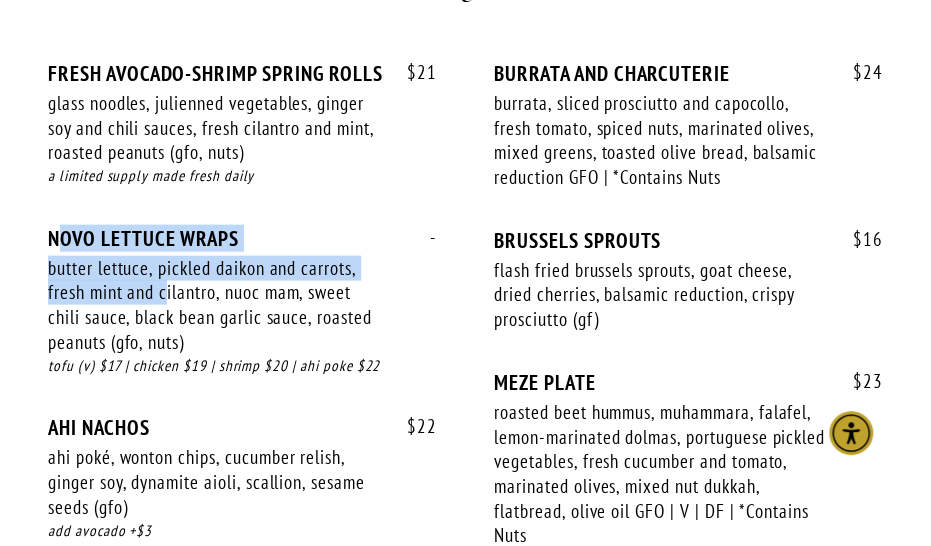drag, startPoint x: 63, startPoint y: 219, endPoint x: 166, endPoint y: 257, distance: 109.786156 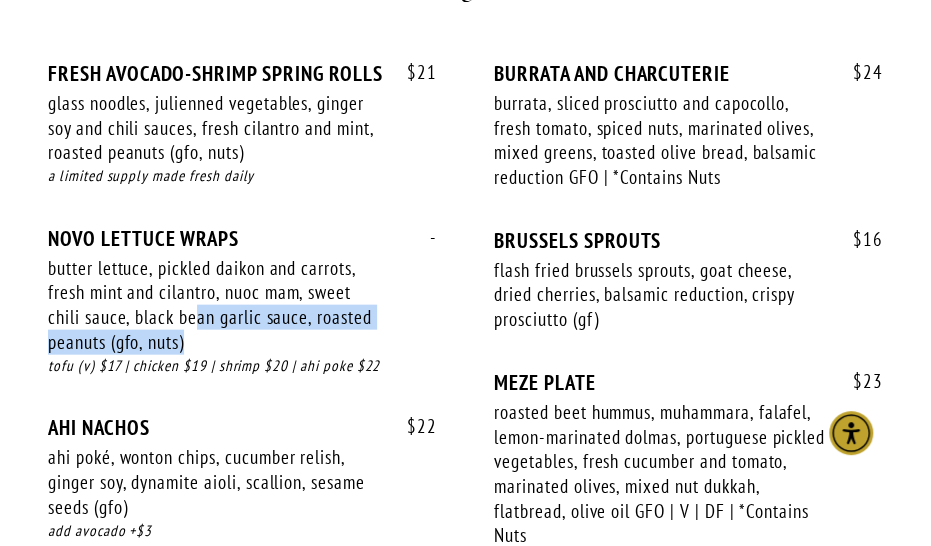 drag, startPoint x: 166, startPoint y: 257, endPoint x: 146, endPoint y: 267, distance: 22.36068 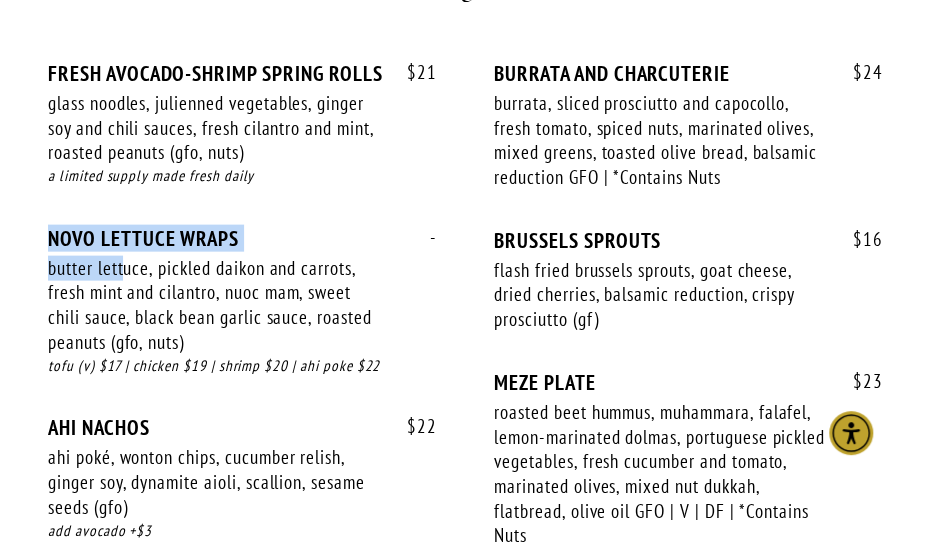 drag, startPoint x: 146, startPoint y: 267, endPoint x: 135, endPoint y: 247, distance: 22.825424 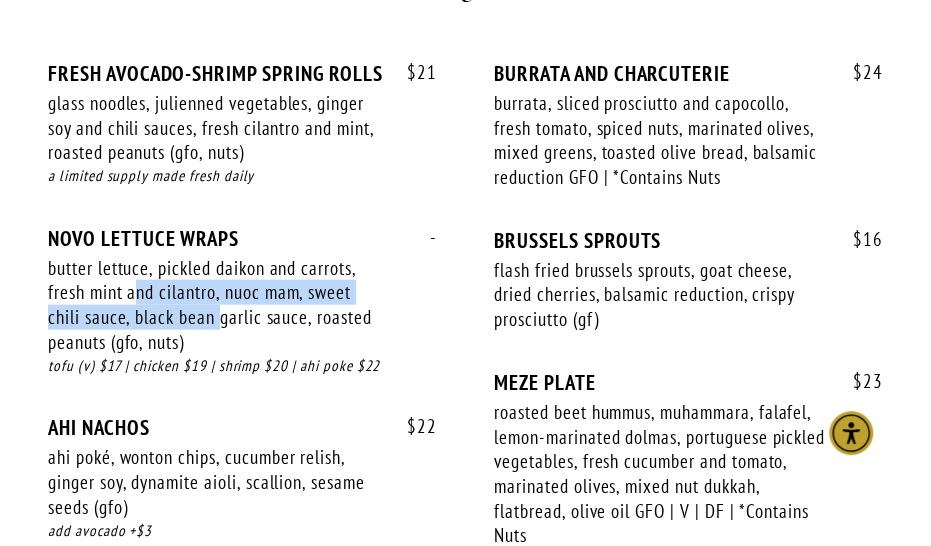 click on "butter lettuce, pickled daikon and carrots, fresh mint and cilantro, nuoc mam, sweet chili sauce, black bean garlic sauce, roasted peanuts (gfo, nuts)" at bounding box center (214, 305) 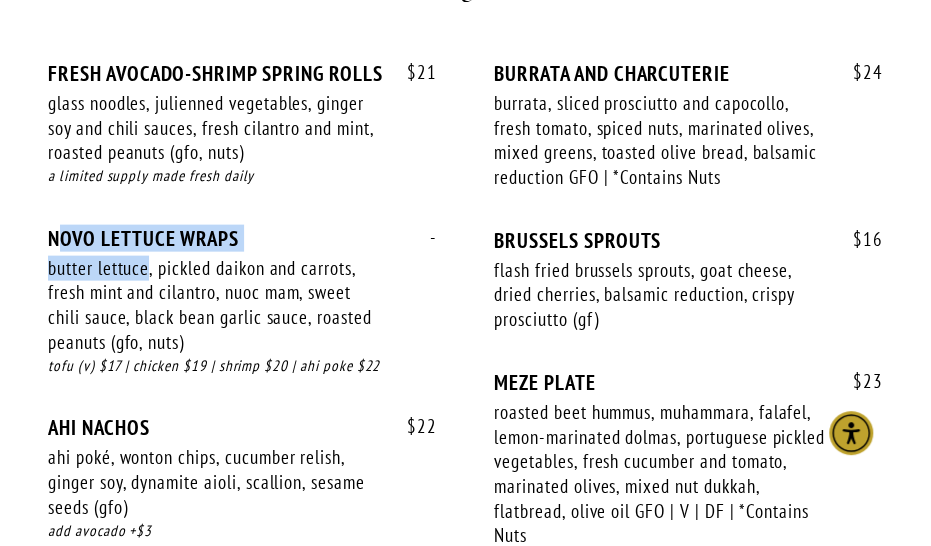 drag, startPoint x: 127, startPoint y: 253, endPoint x: 170, endPoint y: 265, distance: 44.64303 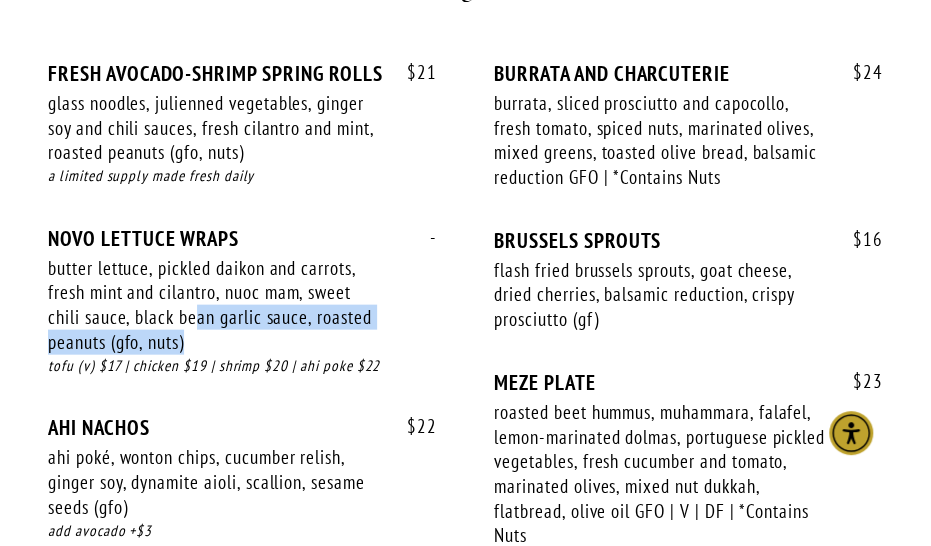 click on "butter lettuce, pickled daikon and carrots, fresh mint and cilantro, nuoc mam, sweet chili sauce, black bean garlic sauce, roasted peanuts (gfo, nuts)" at bounding box center [214, 305] 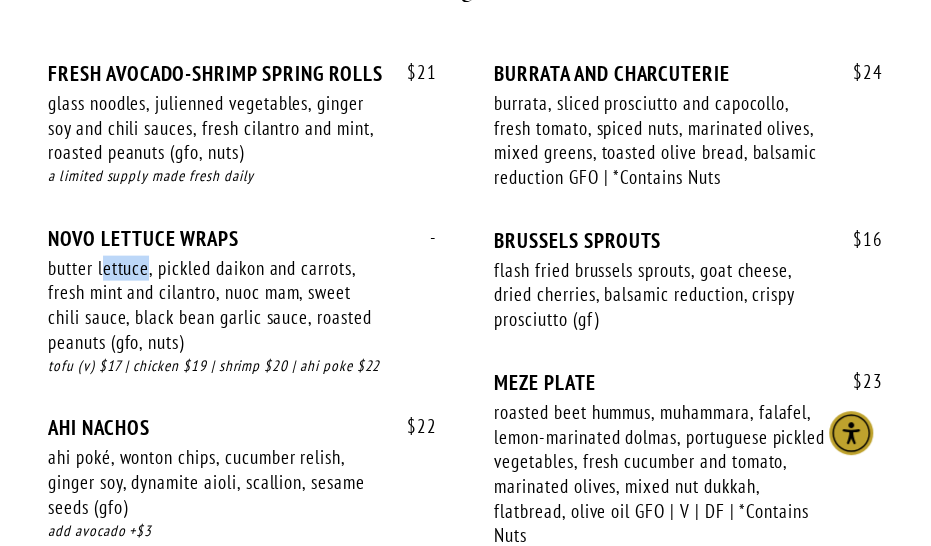 drag, startPoint x: 172, startPoint y: 273, endPoint x: 187, endPoint y: 271, distance: 15.132746 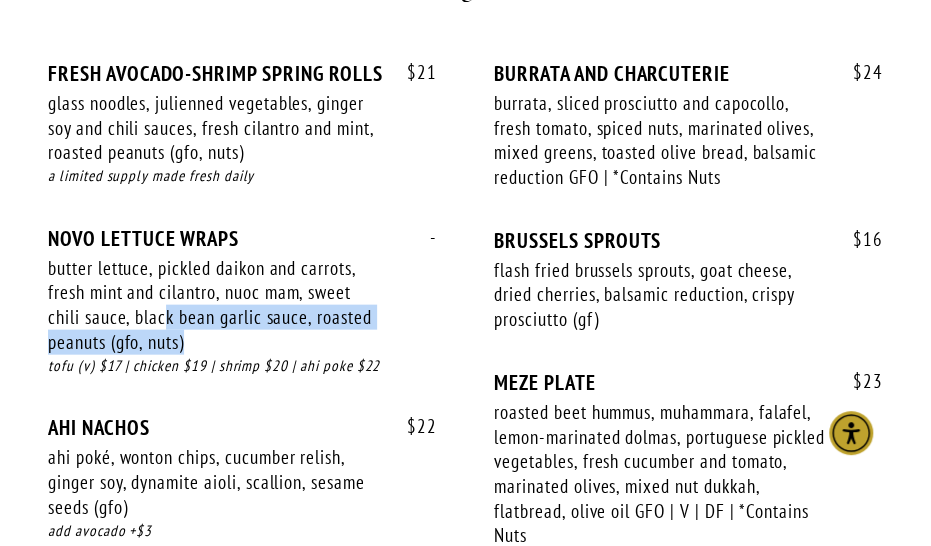 drag, startPoint x: 187, startPoint y: 271, endPoint x: 128, endPoint y: 256, distance: 60.876926 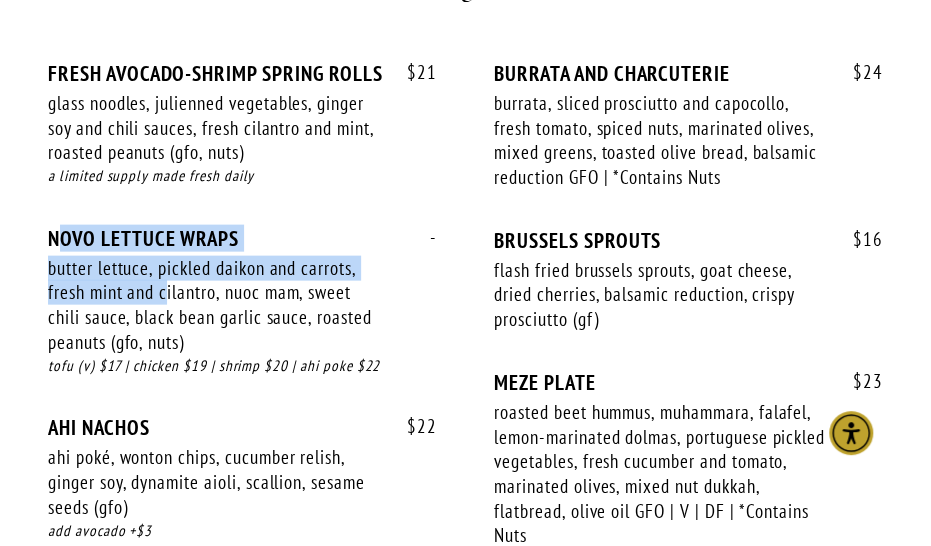 drag, startPoint x: 128, startPoint y: 256, endPoint x: 178, endPoint y: 271, distance: 52.201534 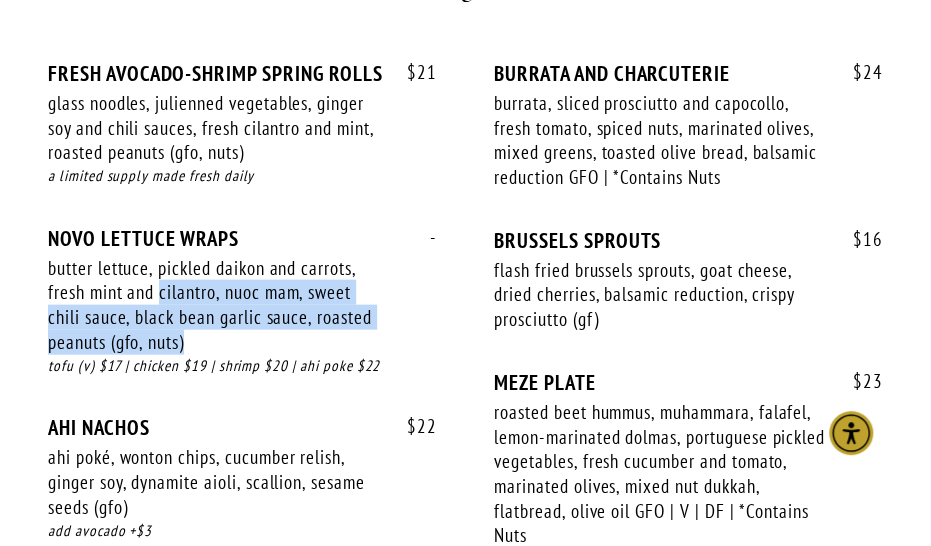 drag, startPoint x: 178, startPoint y: 271, endPoint x: 148, endPoint y: 266, distance: 30.413813 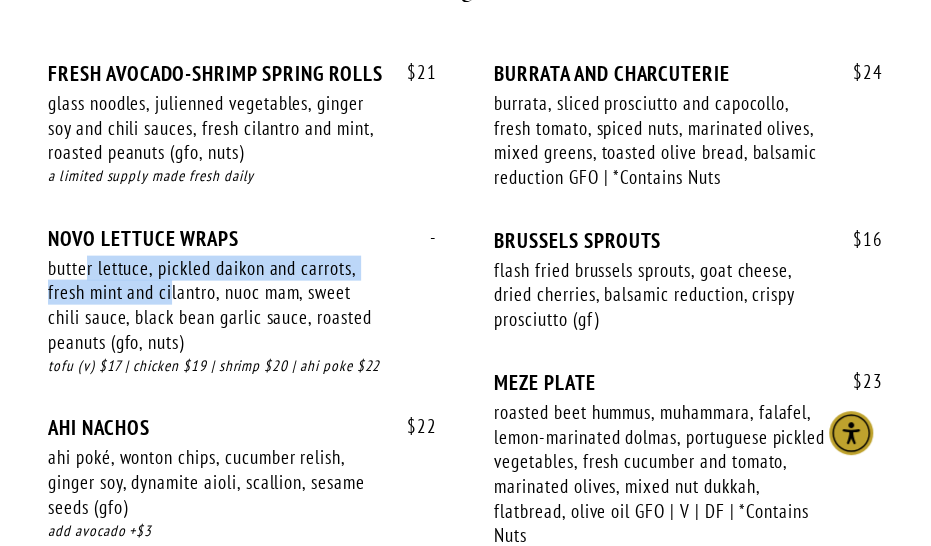 drag, startPoint x: 148, startPoint y: 266, endPoint x: 192, endPoint y: 277, distance: 45.35416 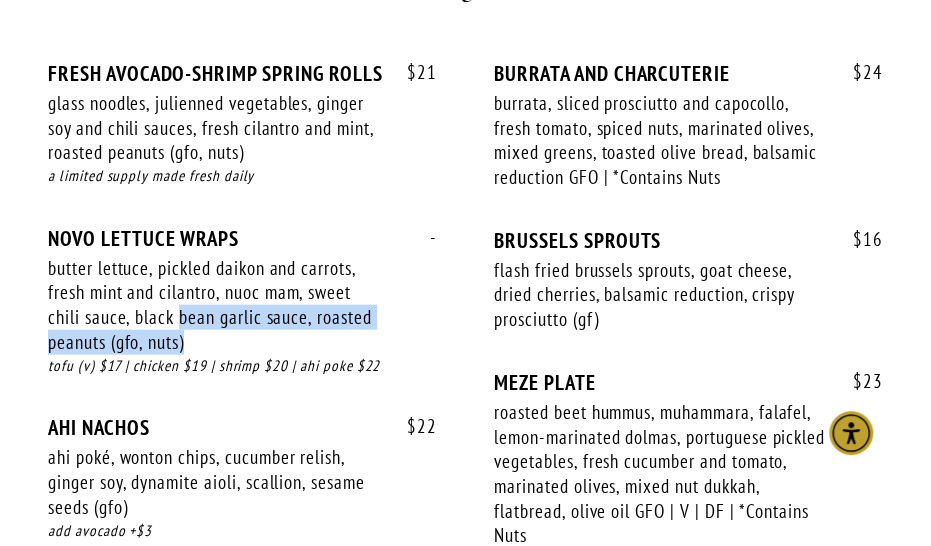drag, startPoint x: 192, startPoint y: 277, endPoint x: 130, endPoint y: 250, distance: 67.62396 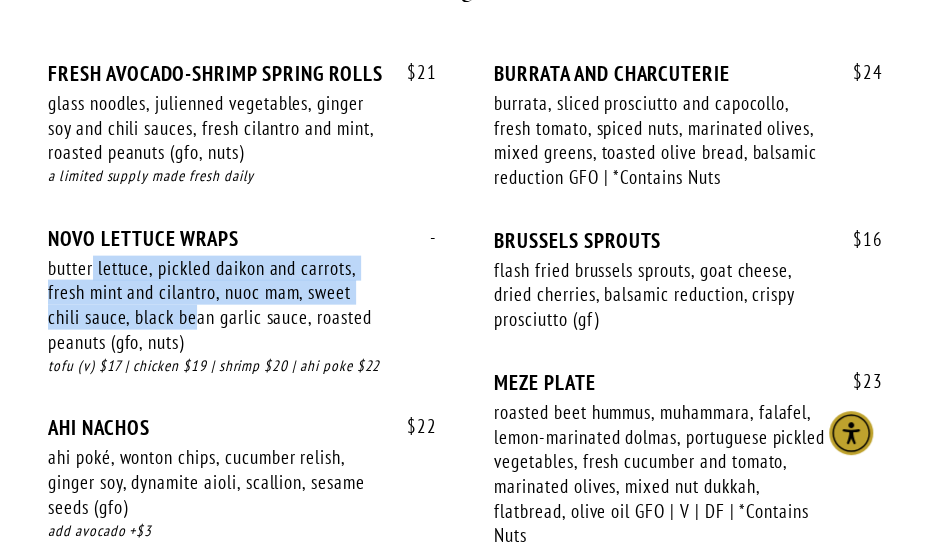 drag, startPoint x: 130, startPoint y: 250, endPoint x: 224, endPoint y: 306, distance: 109.41663 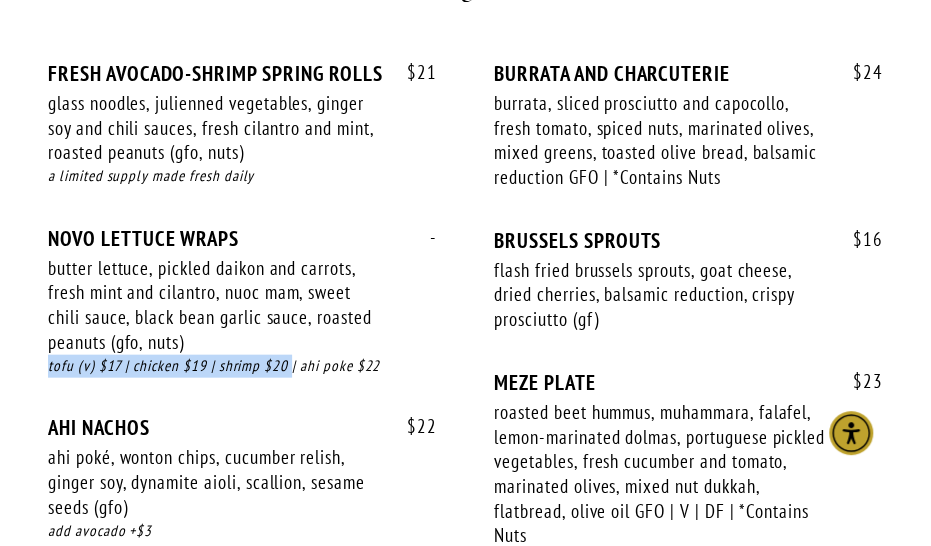 drag, startPoint x: 224, startPoint y: 306, endPoint x: 152, endPoint y: 278, distance: 77.25283 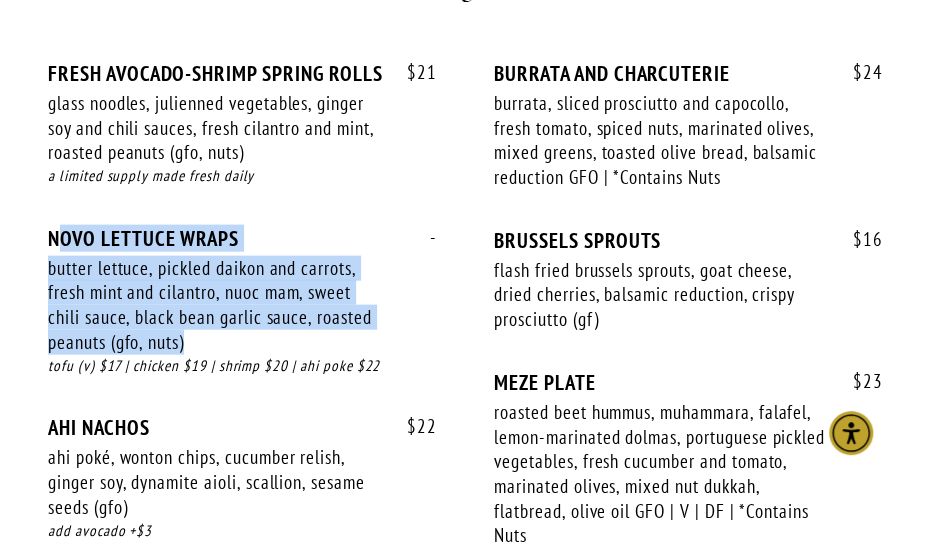 drag, startPoint x: 152, startPoint y: 278, endPoint x: 229, endPoint y: 329, distance: 92.358 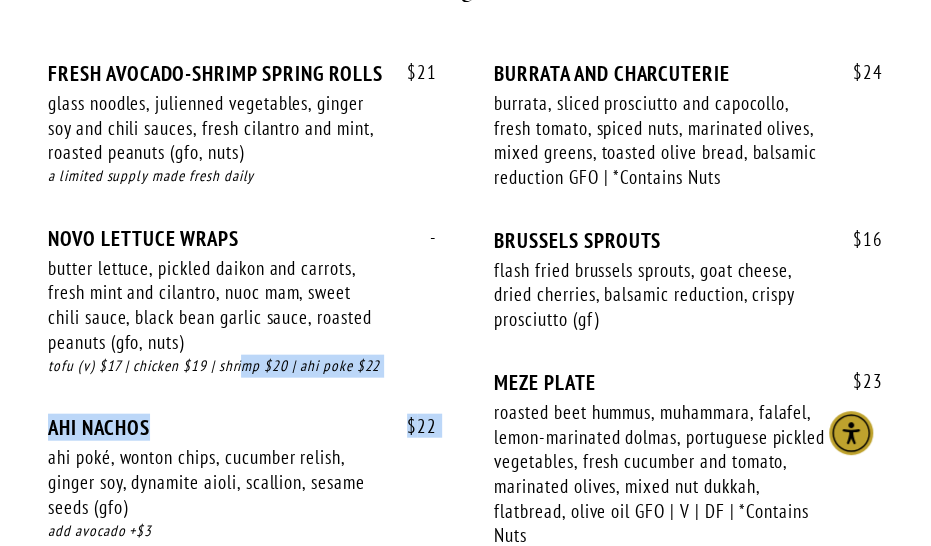 drag, startPoint x: 229, startPoint y: 329, endPoint x: 218, endPoint y: 325, distance: 11.7046995 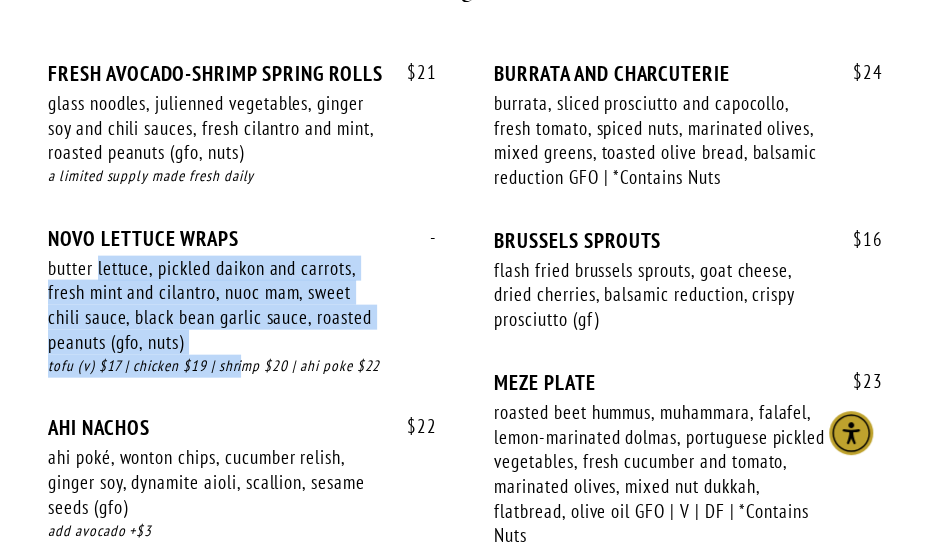 drag, startPoint x: 218, startPoint y: 325, endPoint x: 260, endPoint y: 369, distance: 60.827625 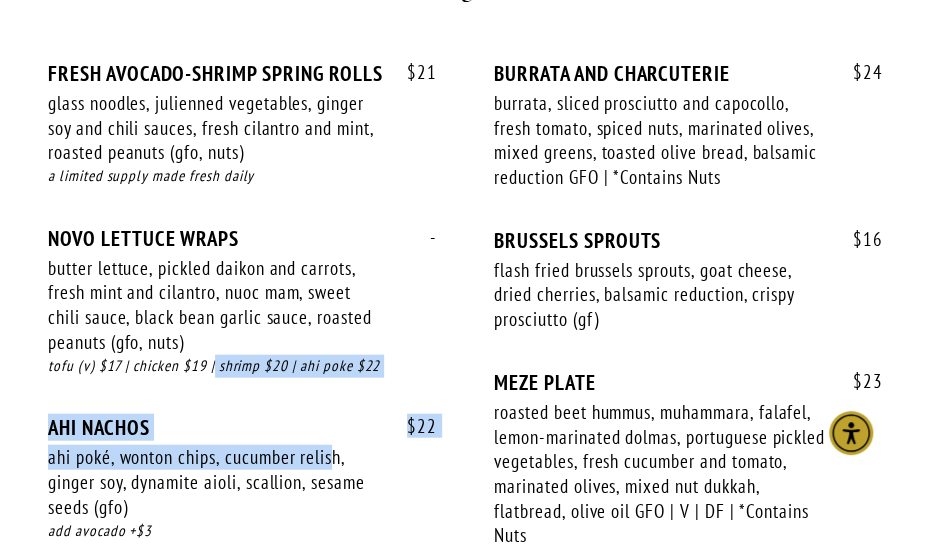 drag, startPoint x: 260, startPoint y: 369, endPoint x: 200, endPoint y: 316, distance: 80.05623 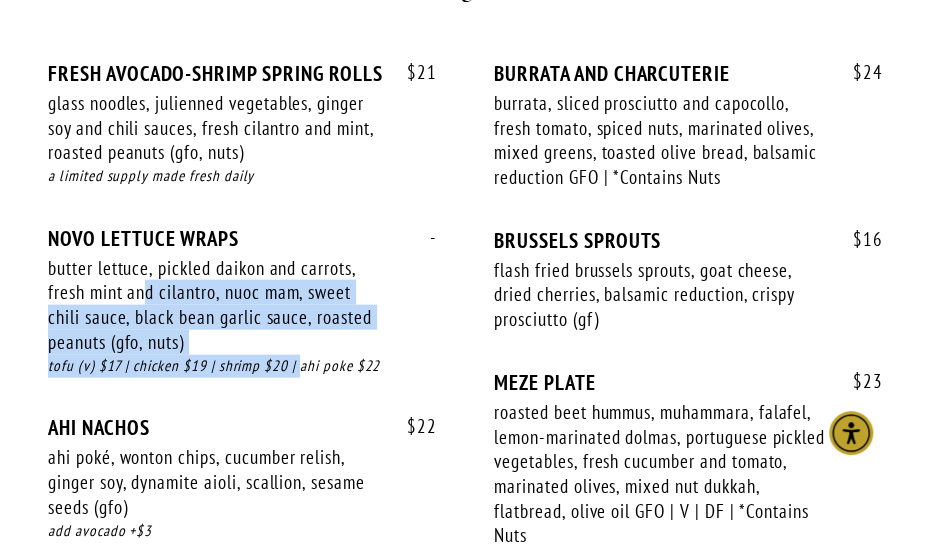 drag, startPoint x: 200, startPoint y: 316, endPoint x: 302, endPoint y: 339, distance: 104.56099 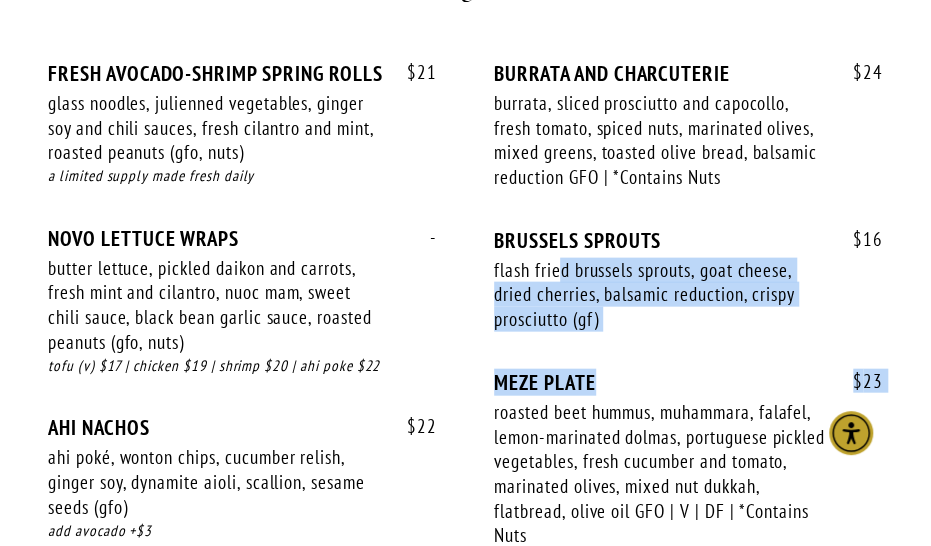 drag, startPoint x: 720, startPoint y: 342, endPoint x: 559, endPoint y: 244, distance: 188.48077 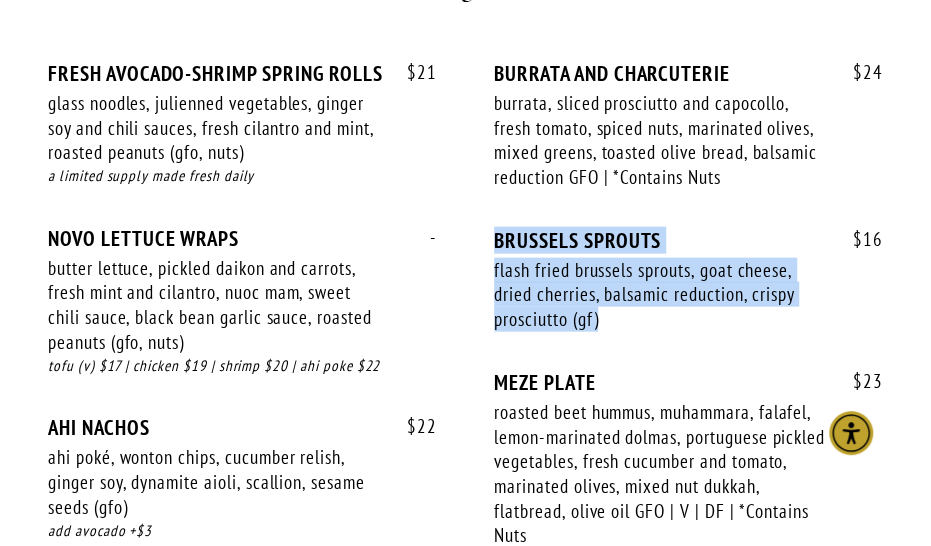 drag 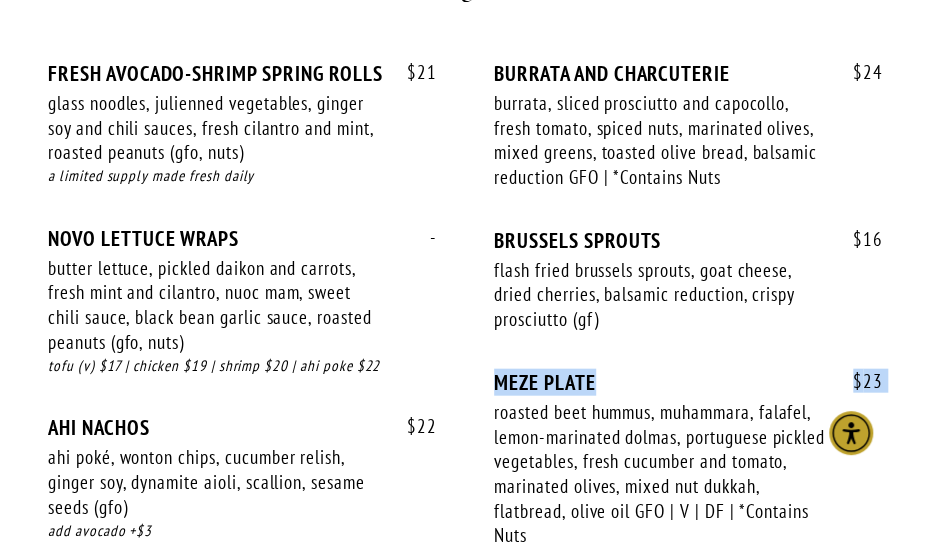 click on "$ 21
FRESH AVOCADO-SHRIMP SPRING ROLLS
glass noodles, julienned vegetables, ginger soy and chili sauces, fresh cilantro and mint, roasted peanuts (gfo, nuts)
$ 21
a limited supply made fresh daily
-
NOVO LETTUCE WRAPS
-
$ $ $ $ $ $" at bounding box center (465, 466) 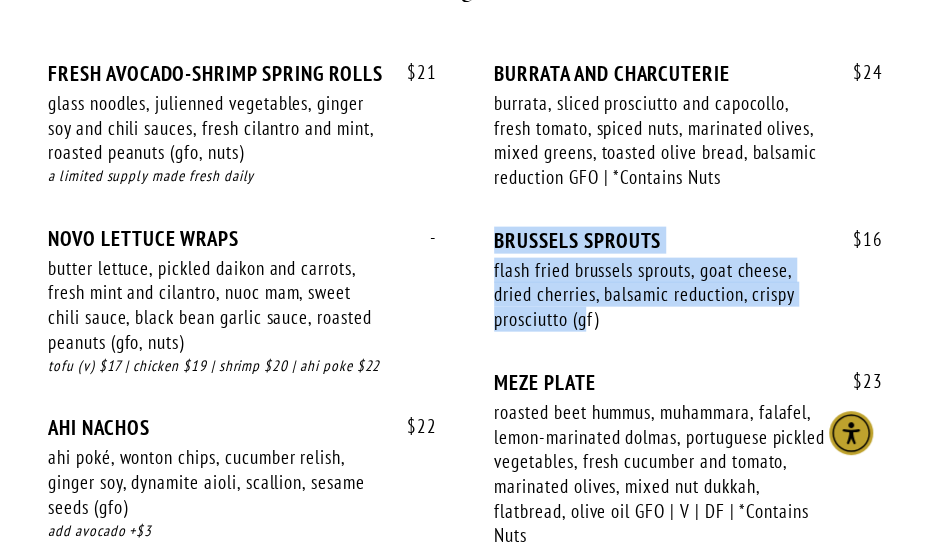click on "$ 21
FRESH AVOCADO-SHRIMP SPRING ROLLS
glass noodles, julienned vegetables, ginger soy and chili sauces, fresh cilantro and mint, roasted peanuts (gfo, nuts)
$ 21
a limited supply made fresh daily
-
NOVO LETTUCE WRAPS
-
$ $ $ $ $ $" at bounding box center [465, 466] 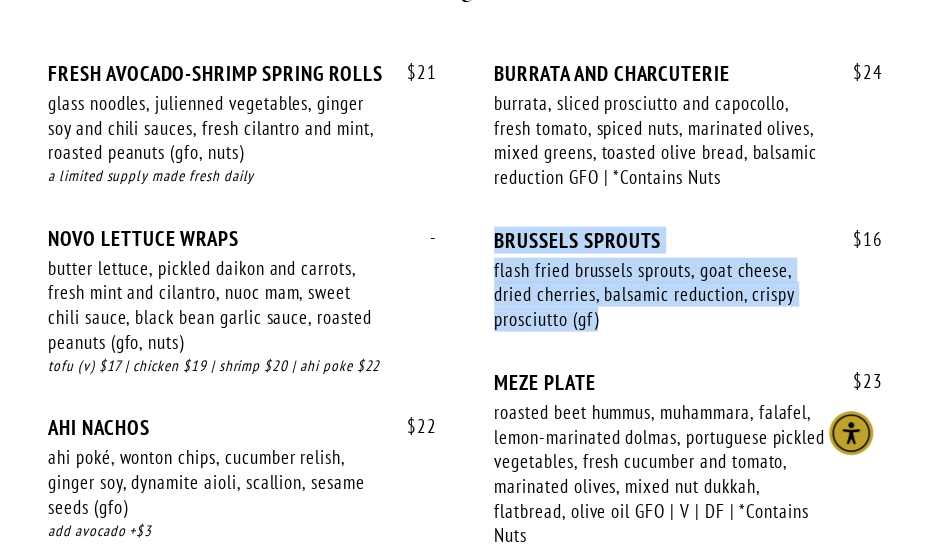 click on "flash fried brussels sprouts, goat cheese, dried cherries, balsamic reduction, crispy prosciutto (gf)" at bounding box center (660, 295) 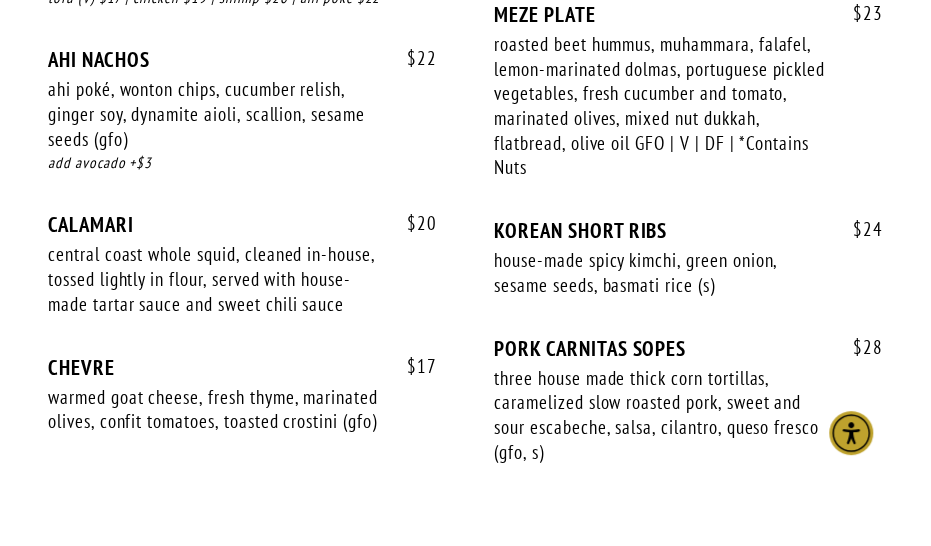 scroll, scrollTop: 1900, scrollLeft: 0, axis: vertical 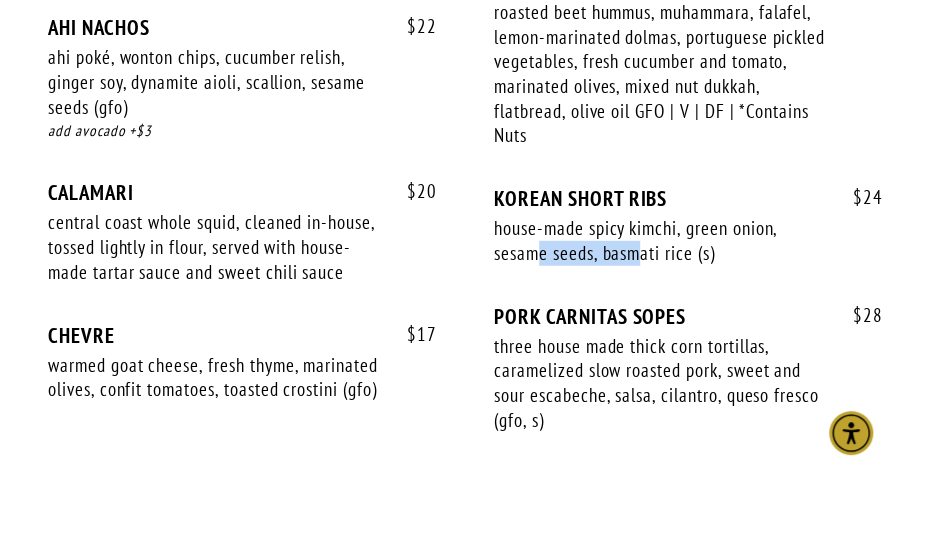 click on "$ 24
KOREAN SHORT RIBS
house-made spicy kimchi, green onion, sesame seeds, basmati rice (s)
$ 24" at bounding box center (688, 244) 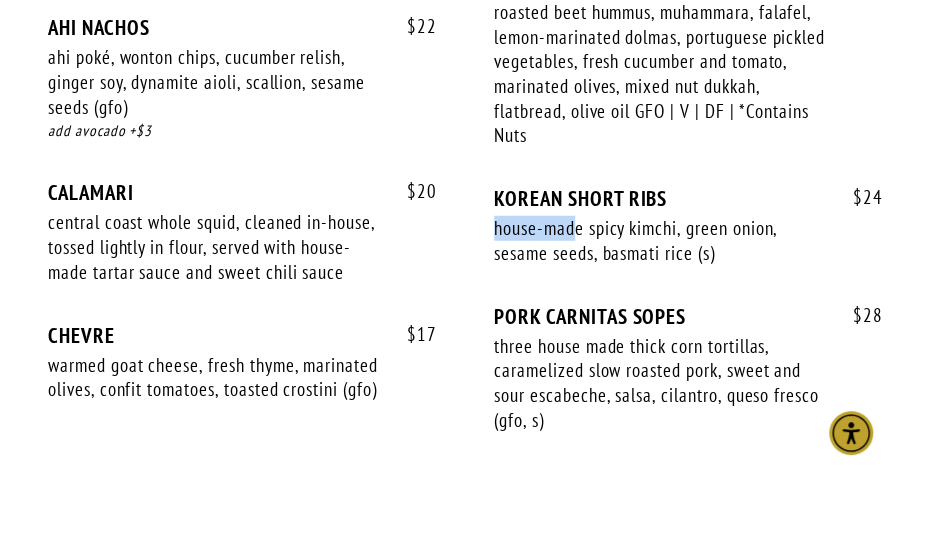 click on "$ 21
FRESH AVOCADO-SHRIMP SPRING ROLLS
glass noodles, julienned vegetables, ginger soy and chili sauces, fresh cilantro and mint, roasted peanuts (gfo, nuts)
$ 21
a limited supply made fresh daily
-
NOVO LETTUCE WRAPS
-
$ $ $ $ $ $" at bounding box center [465, 66] 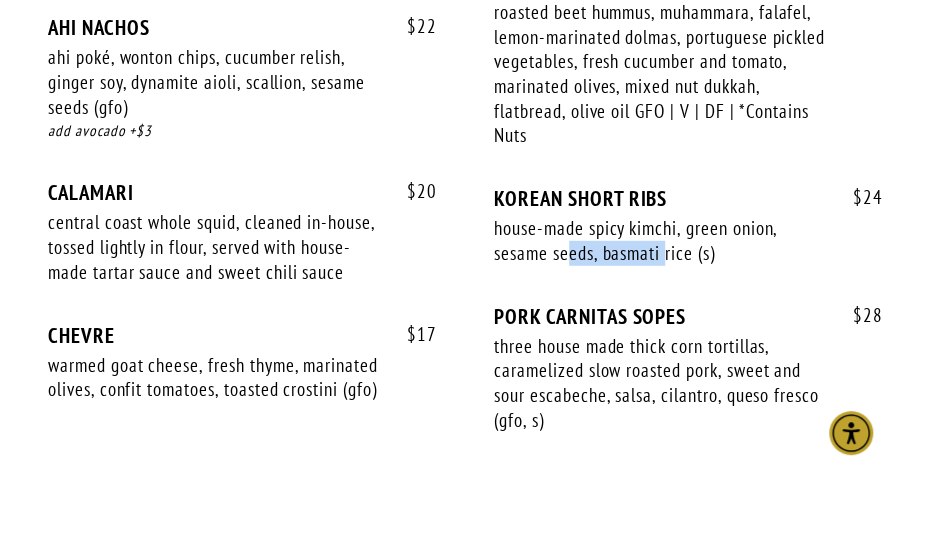click on "$ 24
KOREAN SHORT RIBS
house-made spicy kimchi, green onion, sesame seeds, basmati rice (s)
$ 24" at bounding box center [688, 244] 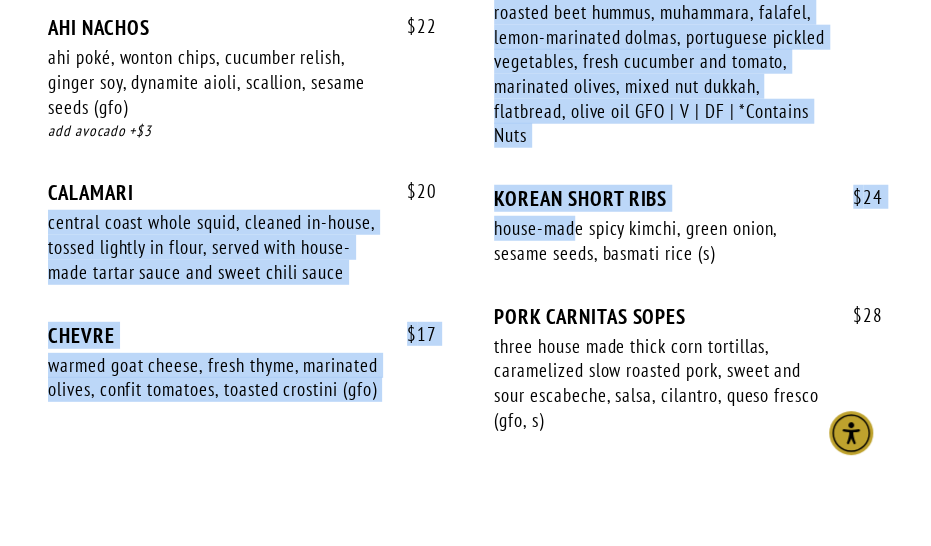 click on "$ 21
FRESH AVOCADO-SHRIMP SPRING ROLLS
glass noodles, julienned vegetables, ginger soy and chili sauces, fresh cilantro and mint, roasted peanuts (gfo, nuts)
$ 21
a limited supply made fresh daily
-
NOVO LETTUCE WRAPS
-
$ $ $ $ $ $" at bounding box center [465, 66] 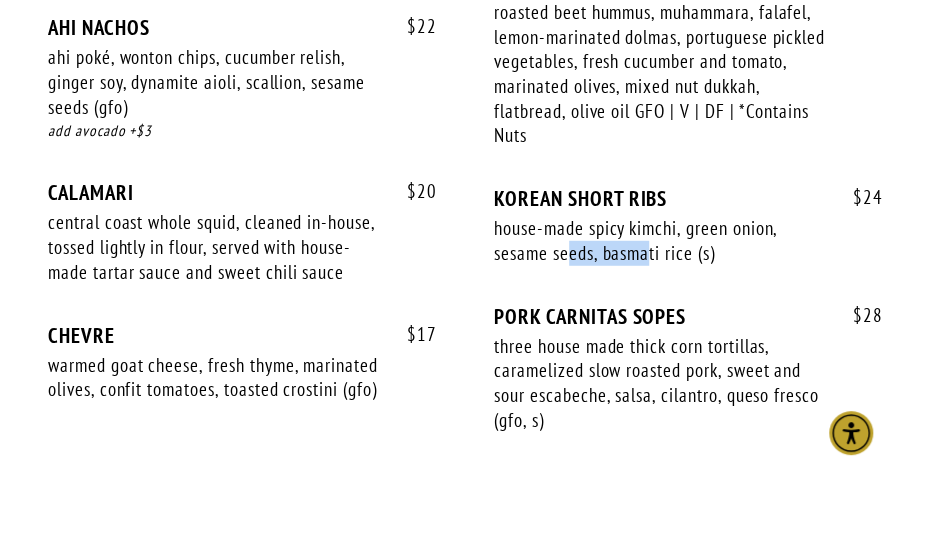 click on "house-made spicy kimchi, green onion, sesame seeds, basmati rice (s)" at bounding box center [660, 240] 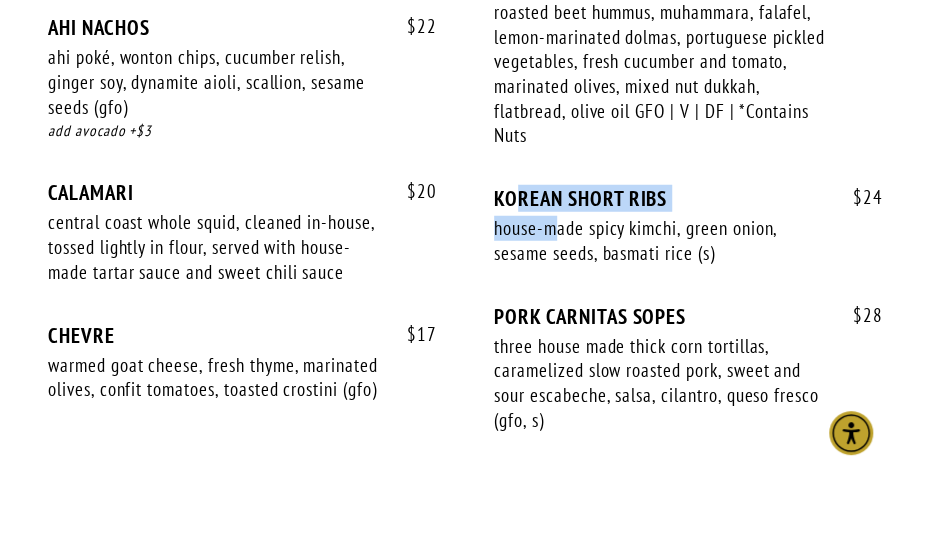 click on "$ 24
KOREAN SHORT RIBS
house-made spicy kimchi, green onion, sesame seeds, basmati rice (s)
$ 24" at bounding box center [688, 244] 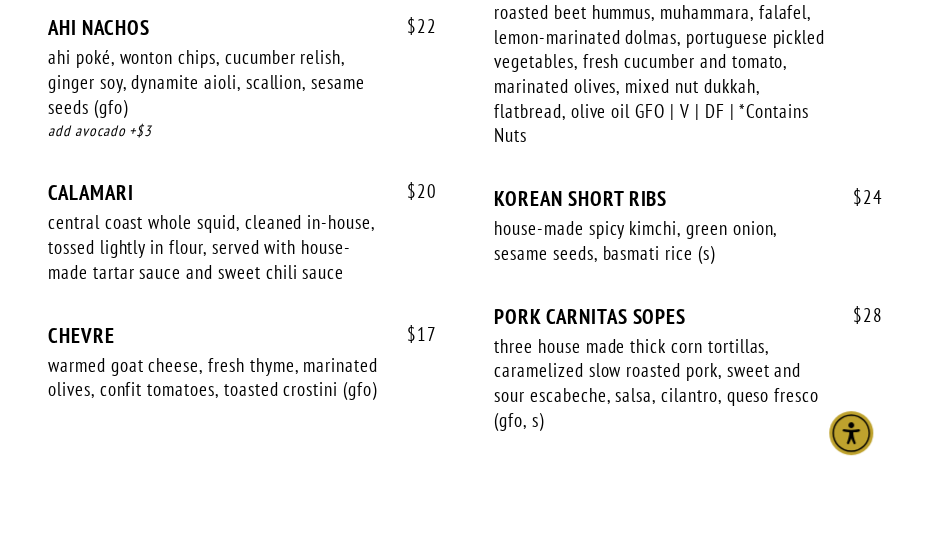 click on "central coast whole squid, cleaned in-house, tossed lightly in flour, served with house-made tartar sauce and sweet chili sauce" at bounding box center (214, 247) 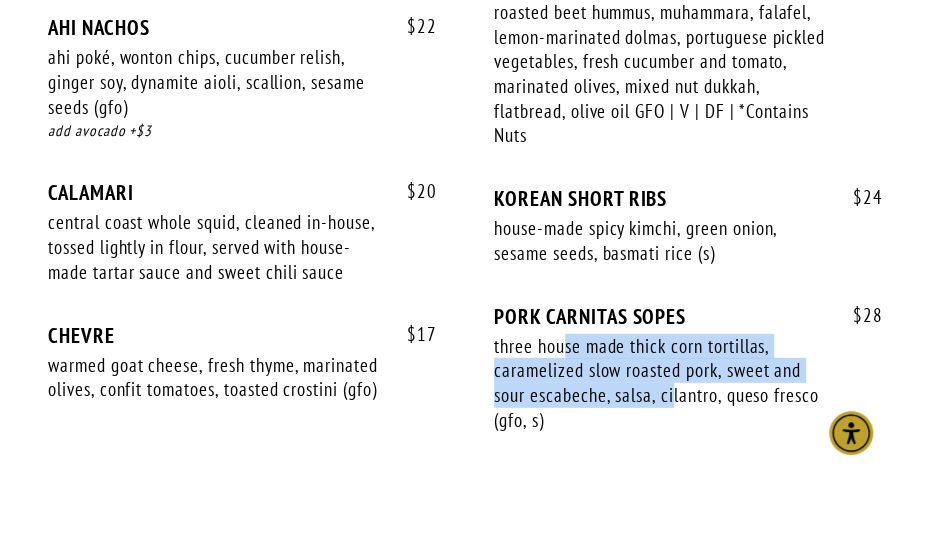 click on "three house made thick corn tortillas, caramelized slow roasted pork, sweet and sour escabeche, salsa, cilantro, queso fresco (gfo, s)" at bounding box center (660, 383) 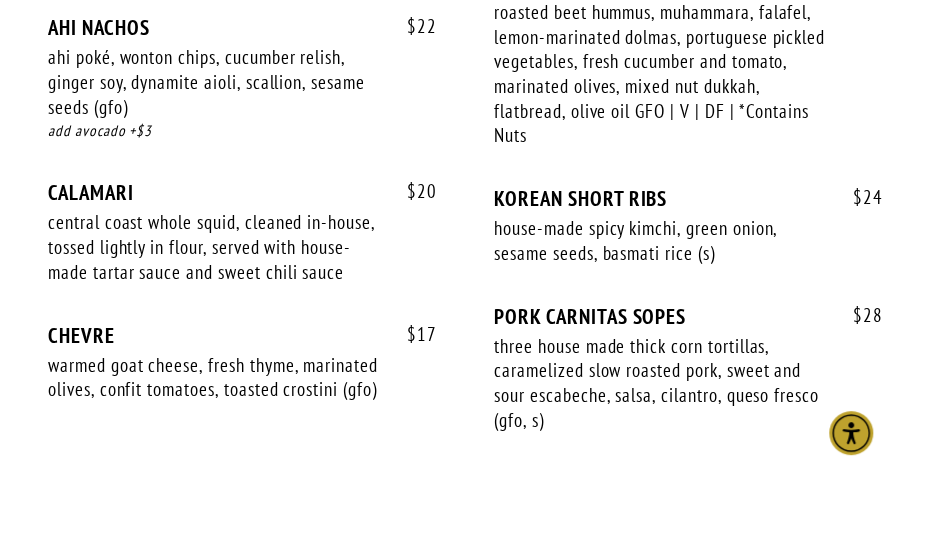 click on "$ 21
FRESH AVOCADO-SHRIMP SPRING ROLLS
glass noodles, julienned vegetables, ginger soy and chili sauces, fresh cilantro and mint, roasted peanuts (gfo, nuts)
$ 21
a limited supply made fresh daily
-
NOVO LETTUCE WRAPS
-
$ $ $ $ $ $" at bounding box center [465, 66] 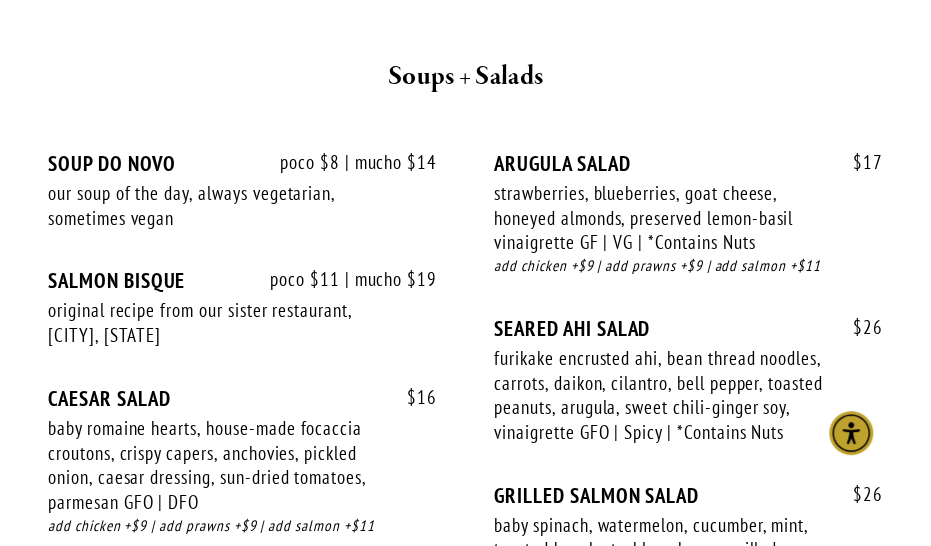 scroll, scrollTop: 2500, scrollLeft: 0, axis: vertical 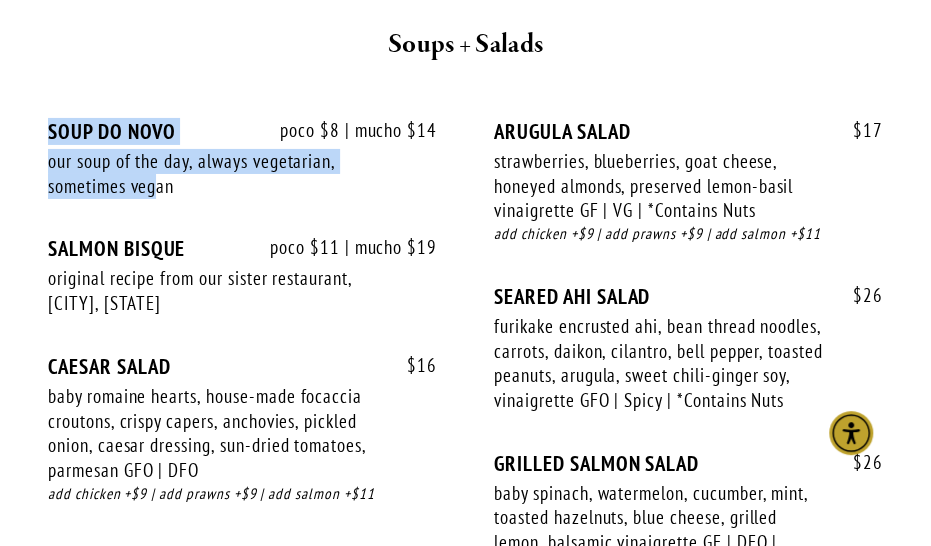 click on "poco $8 | mucho $14
SOUP DO NOVO
our soup of the day, always vegetarian, sometimes vegan
poco $8 | mucho $14
poco $11 | mucho $19
SALMON BISQUE
original recipe from our sister restaurant, [CITY], [STATE]
poco $11 | mucho $19" at bounding box center [465, 359] 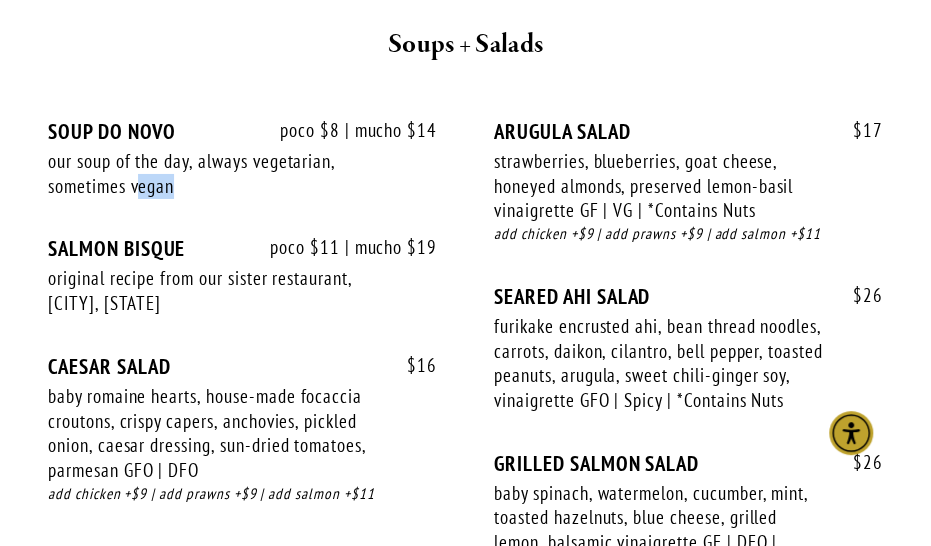 click on "poco $8 | mucho $14
SOUP DO NOVO
our soup of the day, always vegetarian, sometimes vegan
poco $8 | mucho $14" at bounding box center (242, 177) 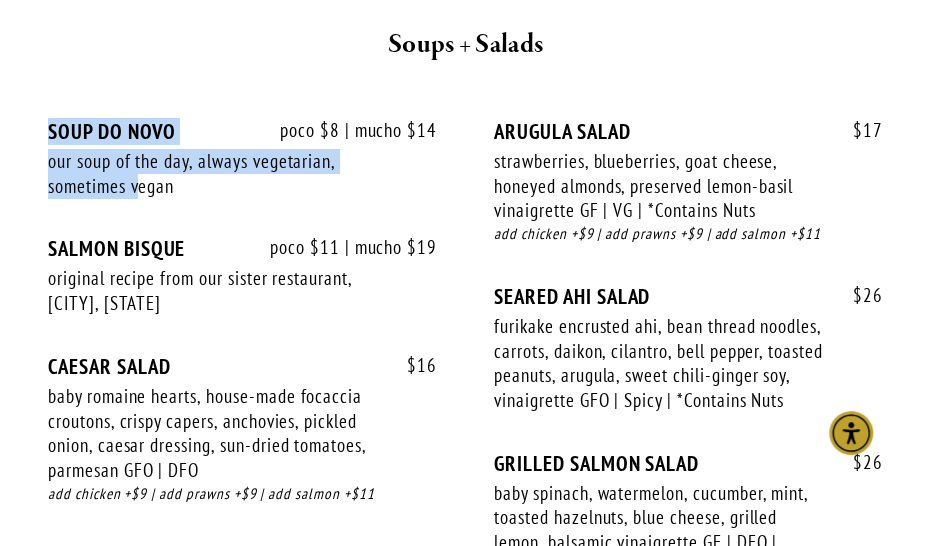 click on "poco $8 | mucho $14
SOUP DO NOVO
our soup of the day, always vegetarian, sometimes vegan
poco $8 | mucho $14
poco $11 | mucho $19
SALMON BISQUE
original recipe from our sister restaurant, [CITY], [STATE]
poco $11 | mucho $19" at bounding box center (465, 359) 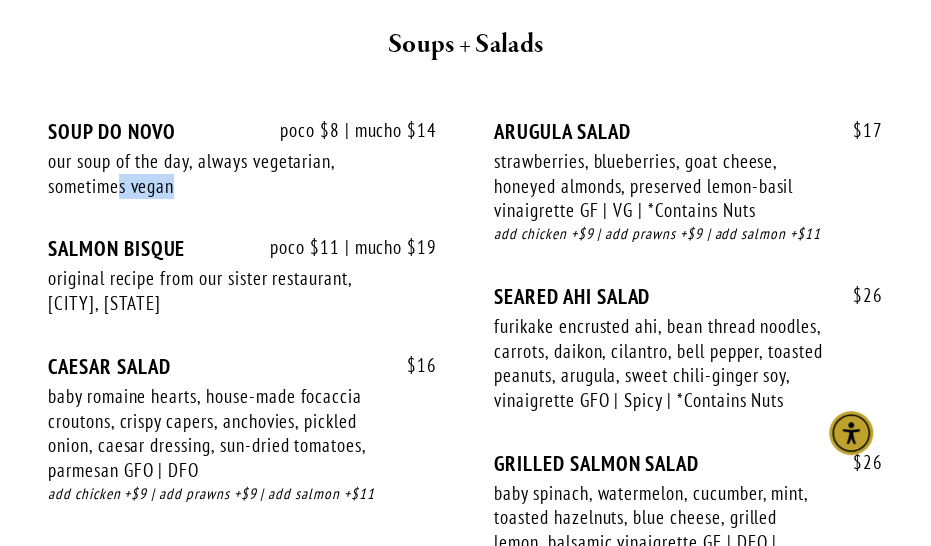 click on "poco $8 | mucho $14
SOUP DO NOVO
our soup of the day, always vegetarian, sometimes vegan
poco $8 | mucho $14" at bounding box center (242, 177) 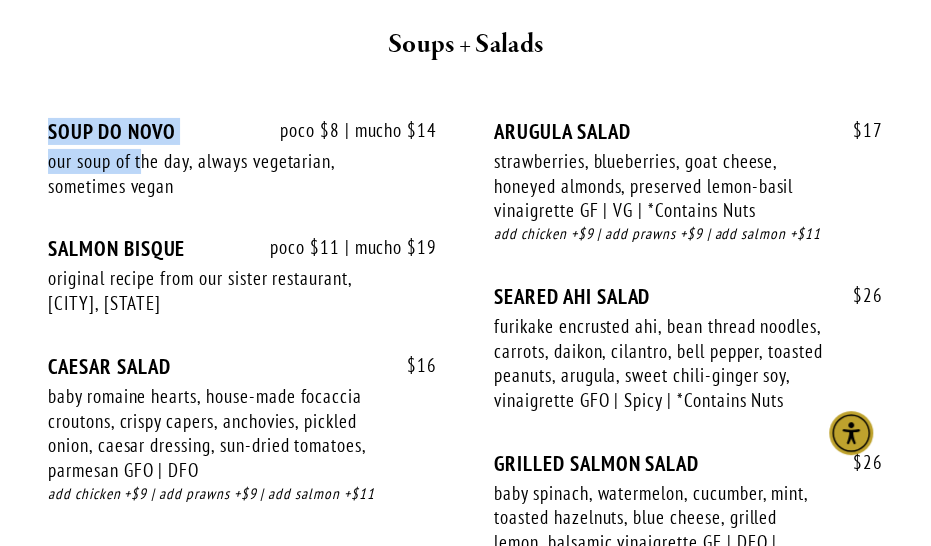 click on "SMALL BITES
SHARING PLATES
SOUPS & SALADS
SPECIALTY DISHES
MAINS
BEVERAGES
Small Bites
$ 9
HOUSE SALAD
mixed market lettuces, cucumber, shaved radish, pickled onion, sunflower seeds, parmesan, cranberry vinaigrette GF | DFO | VG
$ 9
$ 14
ROASTED TAHINI CAULIFLOWER" at bounding box center (465, 627) 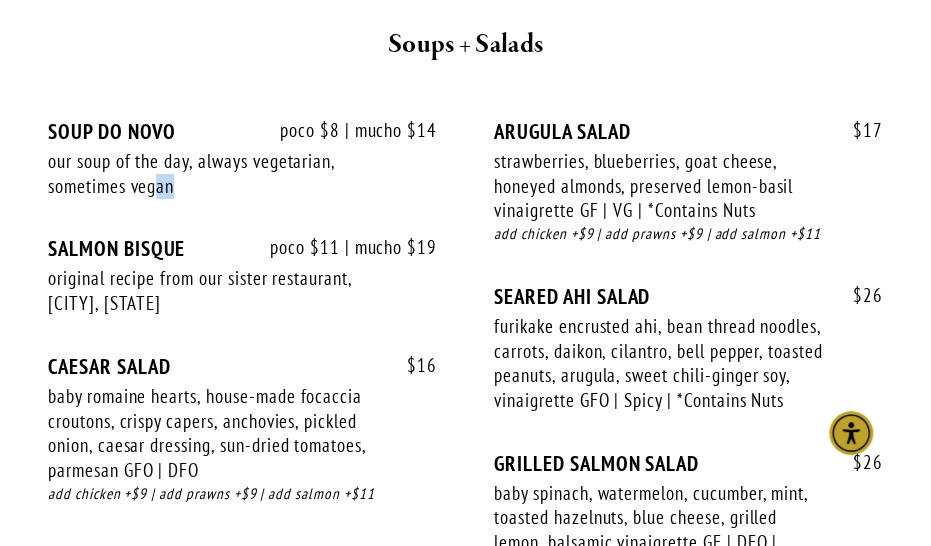 click on "poco $8 | mucho $14
SOUP DO NOVO
our soup of the day, always vegetarian, sometimes vegan
poco $8 | mucho $14" at bounding box center (242, 177) 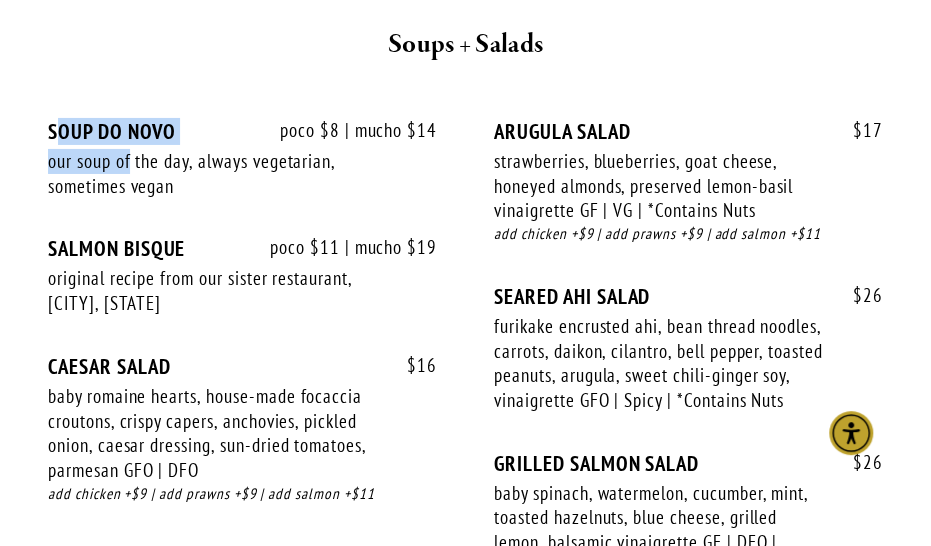 click on "poco $8 | mucho $14
SOUP DO NOVO
our soup of the day, always vegetarian, sometimes vegan
poco $8 | mucho $14" at bounding box center (242, 177) 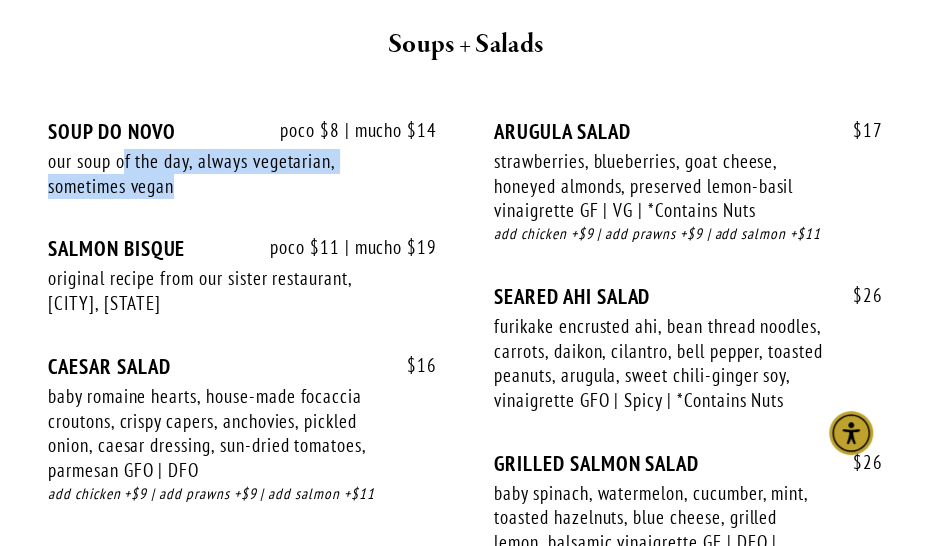 click on "our soup of the day, always vegetarian, sometimes vegan" at bounding box center (214, 173) 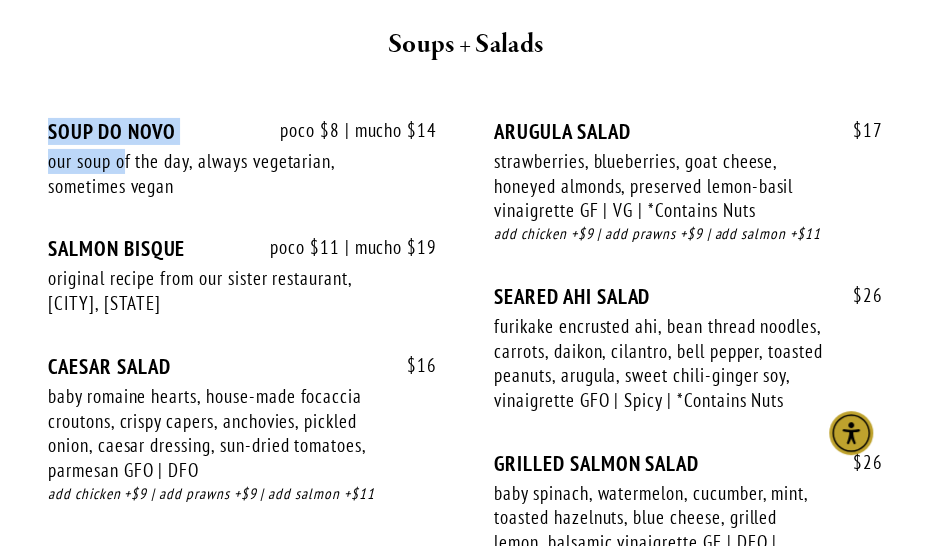 click on "poco $8 | mucho $14
SOUP DO NOVO
our soup of the day, always vegetarian, sometimes vegan
poco $8 | mucho $14" at bounding box center [242, 177] 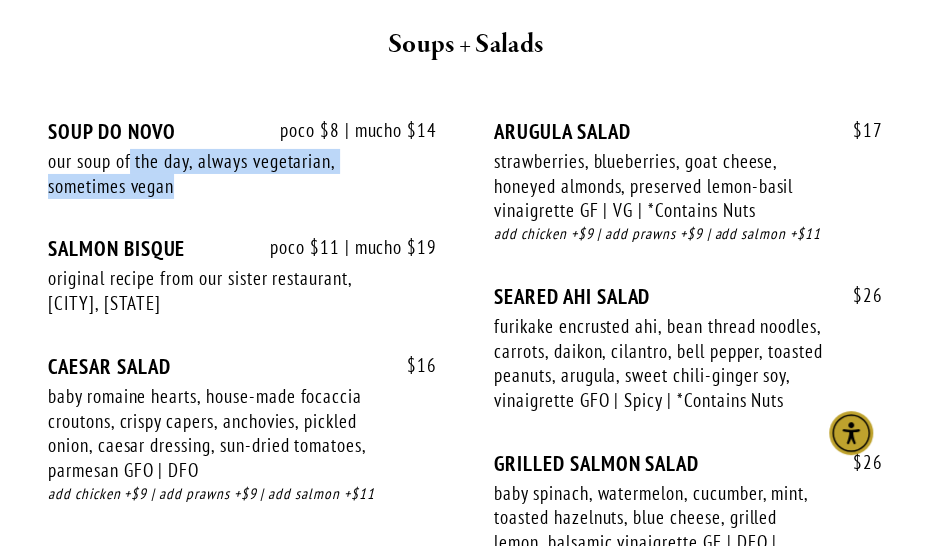 click on "our soup of the day, always vegetarian, sometimes vegan" at bounding box center [214, 173] 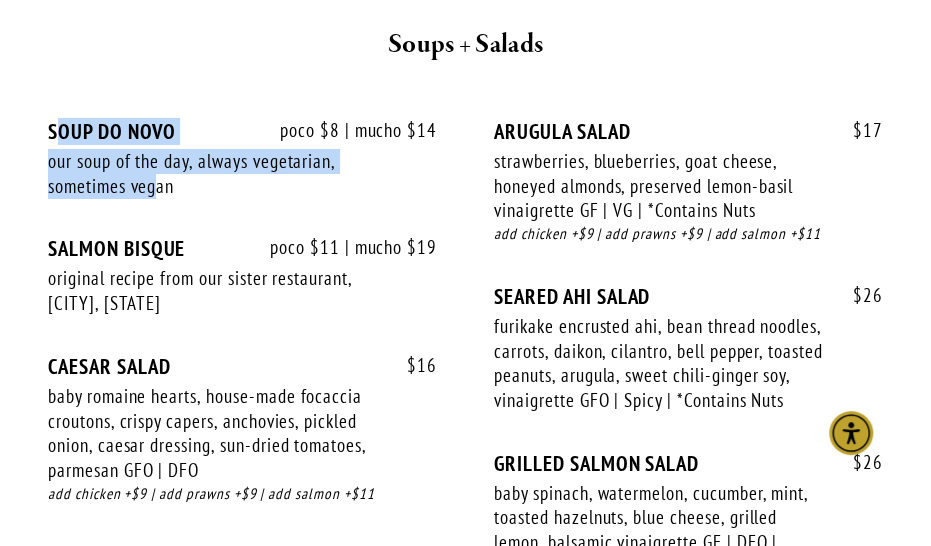 click on "poco $8 | mucho $14
SOUP DO NOVO
our soup of the day, always vegetarian, sometimes vegan
poco $8 | mucho $14" at bounding box center [242, 177] 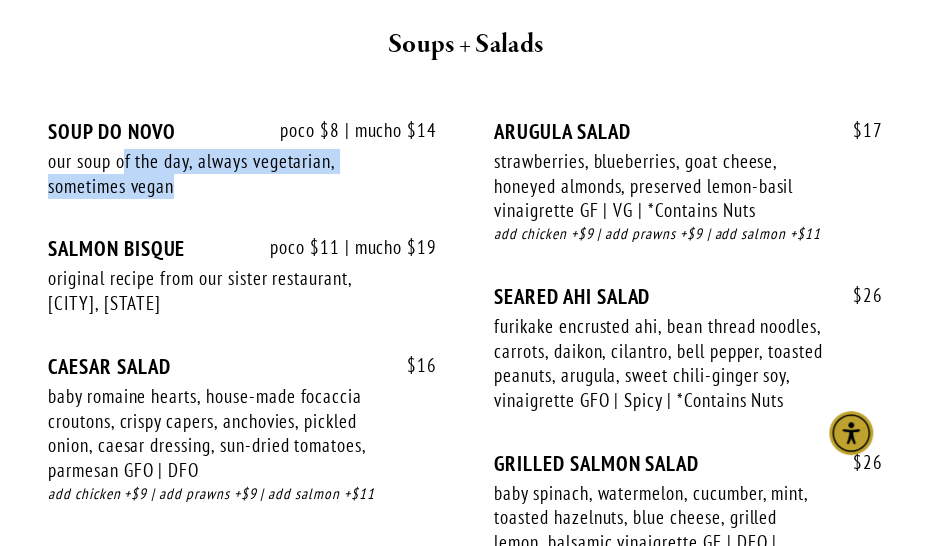 click on "our soup of the day, always vegetarian, sometimes vegan" at bounding box center (214, 173) 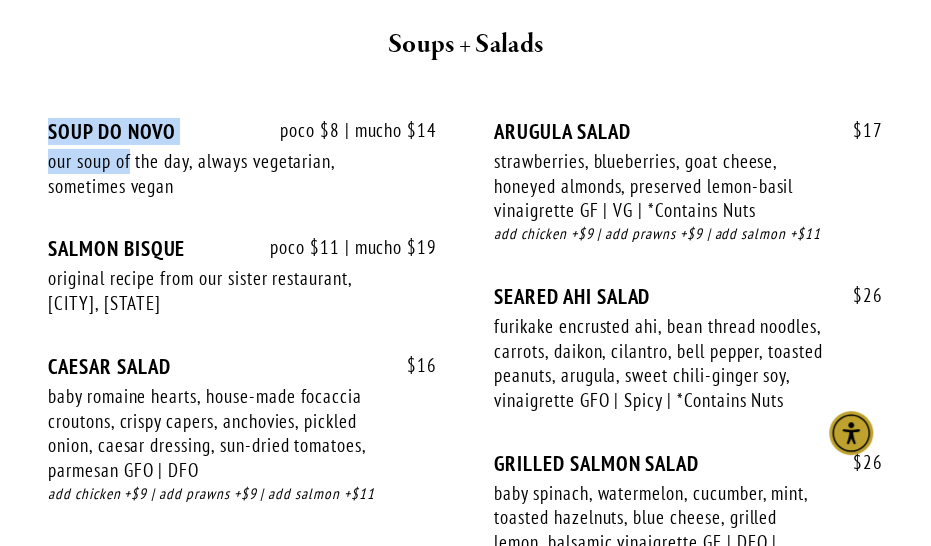click on "poco $8 | mucho $14
SOUP DO NOVO
our soup of the day, always vegetarian, sometimes vegan
poco $8 | mucho $14
poco $11 | mucho $19
SALMON BISQUE
original recipe from our sister restaurant, [CITY], [STATE]
poco $11 | mucho $19" at bounding box center (465, 359) 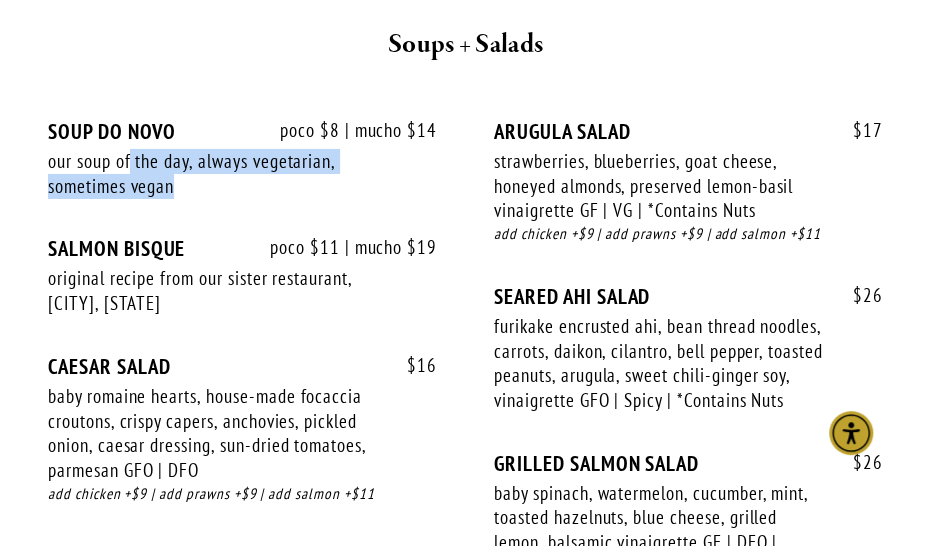 click on "our soup of the day, always vegetarian, sometimes vegan" at bounding box center (214, 173) 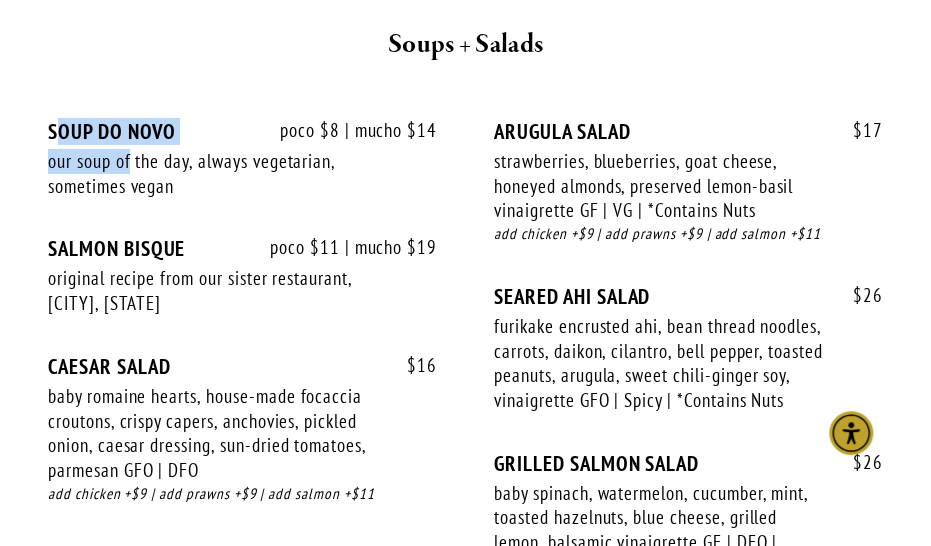 click on "poco $8 | mucho $14
SOUP DO NOVO
our soup of the day, always vegetarian, sometimes vegan
poco $8 | mucho $14" at bounding box center (242, 177) 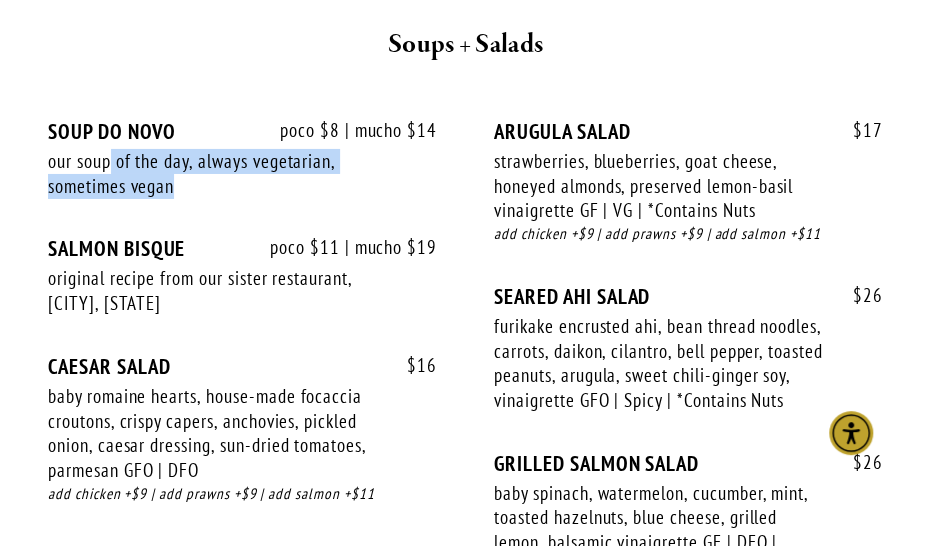 click on "poco $8 | mucho $14
SOUP DO NOVO
our soup of the day, always vegetarian, sometimes vegan
poco $8 | mucho $14" at bounding box center [242, 177] 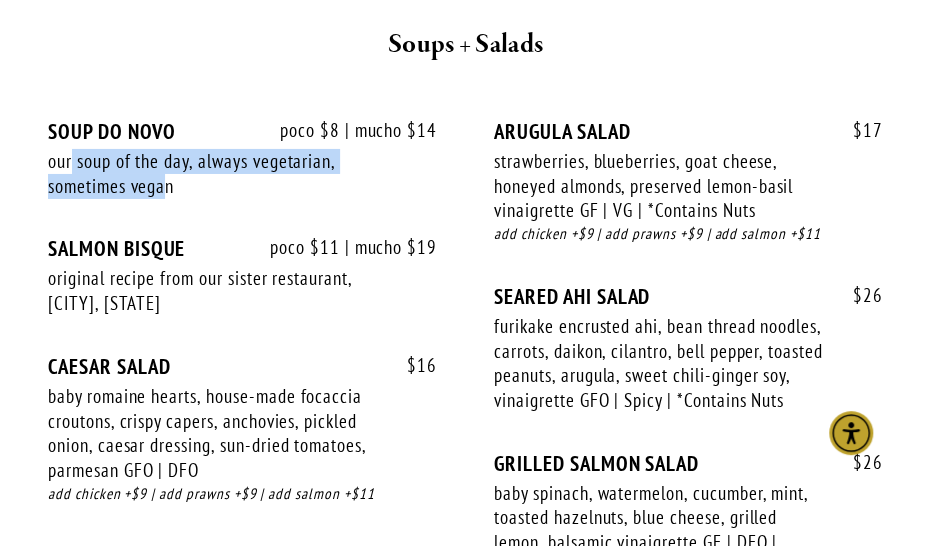 click on "our soup of the day, always vegetarian, sometimes vegan" at bounding box center (214, 173) 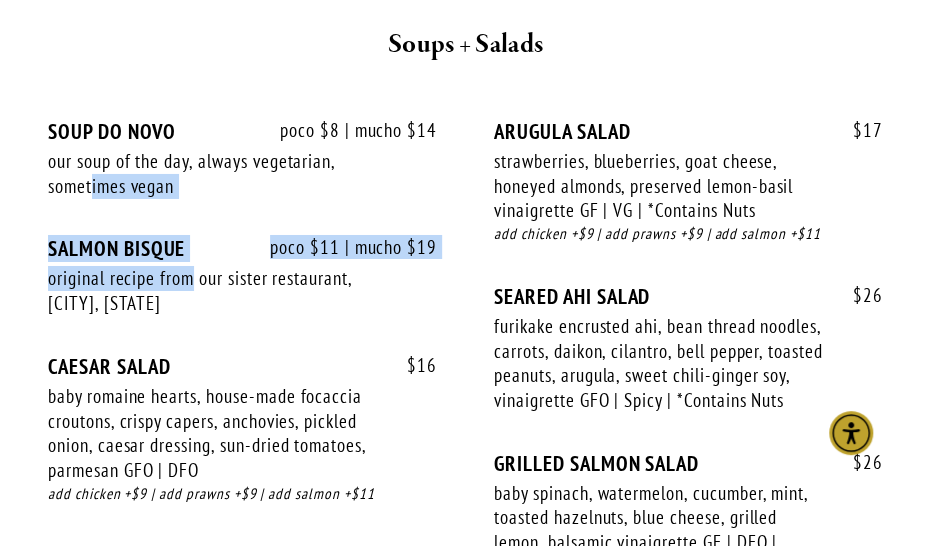 click on "poco $8 | mucho $14
SOUP DO NOVO
our soup of the day, always vegetarian, sometimes vegan
poco $8 | mucho $14
poco $11 | mucho $19
SALMON BISQUE
original recipe from our sister restaurant, [CITY], [STATE]
poco $11 | mucho $19" at bounding box center (465, 368) 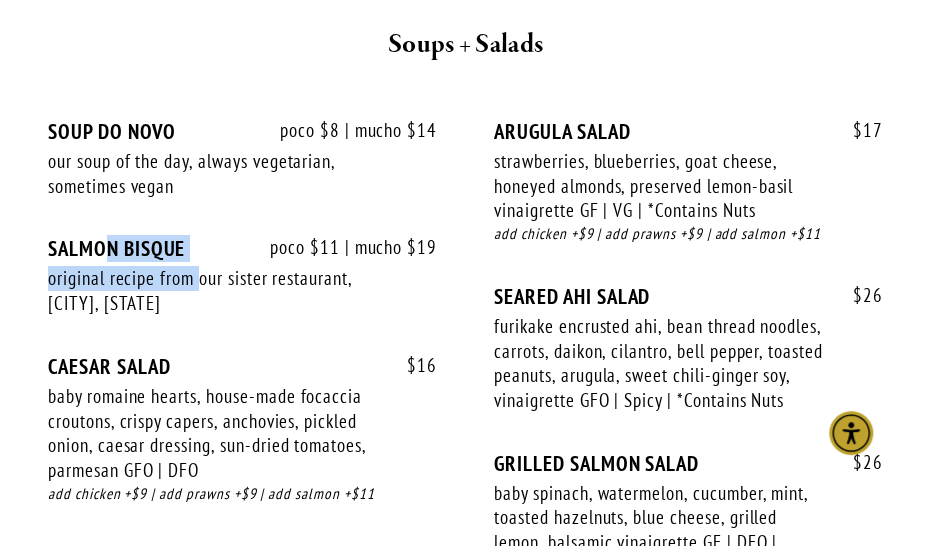 click on "poco $11 | mucho $19
SALMON BISQUE
original recipe from our sister restaurant, [CITY], [STATE]
poco $11 | mucho $19" at bounding box center [242, 294] 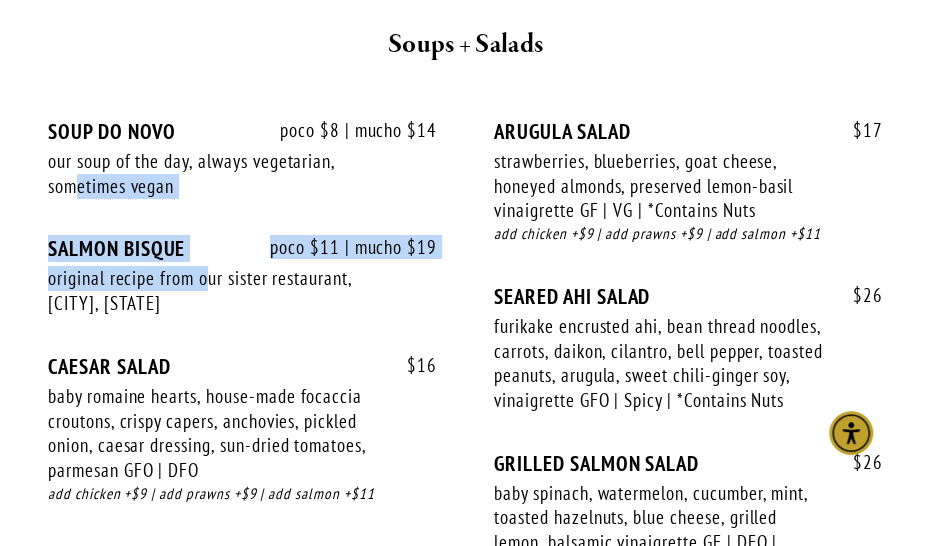click on "poco $8 | mucho $14
SOUP DO NOVO
our soup of the day, always vegetarian, sometimes vegan
poco $8 | mucho $14
poco $11 | mucho $19
SALMON BISQUE
original recipe from our sister restaurant, [CITY], [STATE]
poco $11 | mucho $19" at bounding box center (465, 368) 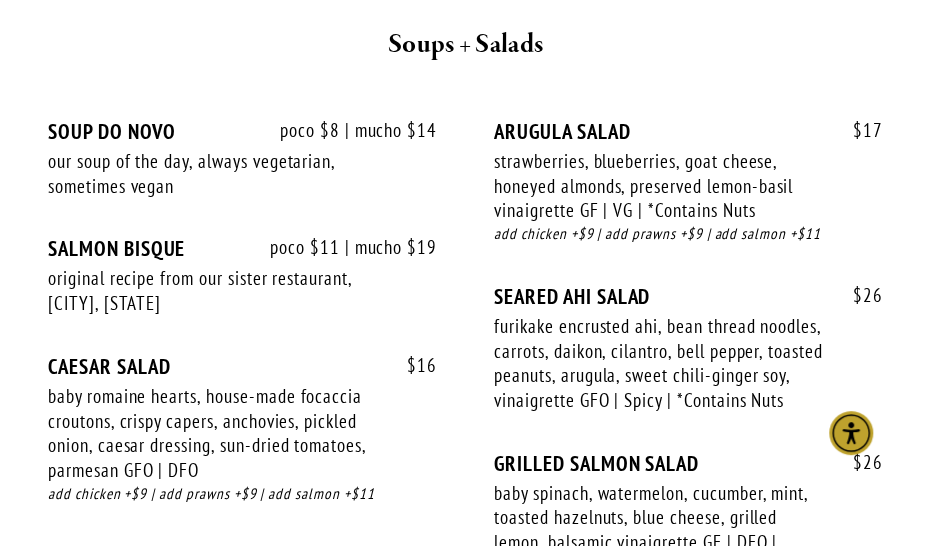 click on "original recipe from our sister restaurant, [CITY], [STATE]" at bounding box center (214, 290) 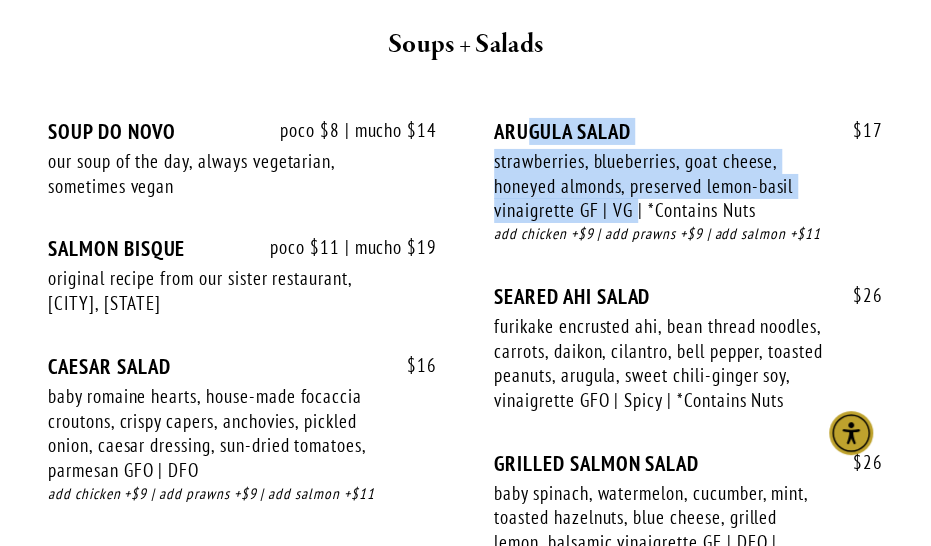 click on "$ 17
ARUGULA SALAD
strawberries, blueberries, goat cheese, honeyed almonds, preserved lemon-basil vinaigrette GF | VG | *Contains Nuts
$ 17
add chicken +$9 | add prawns +$9 | add salmon +$11" at bounding box center (688, 201) 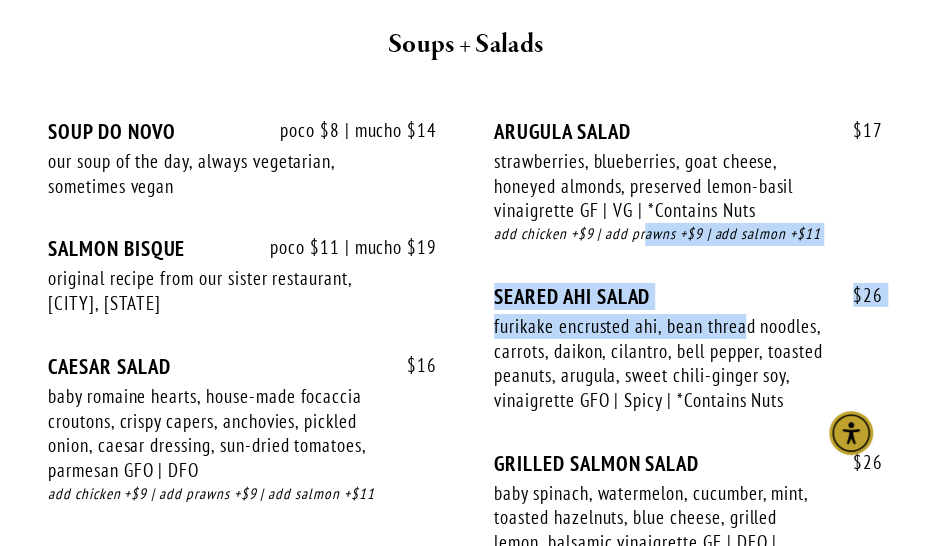 click on "poco $8 | mucho $14
SOUP DO NOVO
our soup of the day, always vegetarian, sometimes vegan
poco $8 | mucho $14
poco $11 | mucho $19
SALMON BISQUE
original recipe from our sister restaurant, [CITY], [STATE]
poco $11 | mucho $19" at bounding box center [465, 368] 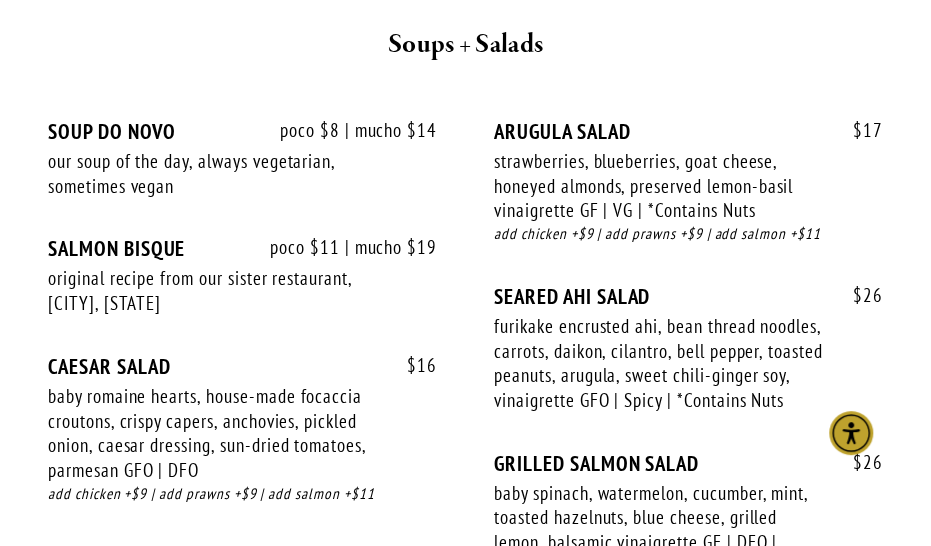 click on "$ 17
ARUGULA SALAD
strawberries, blueberries, goat cheese, honeyed almonds, preserved lemon-basil vinaigrette GF | VG | *Contains Nuts
$ 17
add chicken +$9 | add prawns +$9 | add salmon +$11" at bounding box center [688, 201] 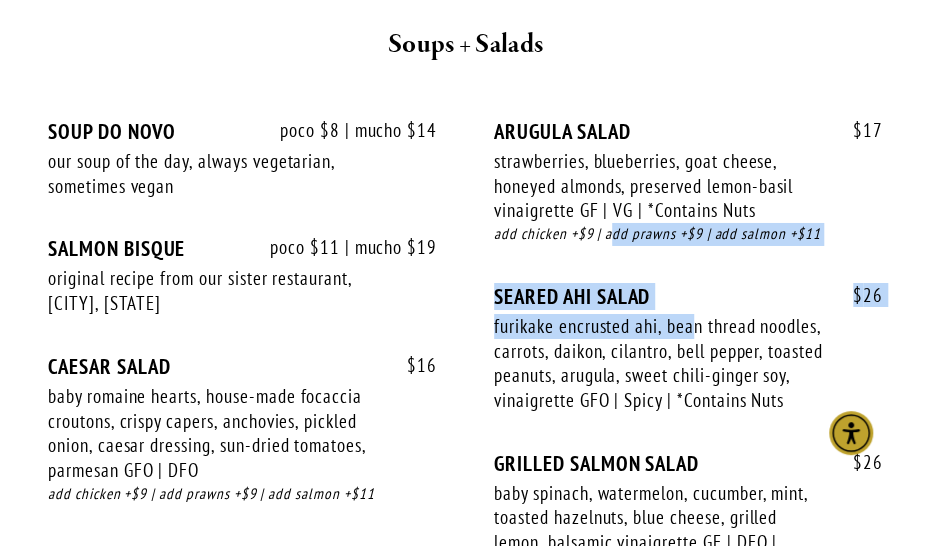 click on "poco $8 | mucho $14
SOUP DO NOVO
our soup of the day, always vegetarian, sometimes vegan
poco $8 | mucho $14
poco $11 | mucho $19
SALMON BISQUE
original recipe from our sister restaurant, [CITY], [STATE]
poco $11 | mucho $19" at bounding box center [465, 368] 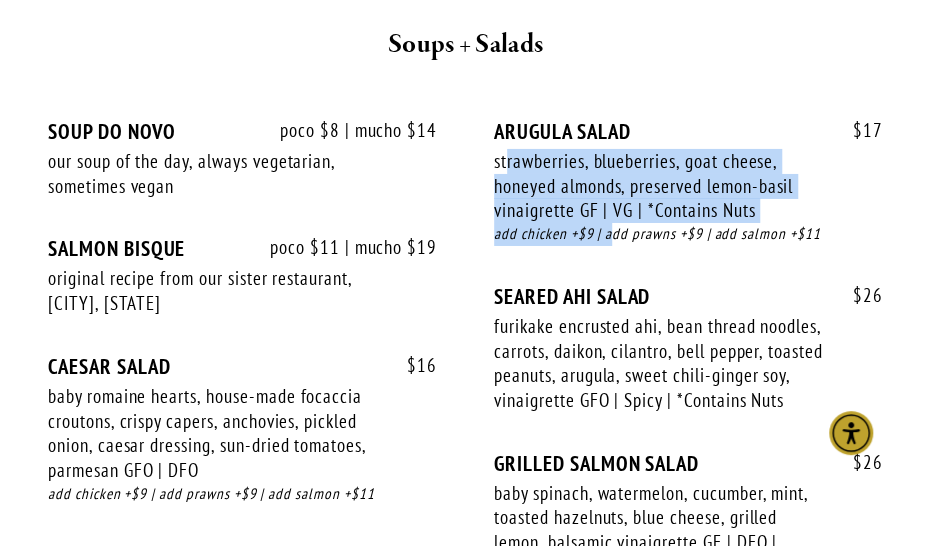click on "$ 17
ARUGULA SALAD
strawberries, blueberries, goat cheese, honeyed almonds, preserved lemon-basil vinaigrette GF | VG | *Contains Nuts
$ 17
add chicken +$9 | add prawns +$9 | add salmon +$11" at bounding box center (688, 201) 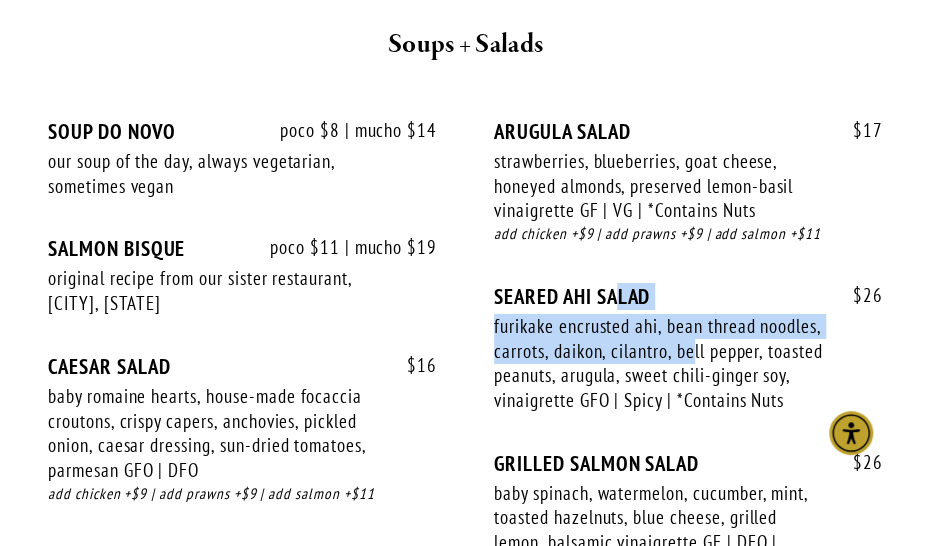 click on "poco $8 | mucho $14
SOUP DO NOVO
our soup of the day, always vegetarian, sometimes vegan
poco $8 | mucho $14
poco $11 | mucho $19
SALMON BISQUE
original recipe from our sister restaurant, [CITY], [STATE]
poco $11 | mucho $19" at bounding box center [465, 368] 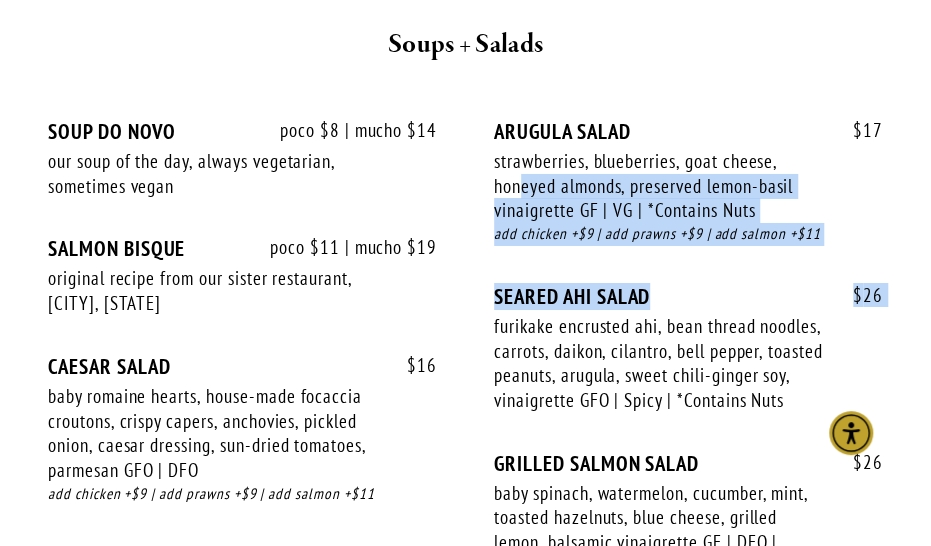 click on "poco $8 | mucho $14
SOUP DO NOVO
our soup of the day, always vegetarian, sometimes vegan
poco $8 | mucho $14
poco $11 | mucho $19
SALMON BISQUE
original recipe from our sister restaurant, [CITY], [STATE]
poco $11 | mucho $19" at bounding box center (465, 368) 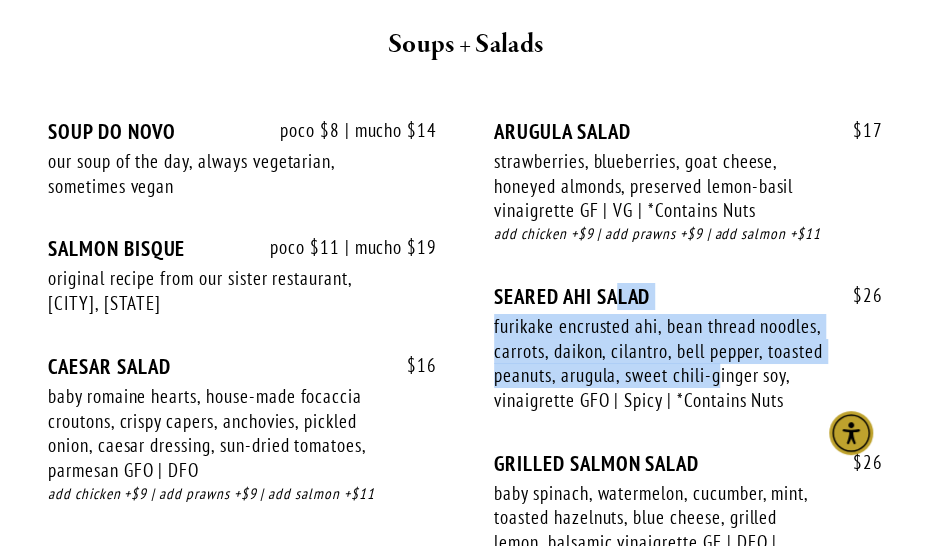 click on "$ 26
SEARED AHI SALAD
furikake encrusted ahi, bean thread noodles, carrots, daikon, cilantro, bell pepper, toasted peanuts, arugula, sweet chili-ginger soy, vinaigrette  GFO | Spicy | *Contains Nuts
$ 26" at bounding box center (688, 367) 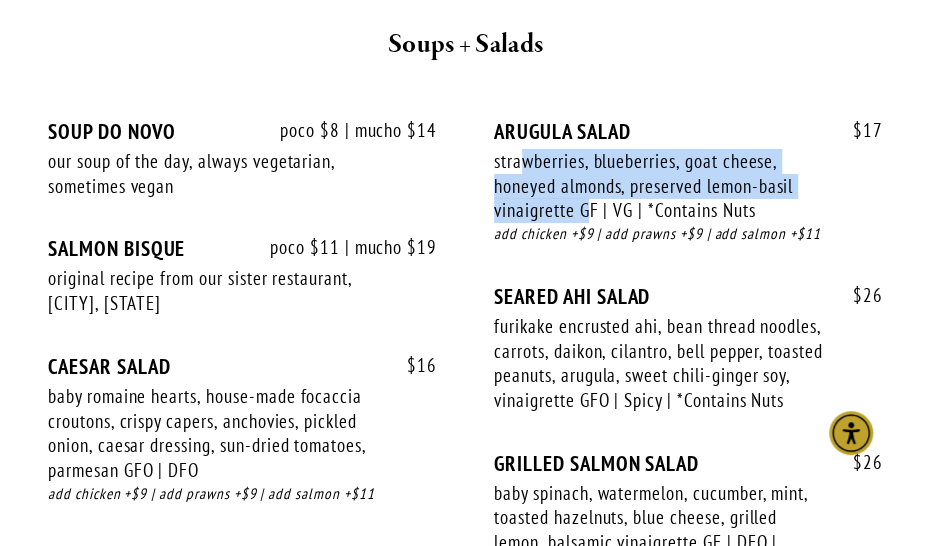 click on "$ 17
ARUGULA SALAD
strawberries, blueberries, goat cheese, honeyed almonds, preserved lemon-basil vinaigrette GF | VG | *Contains Nuts
$ 17
add chicken +$9 | add prawns +$9 | add salmon +$11" at bounding box center (688, 201) 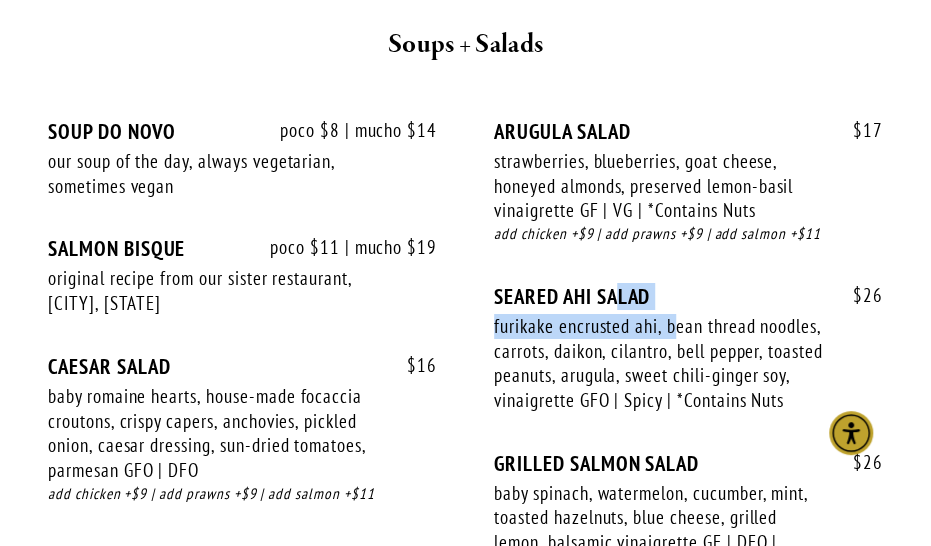 click on "$ 26
SEARED AHI SALAD
furikake encrusted ahi, bean thread noodles, carrots, daikon, cilantro, bell pepper, toasted peanuts, arugula, sweet chili-ginger soy, vinaigrette  GFO | Spicy | *Contains Nuts
$ 26" at bounding box center [688, 367] 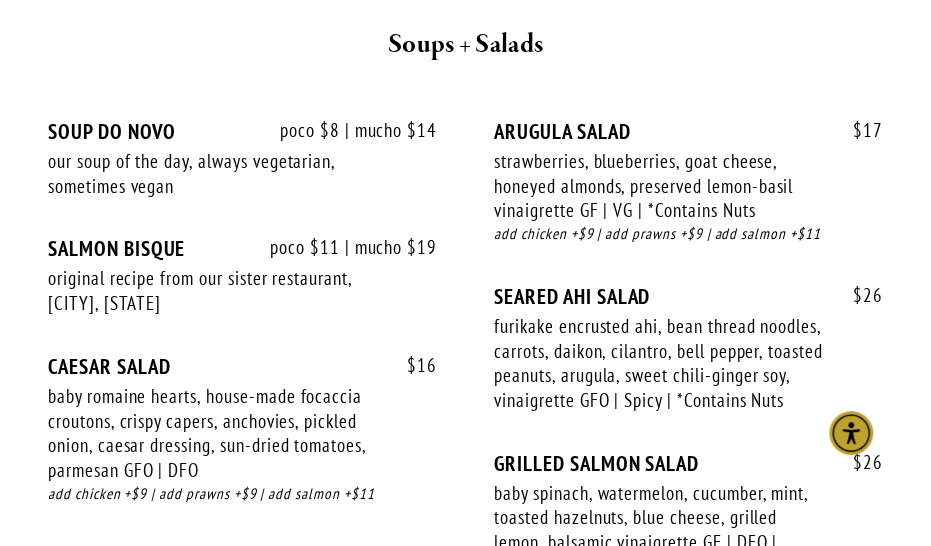 click on "strawberries, blueberries, goat cheese, honeyed almonds, preserved lemon-basil vinaigrette GF | VG | *Contains Nuts" at bounding box center (660, 186) 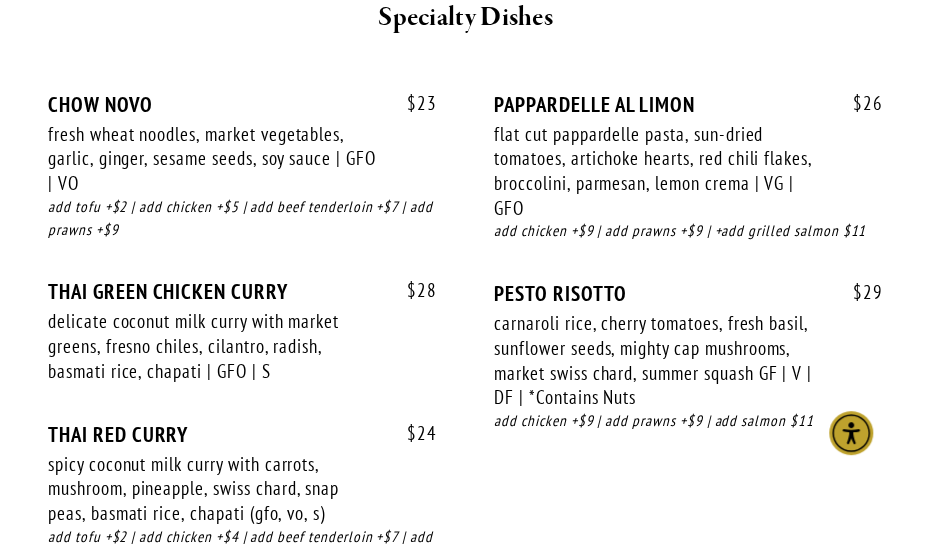 scroll, scrollTop: 3300, scrollLeft: 0, axis: vertical 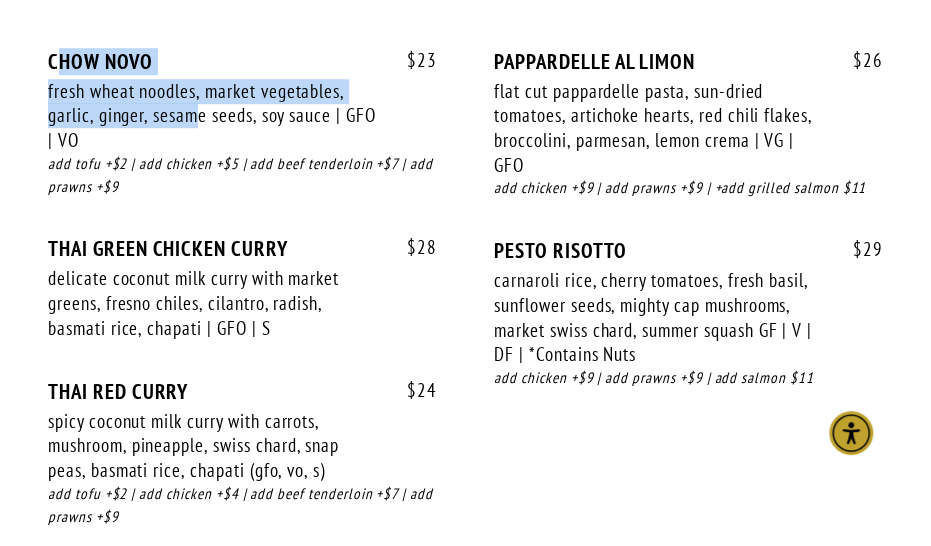 click on "$ 23
CHOW NOVO
fresh wheat noodles, market vegetables, garlic, ginger, sesame seeds, soy sauce | GFO | VO
$ 23
add tofu +$2 | add chicken +$5 | add beef tenderloin +$7 | add prawns +$9" at bounding box center (242, 143) 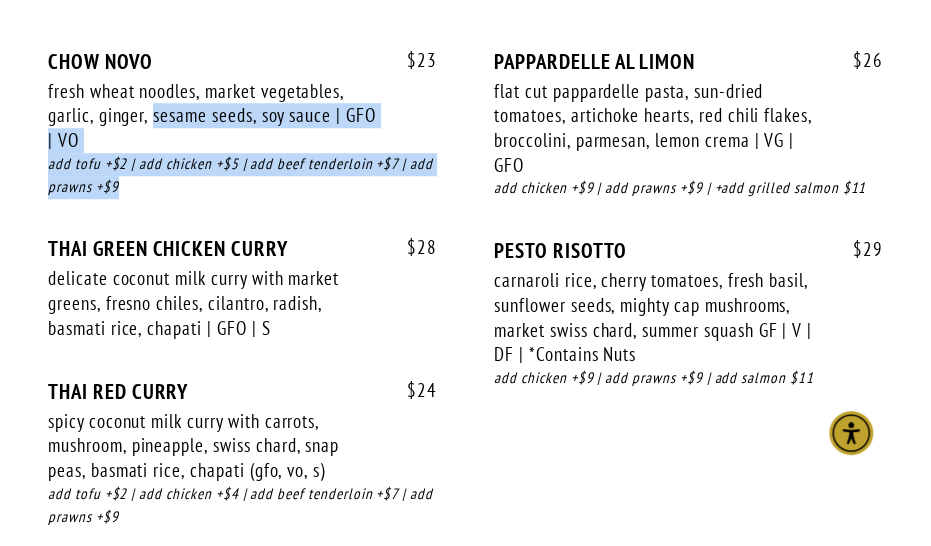 click on "$ 23
CHOW NOVO
fresh wheat noodles, market vegetables, garlic, ginger, sesame seeds, soy sauce | GFO | VO
$ 23
add tofu +$2 | add chicken +$5 | add beef tenderloin +$7 | add prawns +$9" at bounding box center [242, 143] 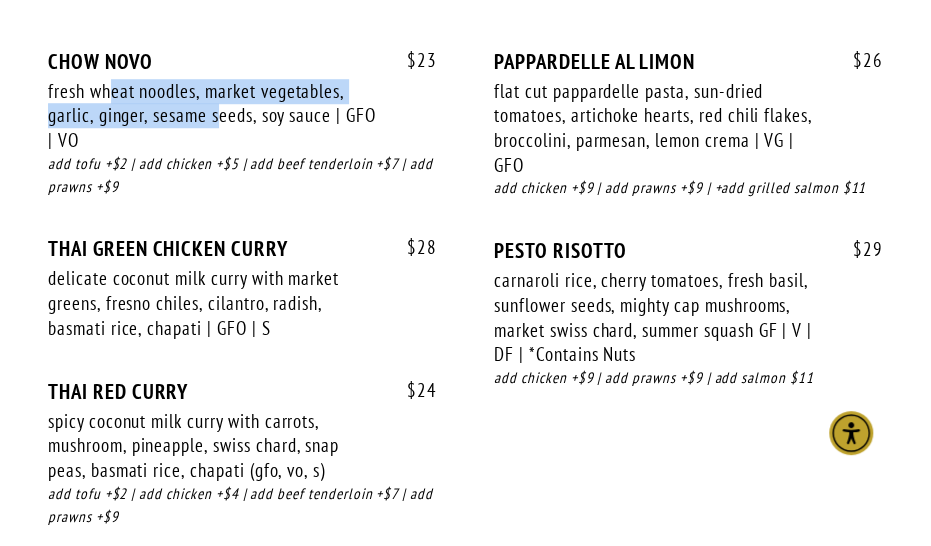 click on "fresh wheat noodles, market vegetables, garlic, ginger, sesame seeds, soy sauce | GFO | VO" at bounding box center [214, 116] 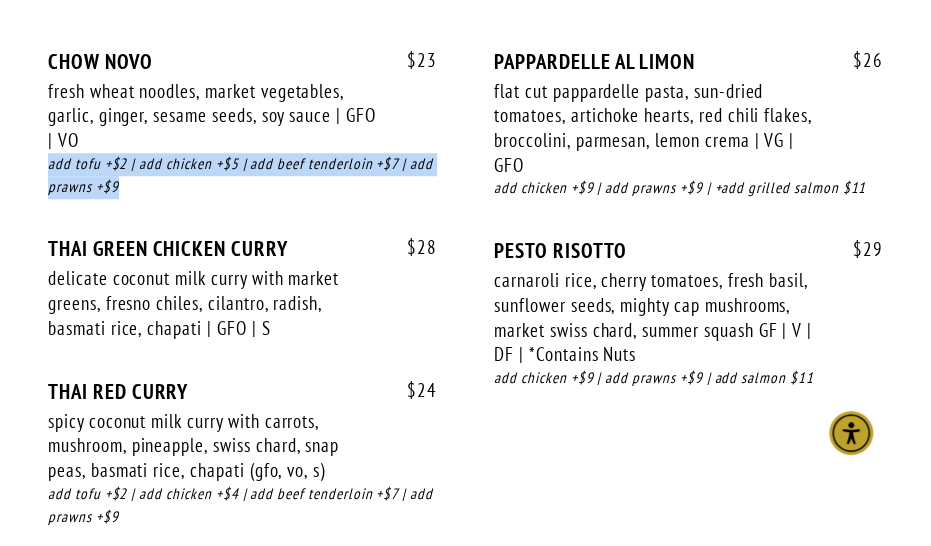 click on "$ 23
CHOW NOVO
fresh wheat noodles, market vegetables, garlic, ginger, sesame seeds, soy sauce | GFO | VO
$ 23
add tofu +$2 | add chicken +$5 | add beef tenderloin +$7 | add prawns +$9" at bounding box center (242, 143) 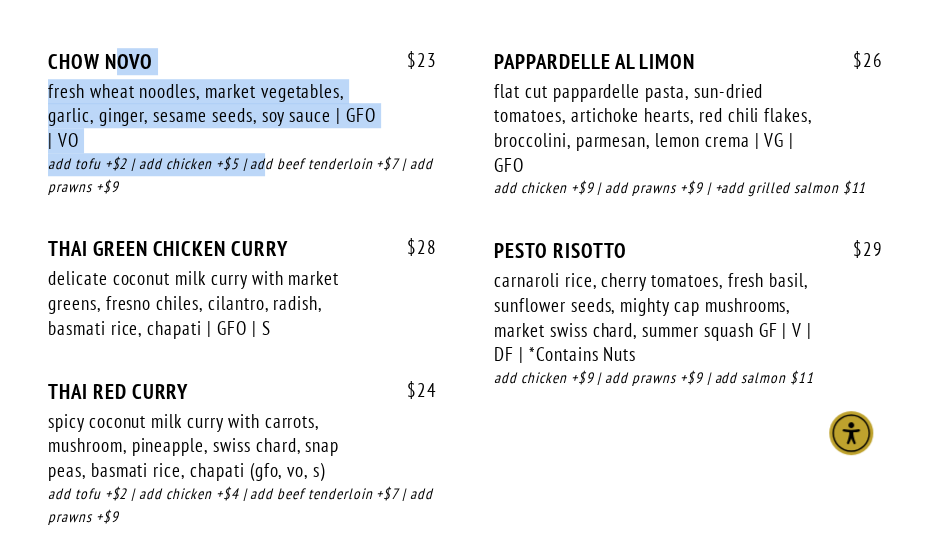 click on "$ 23
CHOW NOVO
fresh wheat noodles, market vegetables, garlic, ginger, sesame seeds, soy sauce | GFO | VO
$ 23
add tofu +$2 | add chicken +$5 | add beef tenderloin +$7 | add prawns +$9" at bounding box center [242, 143] 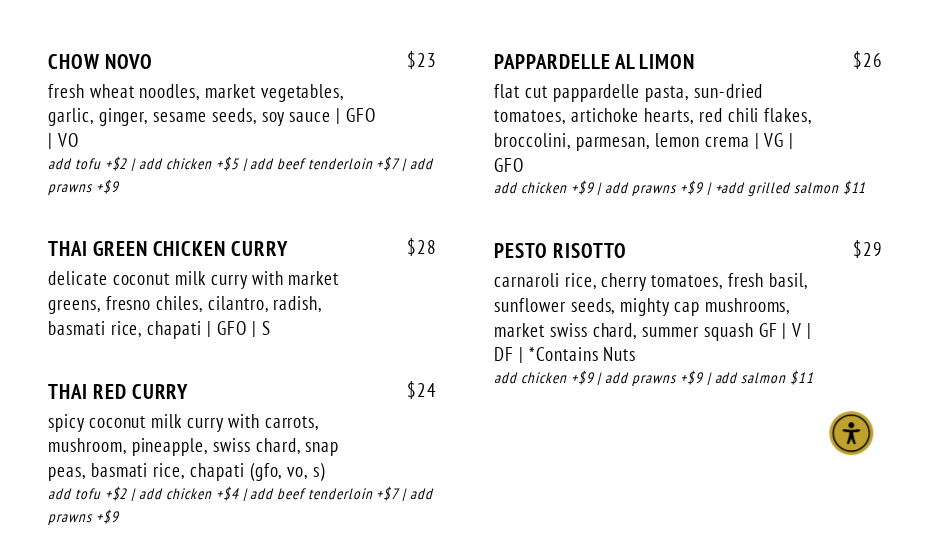 click on "add tofu +$2 | add chicken +$5 | add beef tenderloin +$7 | add prawns +$9" at bounding box center [242, 176] 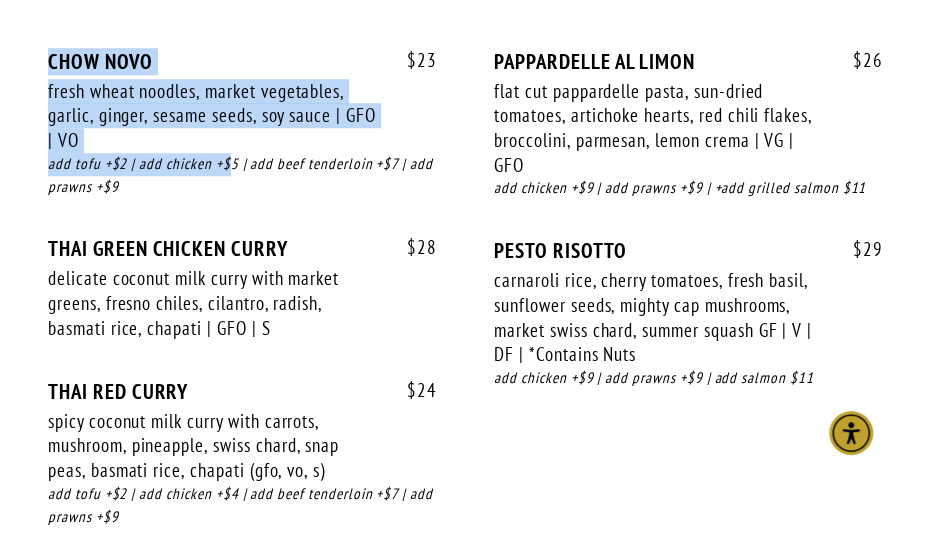 click on "$ 23
CHOW NOVO
fresh wheat noodles, market vegetables, garlic, ginger, sesame seeds, soy sauce | GFO | VO
$ 23
add tofu +$2 | add chicken +$5 | add beef tenderloin +$7 | add prawns +$9
$ 28
THAI GREEN CHICKEN CURRY
delicate coconut milk curry with market greens, fresno chiles, cilantro, radish, basmati rice, chapati | GFO | S" at bounding box center (465, 298) 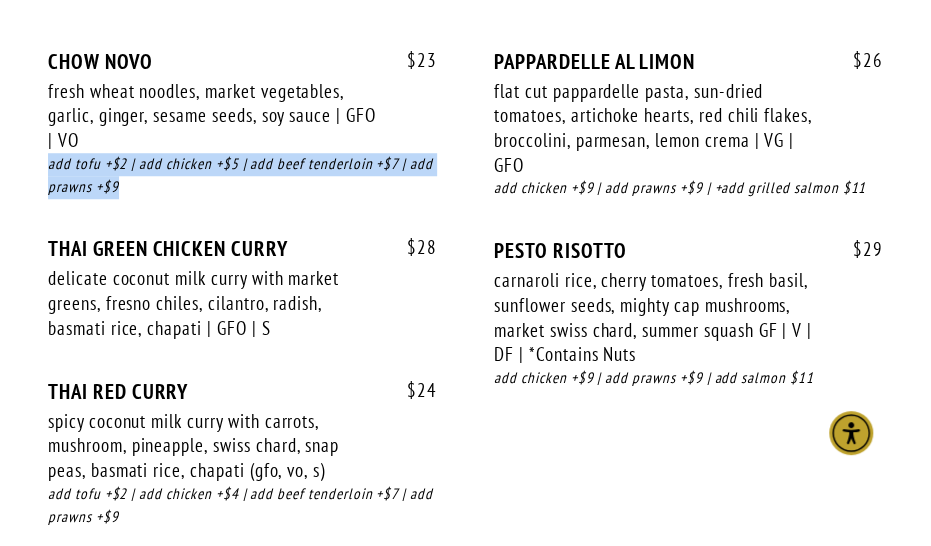 click on "$ 23
CHOW NOVO
fresh wheat noodles, market vegetables, garlic, ginger, sesame seeds, soy sauce | GFO | VO
$ 23
add tofu +$2 | add chicken +$5 | add beef tenderloin +$7 | add prawns +$9" at bounding box center (242, 143) 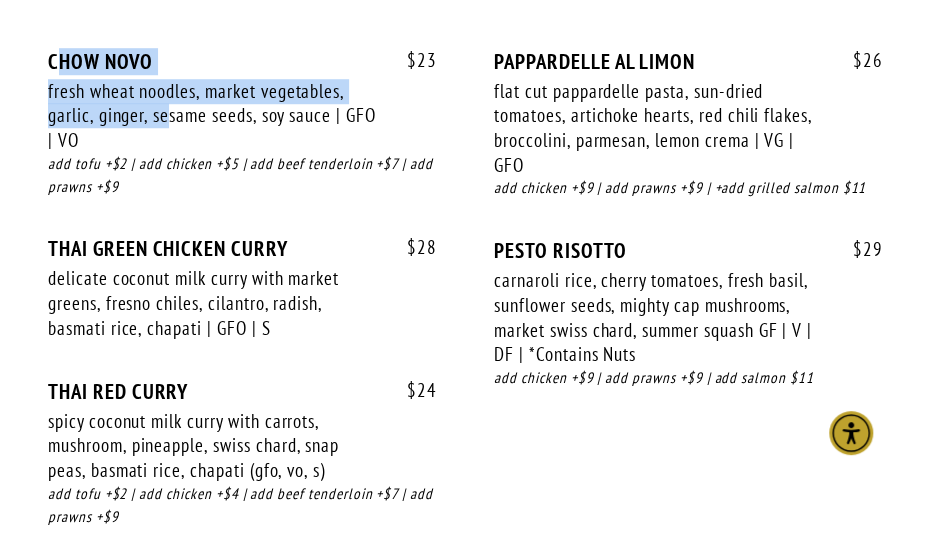 click on "$ 23
CHOW NOVO
fresh wheat noodles, market vegetables, garlic, ginger, sesame seeds, soy sauce | GFO | VO
$ 23
add tofu +$2 | add chicken +$5 | add beef tenderloin +$7 | add prawns +$9
$ 28
THAI GREEN CHICKEN CURRY
delicate coconut milk curry with market greens, fresno chiles, cilantro, radish, basmati rice, chapati | GFO | S" at bounding box center [465, 298] 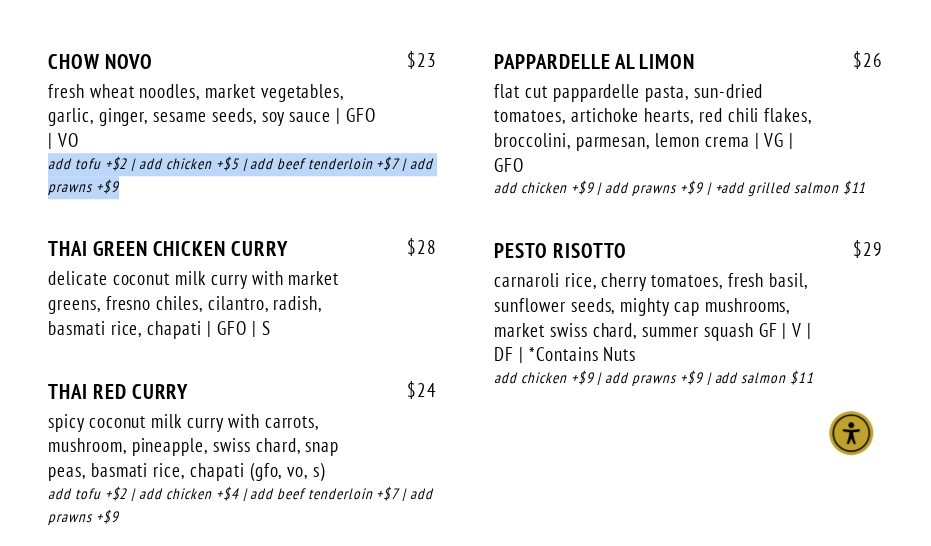 click on "$ 23
CHOW NOVO
fresh wheat noodles, market vegetables, garlic, ginger, sesame seeds, soy sauce | GFO | VO
$ 23
add tofu +$2 | add chicken +$5 | add beef tenderloin +$7 | add prawns +$9" at bounding box center (242, 143) 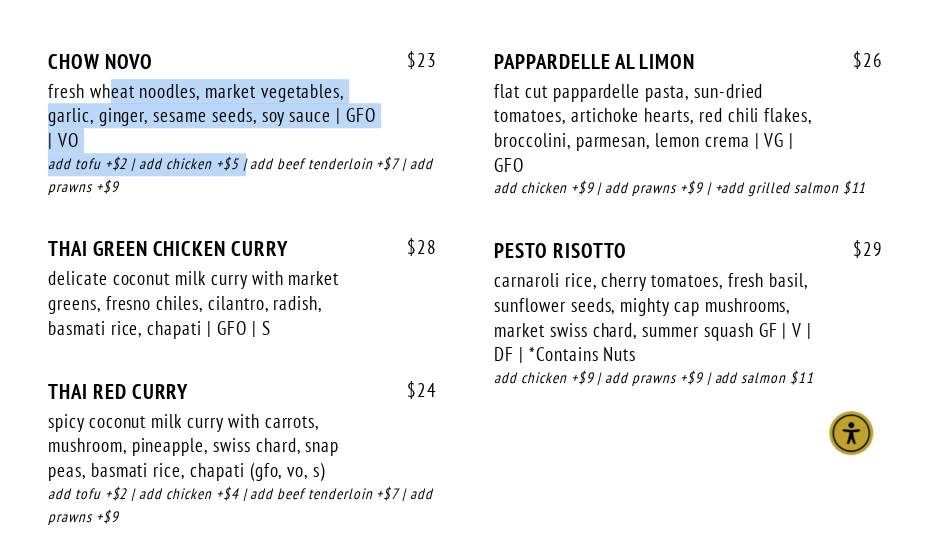 click on "$ 23
CHOW NOVO
fresh wheat noodles, market vegetables, garlic, ginger, sesame seeds, soy sauce | GFO | VO
$ 23
add tofu +$2 | add chicken +$5 | add beef tenderloin +$7 | add prawns +$9" at bounding box center [242, 143] 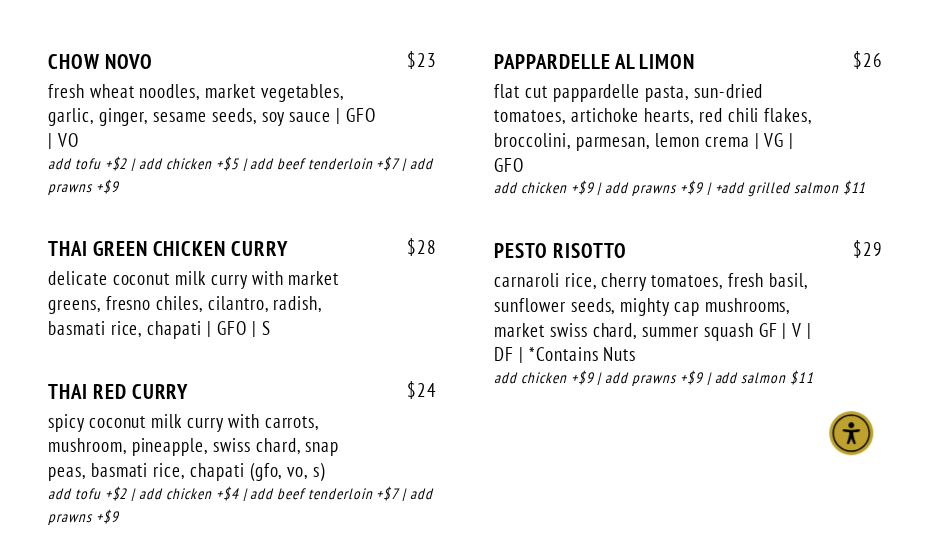 click on "add tofu +$2 | add chicken +$5 | add beef tenderloin +$7 | add prawns +$9" at bounding box center (242, 176) 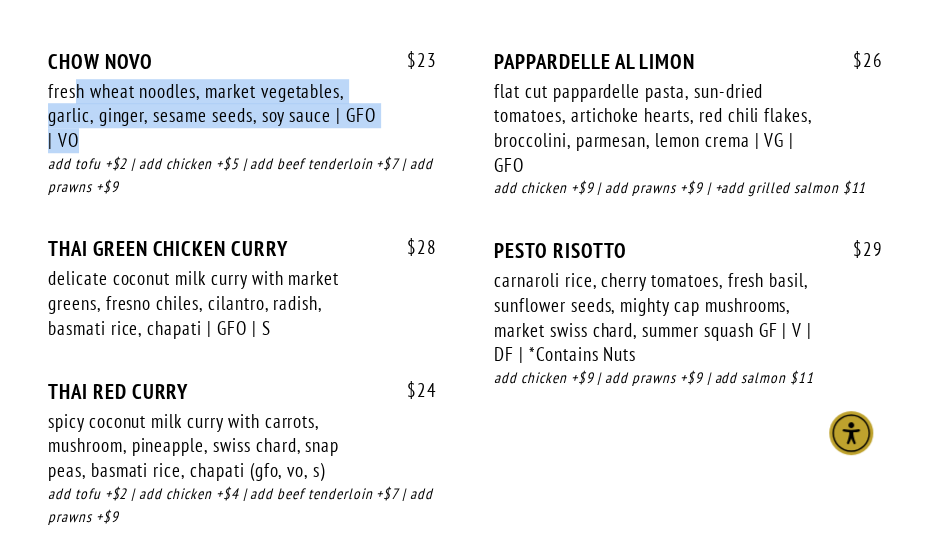 click on "fresh wheat noodles, market vegetables, garlic, ginger, sesame seeds, soy sauce | GFO | VO" at bounding box center (214, 116) 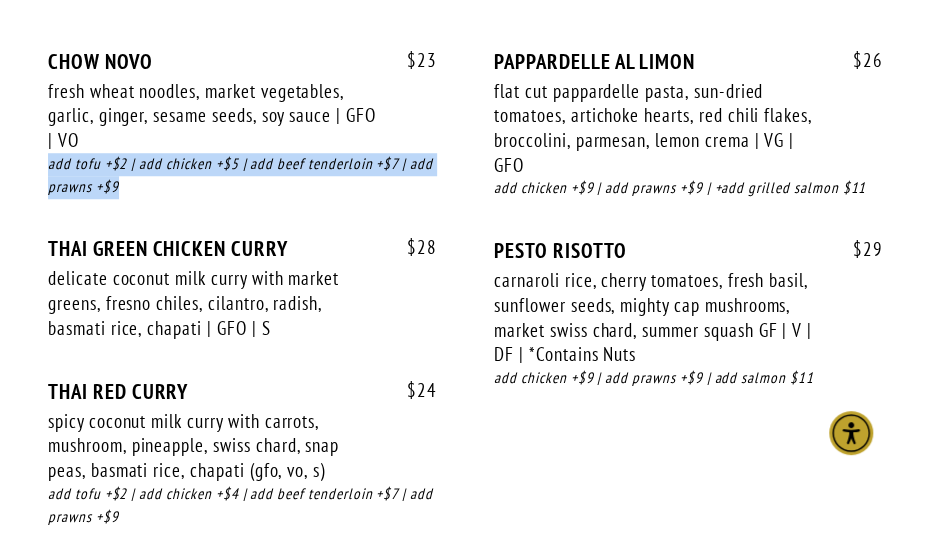 click on "$ 23
CHOW NOVO
fresh wheat noodles, market vegetables, garlic, ginger, sesame seeds, soy sauce | GFO | VO
$ 23
add tofu +$2 | add chicken +$5 | add beef tenderloin +$7 | add prawns +$9" at bounding box center [242, 143] 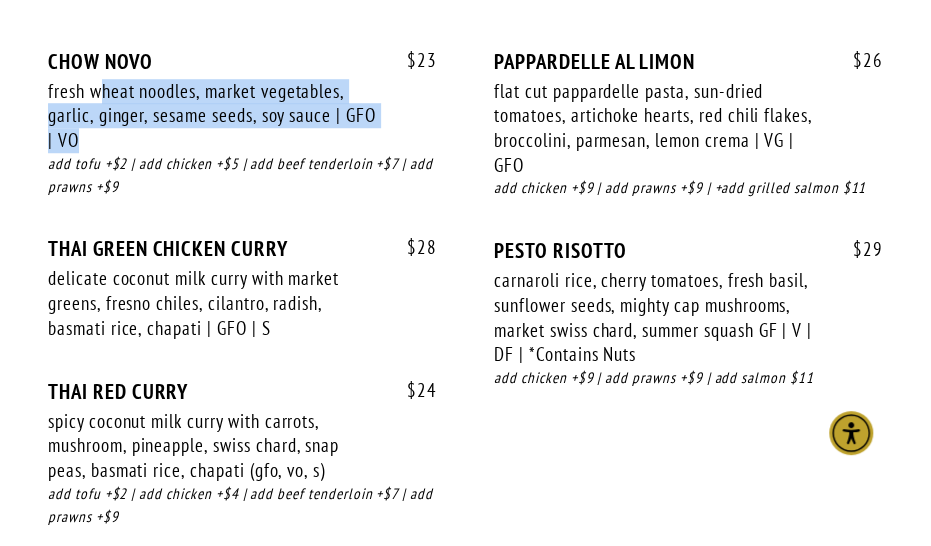 click on "fresh wheat noodles, market vegetables, garlic, ginger, sesame seeds, soy sauce | GFO | VO" at bounding box center (214, 116) 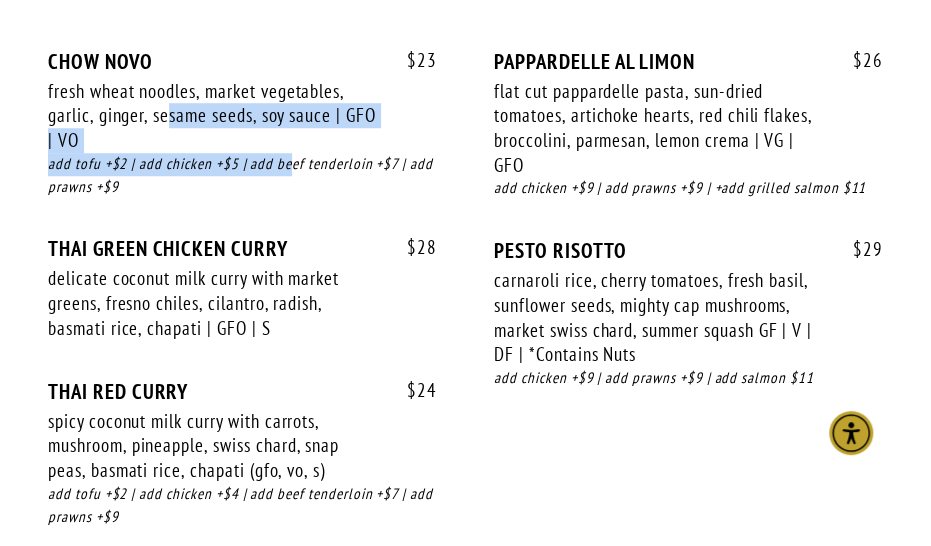 click on "$ 23
CHOW NOVO
fresh wheat noodles, market vegetables, garlic, ginger, sesame seeds, soy sauce | GFO | VO
$ 23
add tofu +$2 | add chicken +$5 | add beef tenderloin +$7 | add prawns +$9" at bounding box center [242, 143] 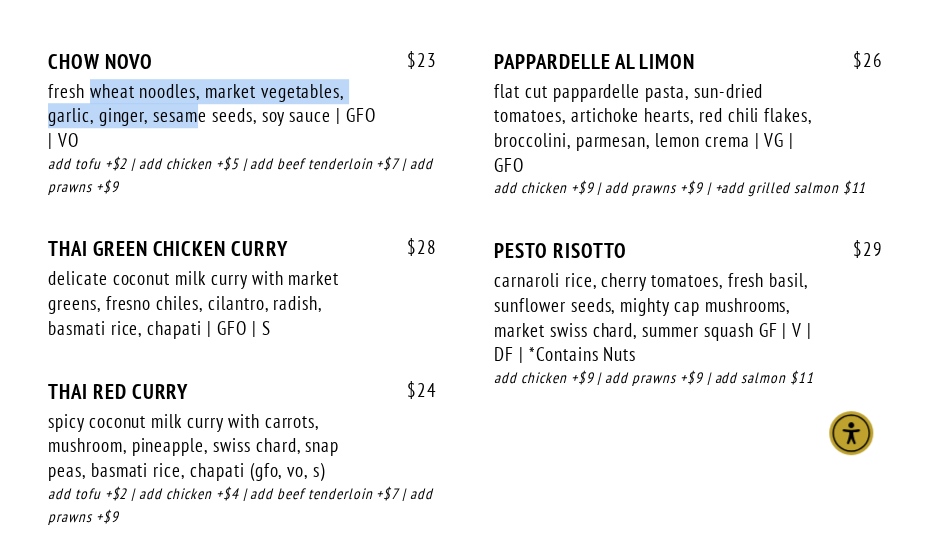 click on "$ 23
CHOW NOVO
fresh wheat noodles, market vegetables, garlic, ginger, sesame seeds, soy sauce | GFO | VO
$ 23
add tofu +$2 | add chicken +$5 | add beef tenderloin +$7 | add prawns +$9" at bounding box center (242, 143) 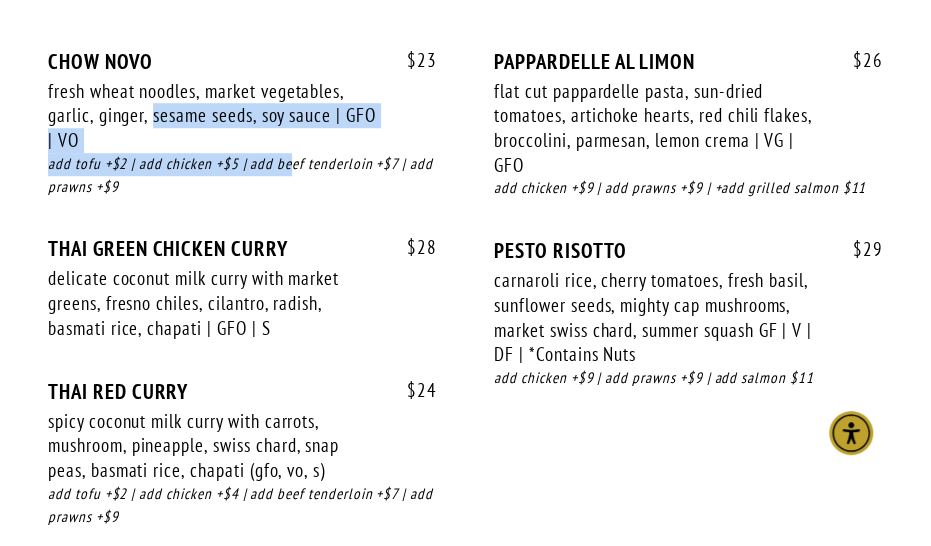 click on "$ 23
CHOW NOVO
fresh wheat noodles, market vegetables, garlic, ginger, sesame seeds, soy sauce | GFO | VO
$ 23
add tofu +$2 | add chicken +$5 | add beef tenderloin +$7 | add prawns +$9" at bounding box center (242, 143) 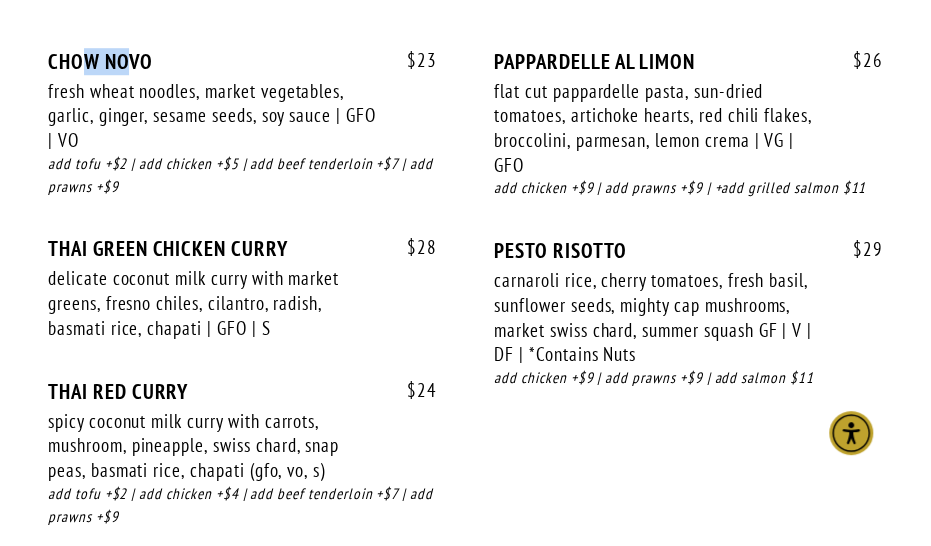 click on "$ 23
CHOW NOVO
fresh wheat noodles, market vegetables, garlic, ginger, sesame seeds, soy sauce | GFO | VO
$ 23
add tofu +$2 | add chicken +$5 | add beef tenderloin +$7 | add prawns +$9" at bounding box center [242, 143] 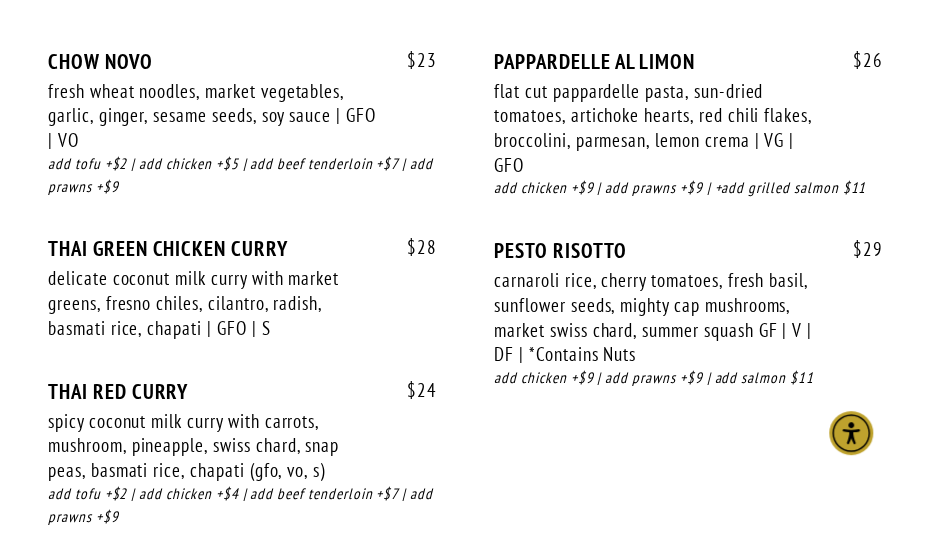 click on "fresh wheat noodles, market vegetables, garlic, ginger, sesame seeds, soy sauce | GFO | VO" at bounding box center (214, 116) 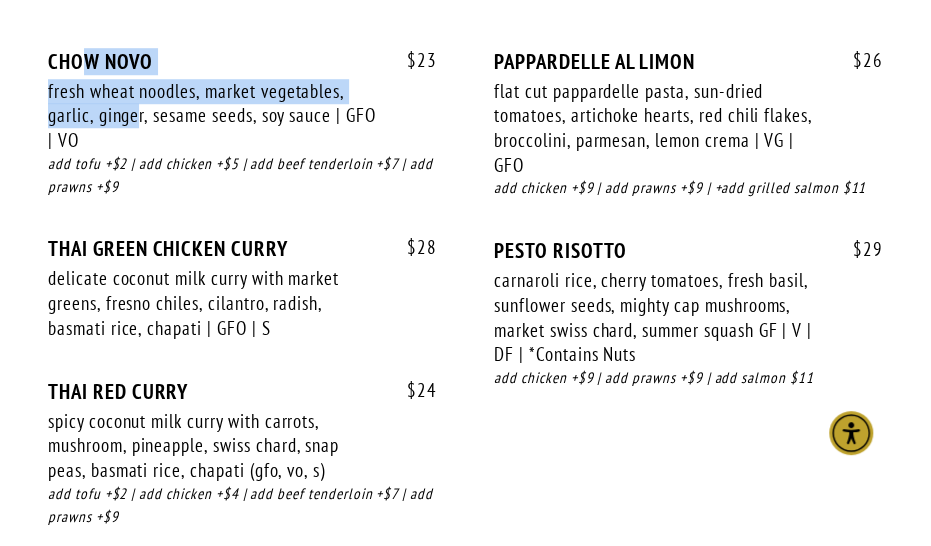 click on "$ 23
CHOW NOVO
fresh wheat noodles, market vegetables, garlic, ginger, sesame seeds, soy sauce | GFO | VO
$ 23
add tofu +$2 | add chicken +$5 | add beef tenderloin +$7 | add prawns +$9" at bounding box center (242, 143) 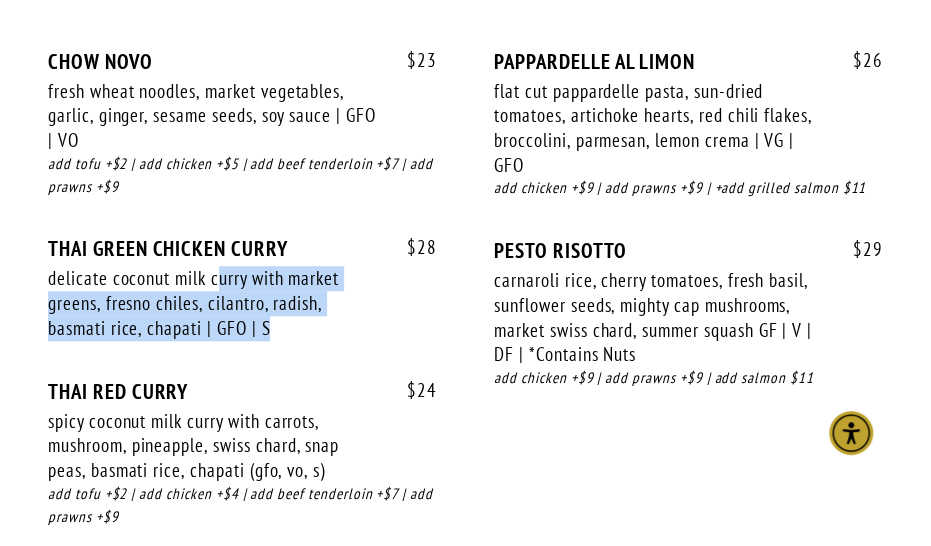 click on "$ 28
THAI GREEN CHICKEN CURRY
delicate coconut milk curry with market greens, fresno chiles, cilantro, radish, basmati rice, chapati | GFO | S
$ 28" at bounding box center [242, 307] 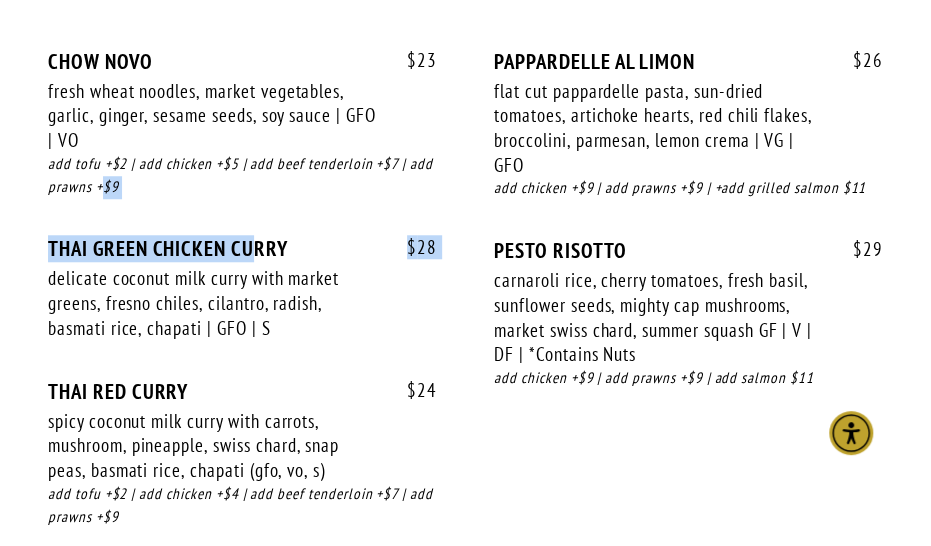 click on "$ 23
CHOW NOVO
fresh wheat noodles, market vegetables, garlic, ginger, sesame seeds, soy sauce | GFO | VO
$ 23
add tofu +$2 | add chicken +$5 | add beef tenderloin +$7 | add prawns +$9
$ 28
THAI GREEN CHICKEN CURRY
delicate coconut milk curry with market greens, fresno chiles, cilantro, radish, basmati rice, chapati | GFO | S
$ $ THAI RED CURRY $ $ $" at bounding box center (465, 308) 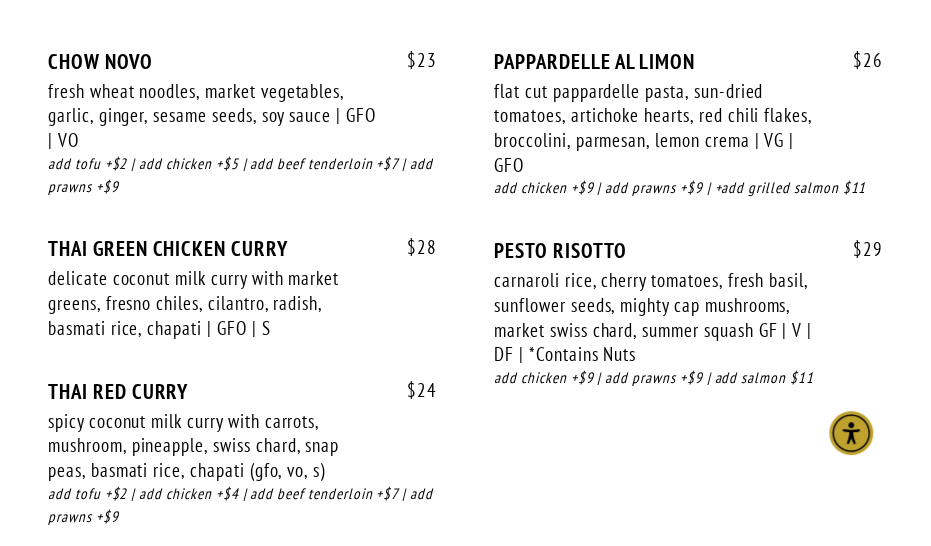 click on "$ 28
THAI GREEN CHICKEN CURRY
delicate coconut milk curry with market greens, fresno chiles, cilantro, radish, basmati rice, chapati | GFO | S
$ 28" at bounding box center (242, 307) 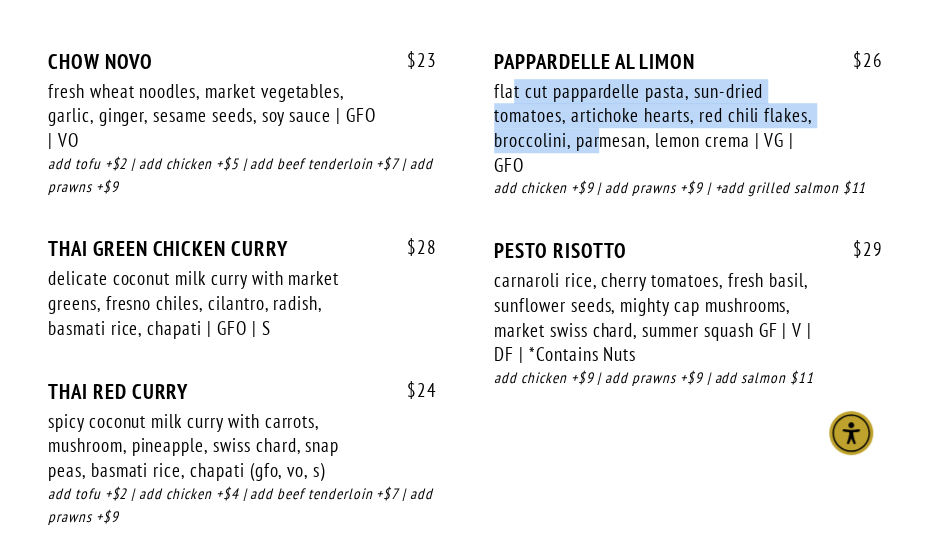 click on "flat cut pappardelle pasta, sun-dried tomatoes, artichoke hearts, red chili flakes, broccolini, parmesan, lemon crema | VG | GFO" at bounding box center (660, 128) 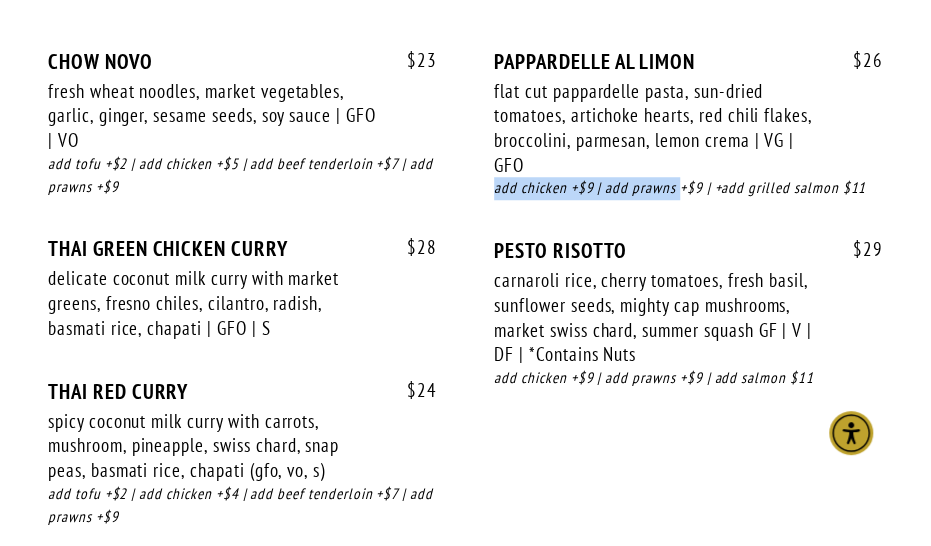 click on "$ 26
PAPPARDELLE AL LIMON
flat cut pappardelle pasta, sun-dried tomatoes, artichoke hearts, red chili flakes, broccolini, parmesan, lemon crema | VG | GFO
$ 26
add chicken +$9 | add prawns +$9 | +add grilled salmon $11" at bounding box center [688, 144] 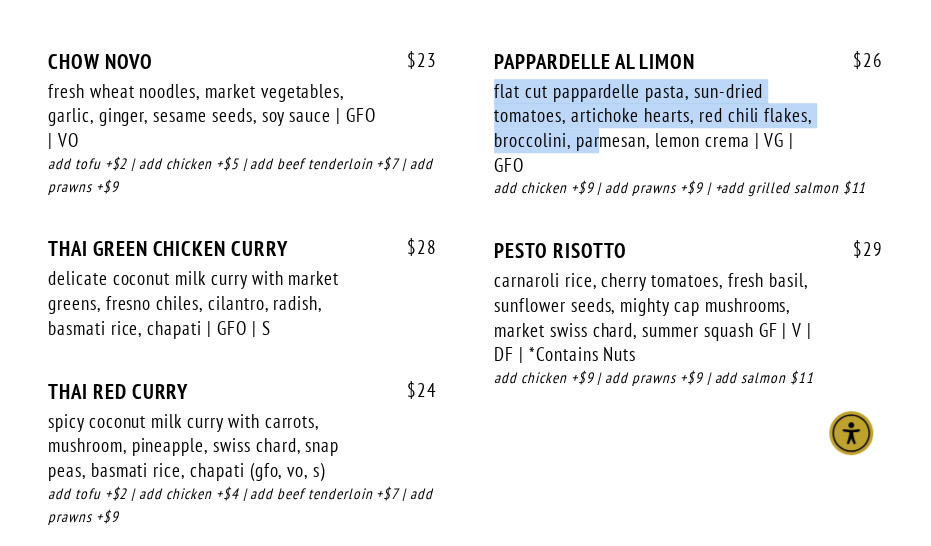 click on "$ 23
CHOW NOVO
fresh wheat noodles, market vegetables, garlic, ginger, sesame seeds, soy sauce | GFO | VO
$ 23
add tofu +$2 | add chicken +$5 | add beef tenderloin +$7 | add prawns +$9
$ 28
THAI GREEN CHICKEN CURRY
delicate coconut milk curry with market greens, fresno chiles, cilantro, radish, basmati rice, chapati | GFO | S
$ $ THAI RED CURRY $ $ $" at bounding box center (465, 308) 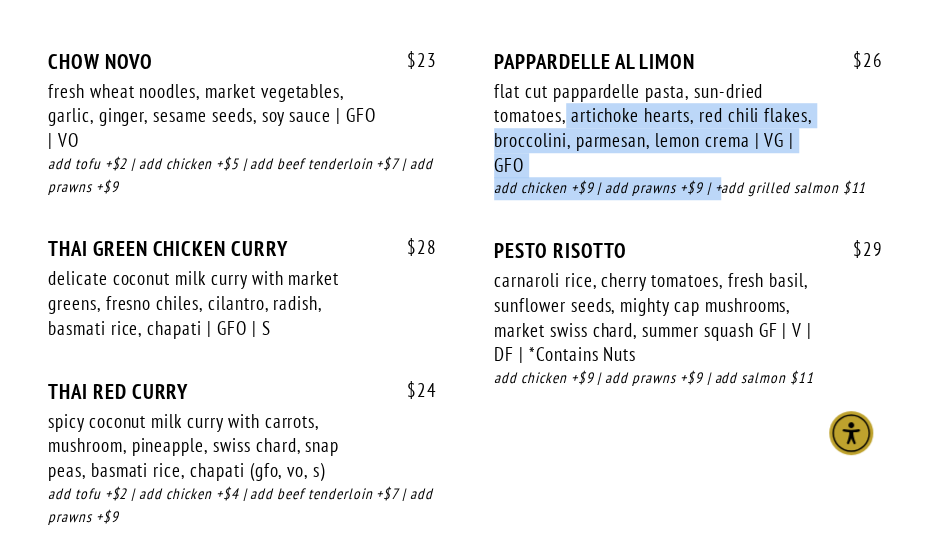 click on "$ 26
PAPPARDELLE AL LIMON
flat cut pappardelle pasta, sun-dried tomatoes, artichoke hearts, red chili flakes, broccolini, parmesan, lemon crema | VG | GFO
$ 26
add chicken +$9 | add prawns +$9 | +add grilled salmon $11" at bounding box center [688, 144] 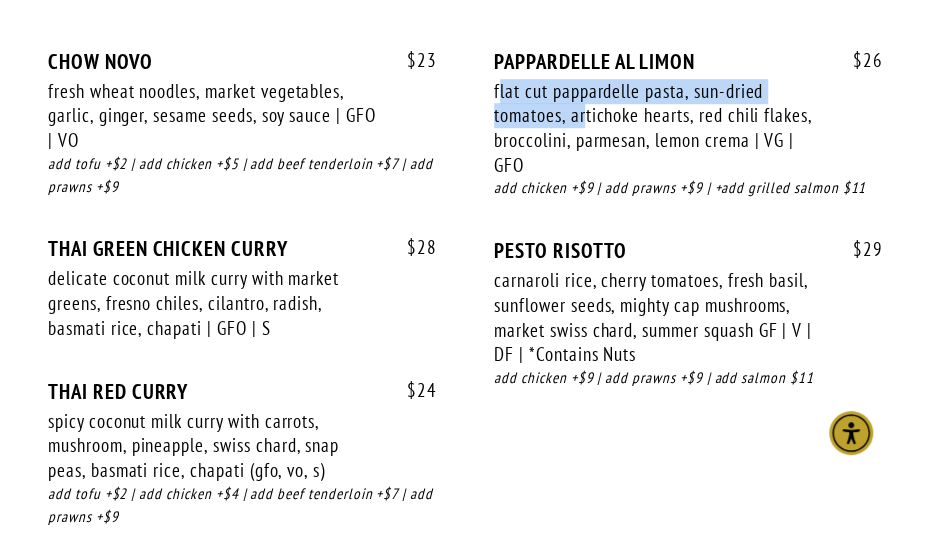 click on "flat cut pappardelle pasta, sun-dried tomatoes, artichoke hearts, red chili flakes, broccolini, parmesan, lemon crema | VG | GFO" at bounding box center [660, 128] 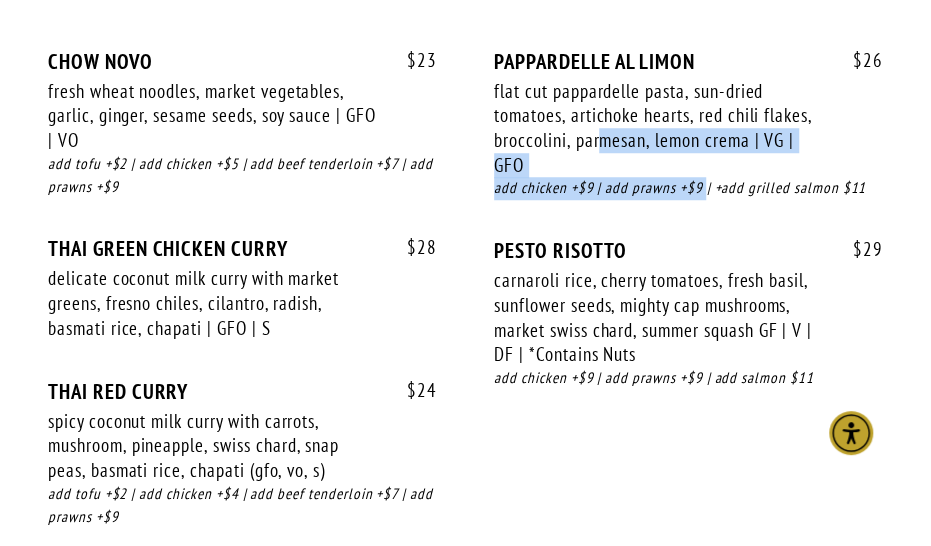 click on "$ 26
PAPPARDELLE AL LIMON
flat cut pappardelle pasta, sun-dried tomatoes, artichoke hearts, red chili flakes, broccolini, parmesan, lemon crema | VG | GFO
$ 26
add chicken +$9 | add prawns +$9 | +add grilled salmon $11" at bounding box center (688, 144) 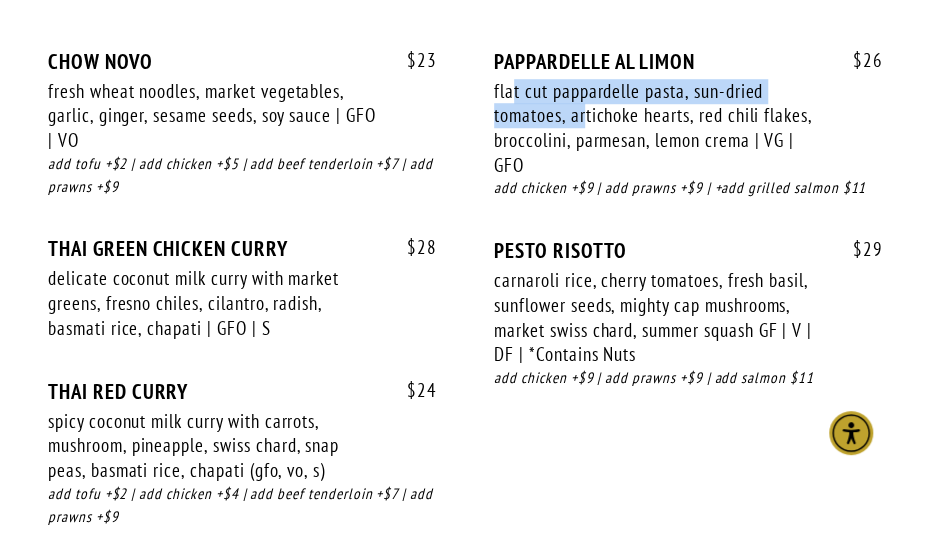 click on "flat cut pappardelle pasta, sun-dried tomatoes, artichoke hearts, red chili flakes, broccolini, parmesan, lemon crema | VG | GFO" at bounding box center [660, 128] 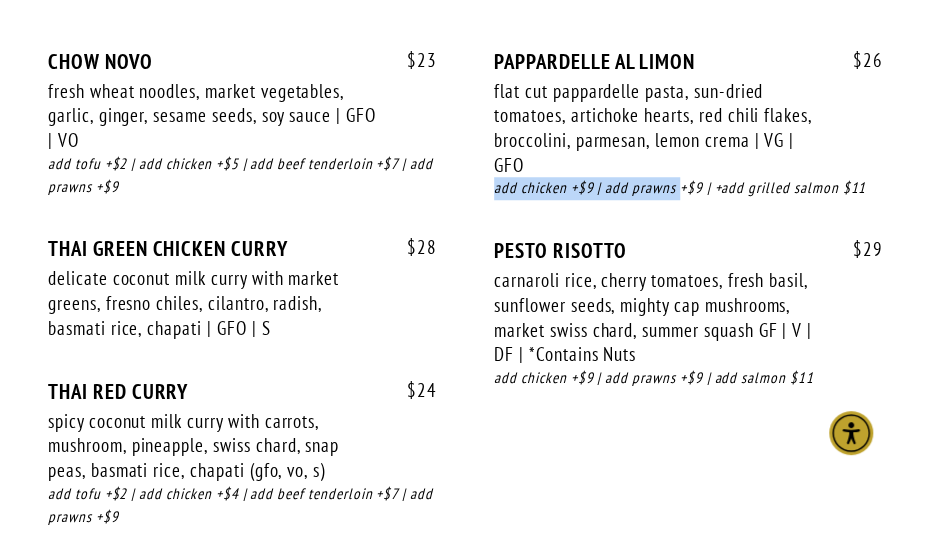 click on "$ 26
PAPPARDELLE AL LIMON
flat cut pappardelle pasta, sun-dried tomatoes, artichoke hearts, red chili flakes, broccolini, parmesan, lemon crema | VG | GFO
$ 26
add chicken +$9 | add prawns +$9 | +add grilled salmon $11" at bounding box center [688, 144] 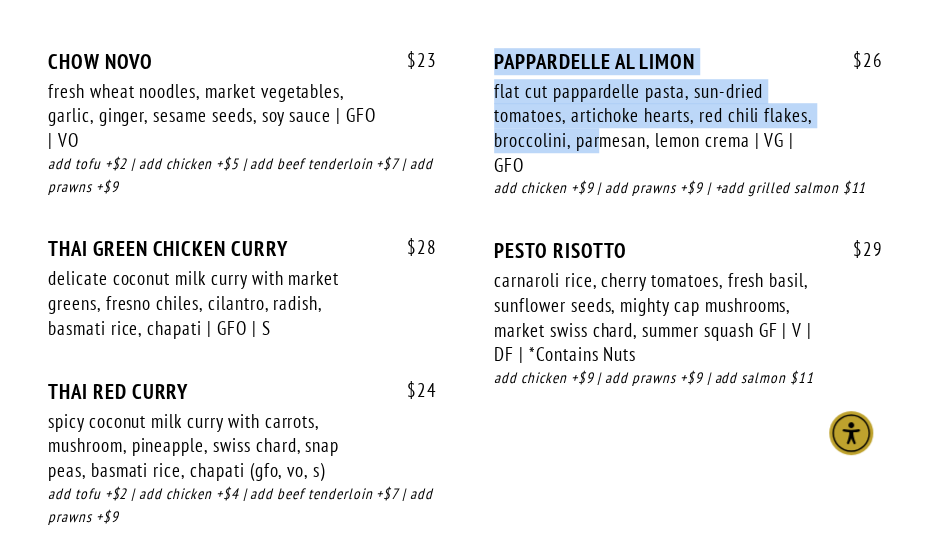 click on "$ 26
PAPPARDELLE AL LIMON
flat cut pappardelle pasta, sun-dried tomatoes, artichoke hearts, red chili flakes, broccolini, parmesan, lemon crema | VG | GFO
$ 26
add chicken +$9 | add prawns +$9 | +add grilled salmon $11" at bounding box center [688, 144] 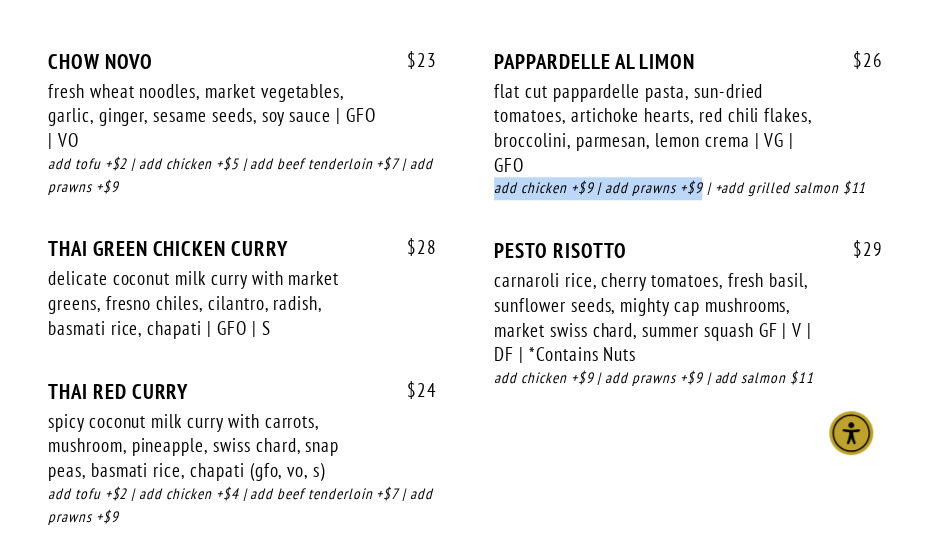 click on "$ 26
PAPPARDELLE AL LIMON
flat cut pappardelle pasta, sun-dried tomatoes, artichoke hearts, red chili flakes, broccolini, parmesan, lemon crema | VG | GFO
$ 26
add chicken +$9 | add prawns +$9 | +add grilled salmon $11" at bounding box center [688, 144] 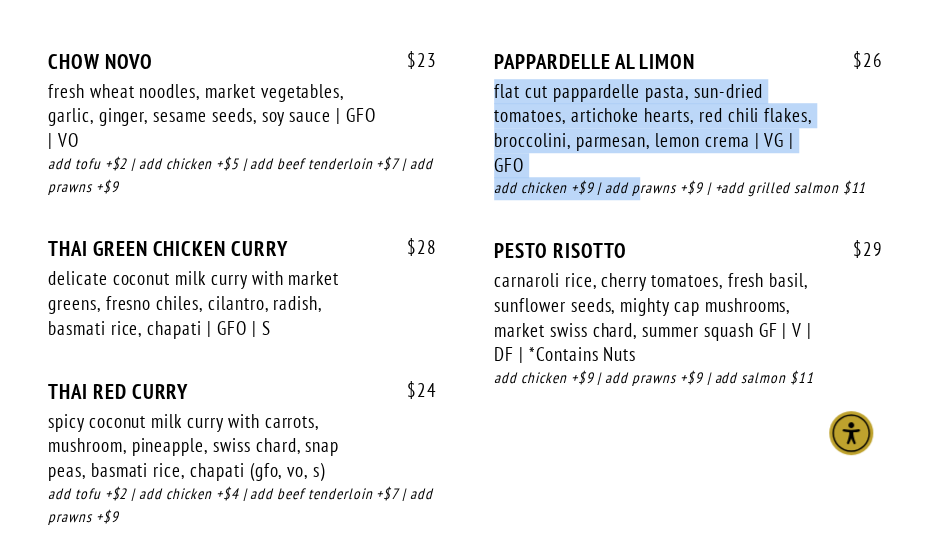 click on "$ 23
CHOW NOVO
fresh wheat noodles, market vegetables, garlic, ginger, sesame seeds, soy sauce | GFO | VO
$ 23
add tofu +$2 | add chicken +$5 | add beef tenderloin +$7 | add prawns +$9
$ 28
THAI GREEN CHICKEN CURRY
delicate coconut milk curry with market greens, fresno chiles, cilantro, radish, basmati rice, chapati | GFO | S
$ $ THAI RED CURRY $ $ $" at bounding box center (465, 308) 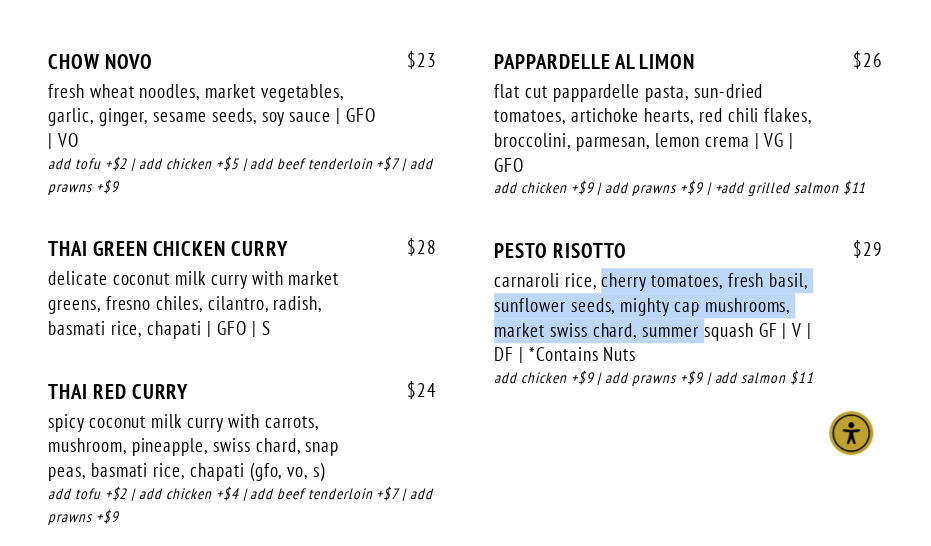 click on "$ 29
PESTO RISOTTO
carnaroli rice, cherry tomatoes, fresh basil, sunflower seeds, mighty cap mushrooms, market swiss chard, summer squash GF | V | DF | *Contains Nuts
$ 29
add chicken +$9 | add prawns +$9 | add salmon $11" at bounding box center [688, 333] 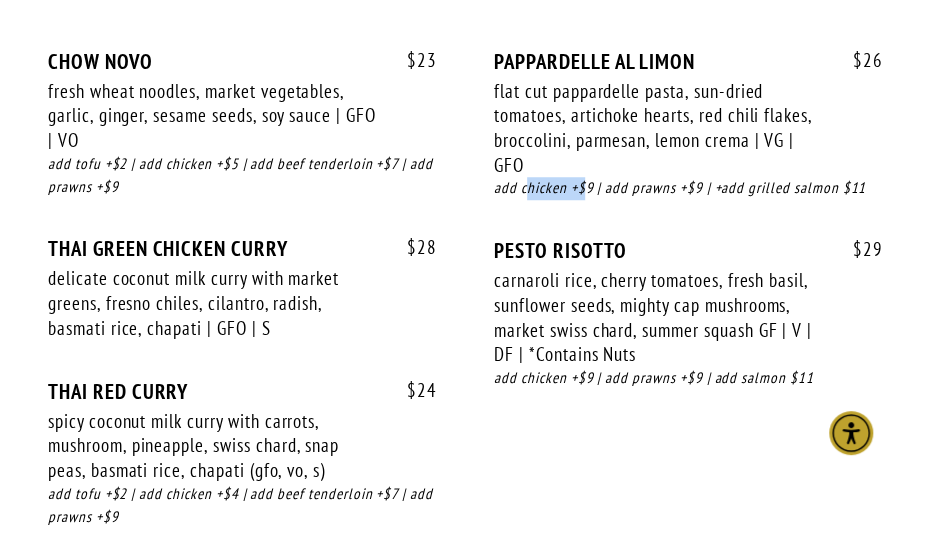 click on "$ 23
CHOW NOVO
fresh wheat noodles, market vegetables, garlic, ginger, sesame seeds, soy sauce | GFO | VO
$ 23
add tofu +$2 | add chicken +$5 | add beef tenderloin +$7 | add prawns +$9
$ 28
THAI GREEN CHICKEN CURRY
delicate coconut milk curry with market greens, fresno chiles, cilantro, radish, basmati rice, chapati | GFO | S
$ $ THAI RED CURRY $ $ $" at bounding box center (465, 308) 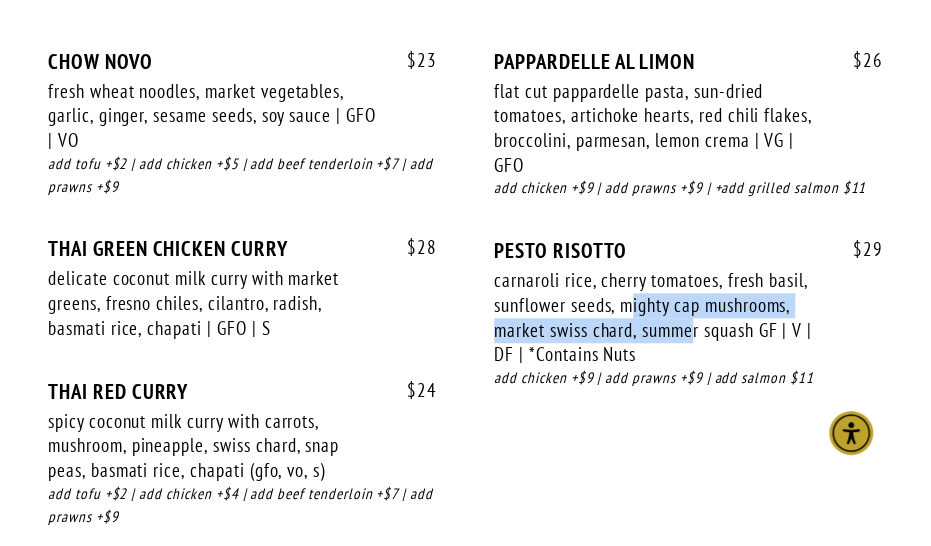 click on "carnaroli rice, cherry tomatoes, fresh basil, sunflower seeds, mighty cap mushrooms, market swiss chard, summer squash GF | V | DF | *Contains Nuts" at bounding box center [660, 317] 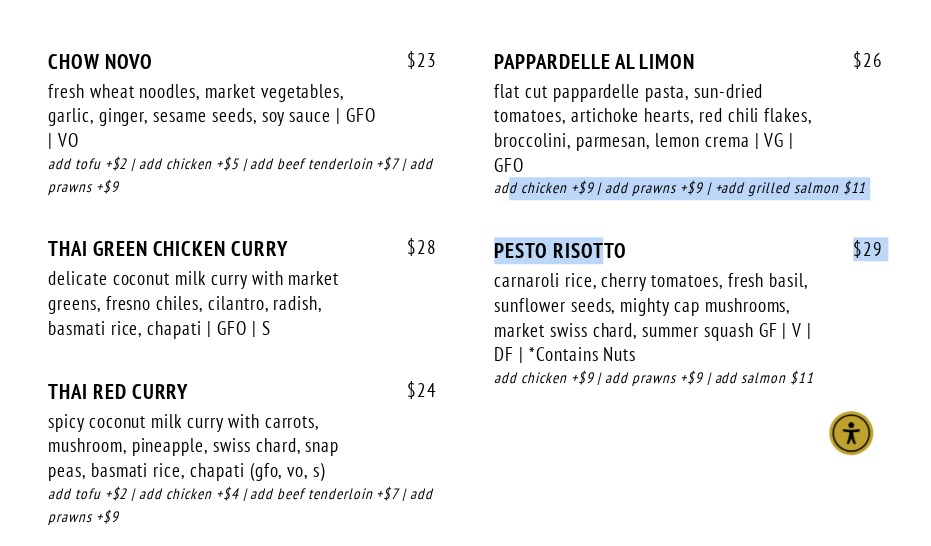 click on "$ 23
CHOW NOVO
fresh wheat noodles, market vegetables, garlic, ginger, sesame seeds, soy sauce | GFO | VO
$ 23
add tofu +$2 | add chicken +$5 | add beef tenderloin +$7 | add prawns +$9
$ 28
THAI GREEN CHICKEN CURRY
delicate coconut milk curry with market greens, fresno chiles, cilantro, radish, basmati rice, chapati | GFO | S
$ $ THAI RED CURRY $ $ $" at bounding box center (465, 308) 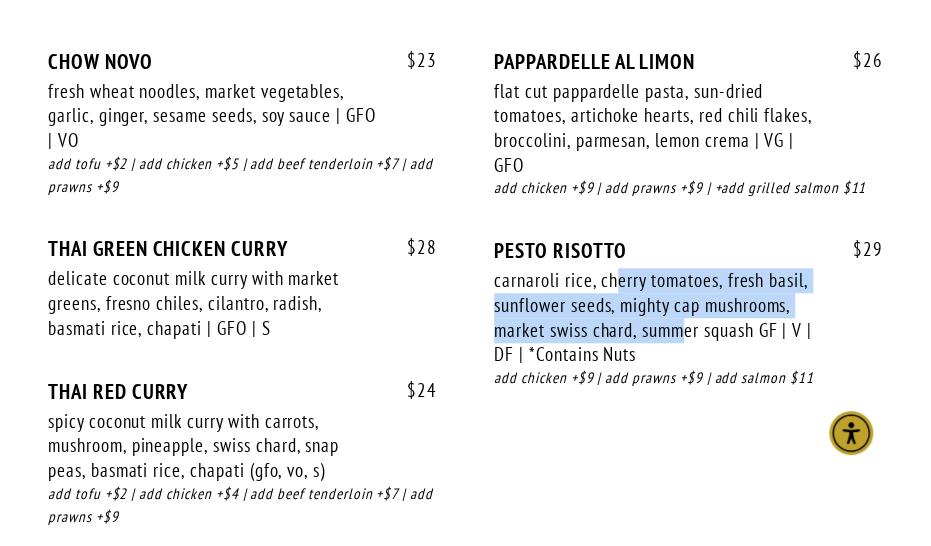 click on "carnaroli rice, cherry tomatoes, fresh basil, sunflower seeds, mighty cap mushrooms, market swiss chard, summer squash GF | V | DF | *Contains Nuts" at bounding box center (660, 317) 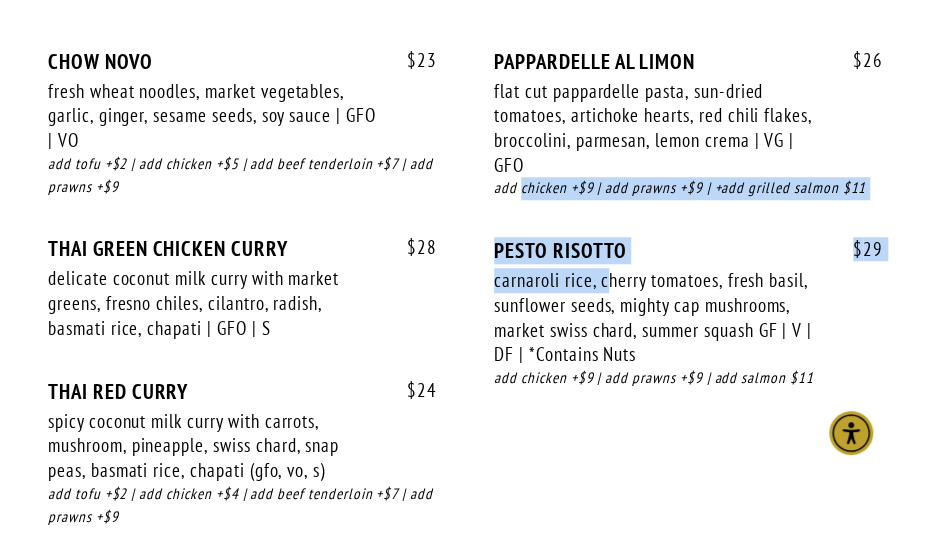 click on "$ 23
CHOW NOVO
fresh wheat noodles, market vegetables, garlic, ginger, sesame seeds, soy sauce | GFO | VO
$ 23
add tofu +$2 | add chicken +$5 | add beef tenderloin +$7 | add prawns +$9
$ 28
THAI GREEN CHICKEN CURRY
delicate coconut milk curry with market greens, fresno chiles, cilantro, radish, basmati rice, chapati | GFO | S
$ $ THAI RED CURRY $ $ $" at bounding box center (465, 308) 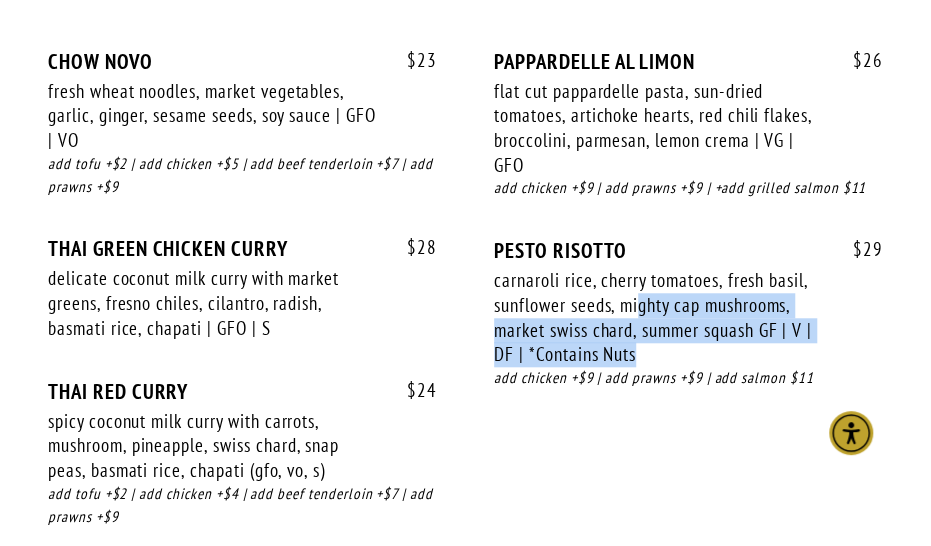 click on "carnaroli rice, cherry tomatoes, fresh basil, sunflower seeds, mighty cap mushrooms, market swiss chard, summer squash GF | V | DF | *Contains Nuts" at bounding box center [660, 317] 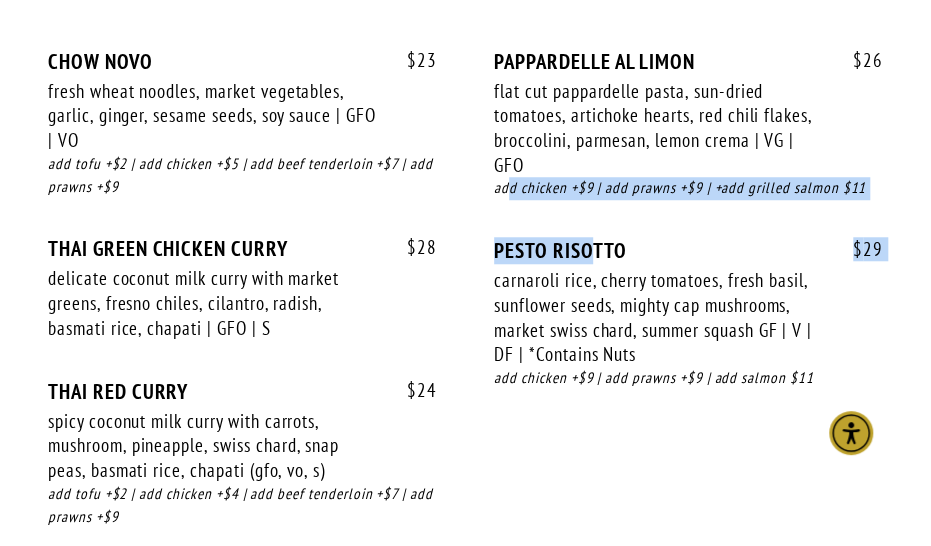 click on "$ 23
CHOW NOVO
fresh wheat noodles, market vegetables, garlic, ginger, sesame seeds, soy sauce | GFO | VO
$ 23
add tofu +$2 | add chicken +$5 | add beef tenderloin +$7 | add prawns +$9
$ 28
THAI GREEN CHICKEN CURRY
delicate coconut milk curry with market greens, fresno chiles, cilantro, radish, basmati rice, chapati | GFO | S
$ $ THAI RED CURRY $ $ $" at bounding box center [465, 308] 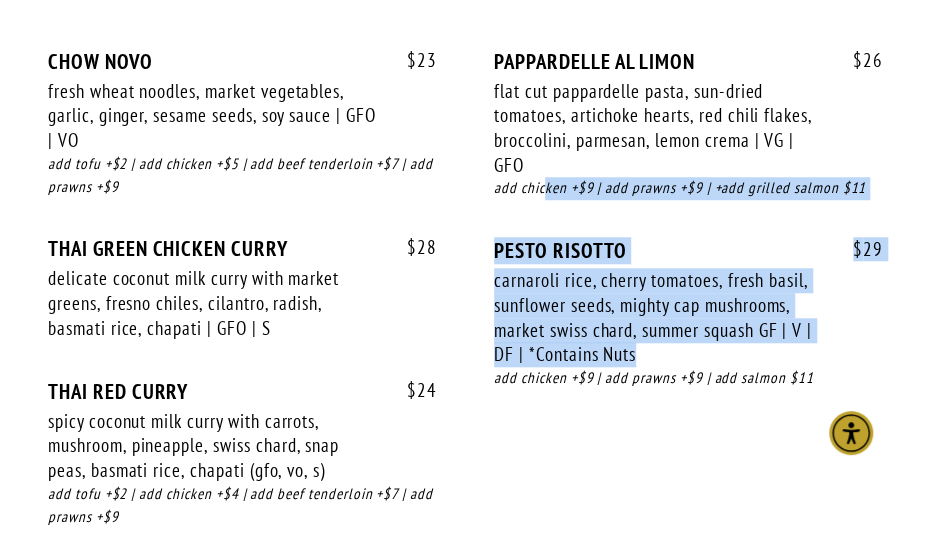 click on "$ 23
CHOW NOVO
fresh wheat noodles, market vegetables, garlic, ginger, sesame seeds, soy sauce | GFO | VO
$ 23
add tofu +$2 | add chicken +$5 | add beef tenderloin +$7 | add prawns +$9
$ 28
THAI GREEN CHICKEN CURRY
delicate coconut milk curry with market greens, fresno chiles, cilantro, radish, basmati rice, chapati | GFO | S
$ $ THAI RED CURRY $ $ $" at bounding box center (465, 308) 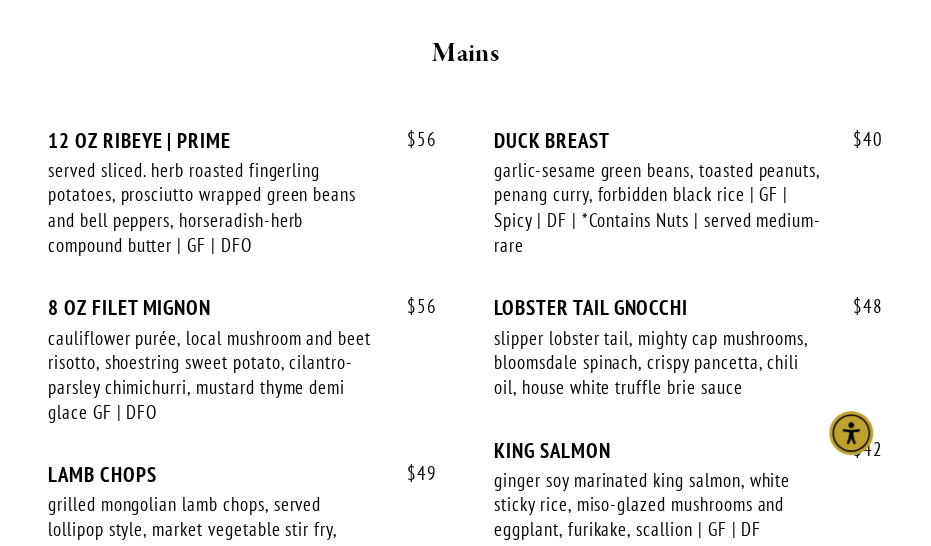 scroll, scrollTop: 4000, scrollLeft: 0, axis: vertical 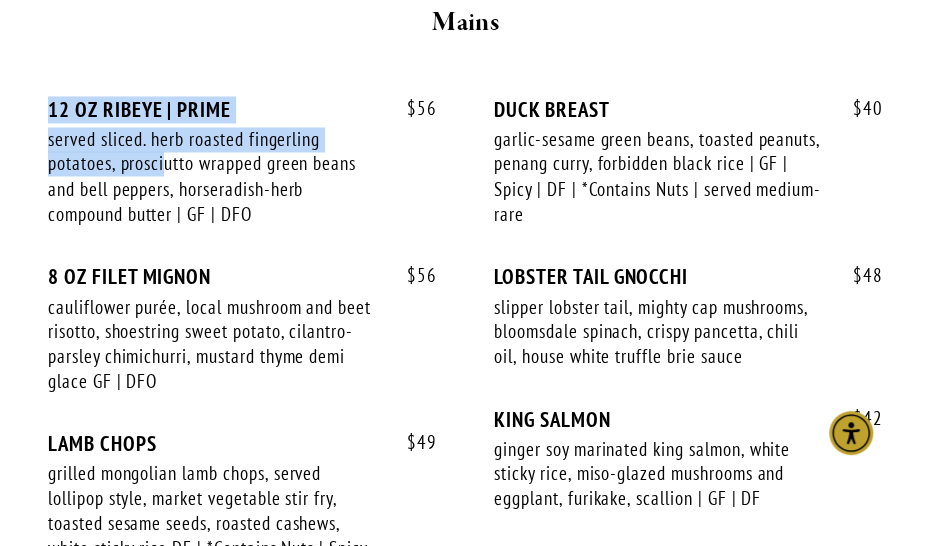 click on "$ 56
12 OZ RIBEYE | PRIME
served sliced. herb roasted fingerling potatoes, prosciutto wrapped green beans and bell peppers, horseradish-herb compound butter | GF | DFO
$ 56
$ 56
8 OZ FILET MIGNON
cauliflower purée, local mushroom and beet risotto, shoestring sweet potato, cilantro-parsley chimichurri, mustard thyme demi glace GF | DFO
$ $LAMB CHOPS$ $" at bounding box center [465, 384] 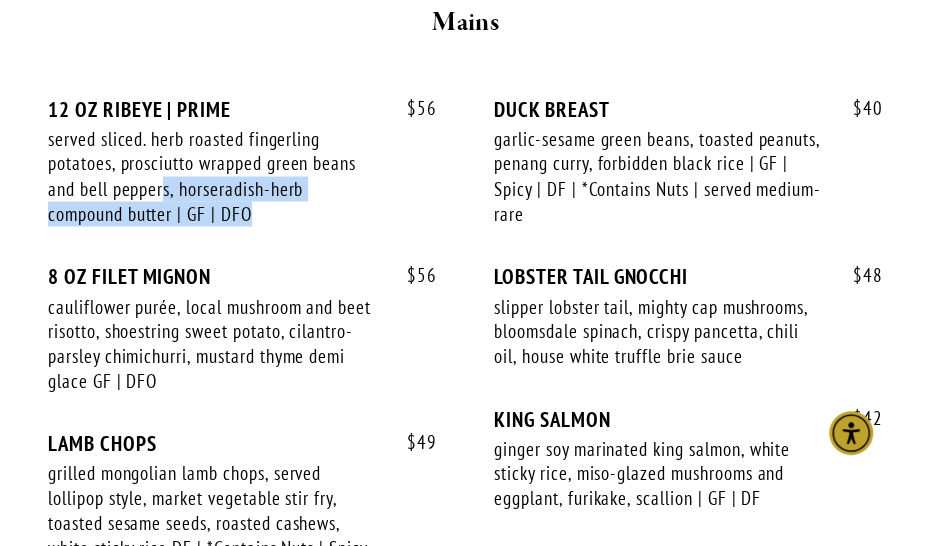 click on "$ 56
12 OZ RIBEYE | PRIME
served sliced. herb roasted fingerling potatoes, prosciutto wrapped green beans and bell peppers, horseradish-herb compound butter | GF | DFO
$ 56" at bounding box center (242, 180) 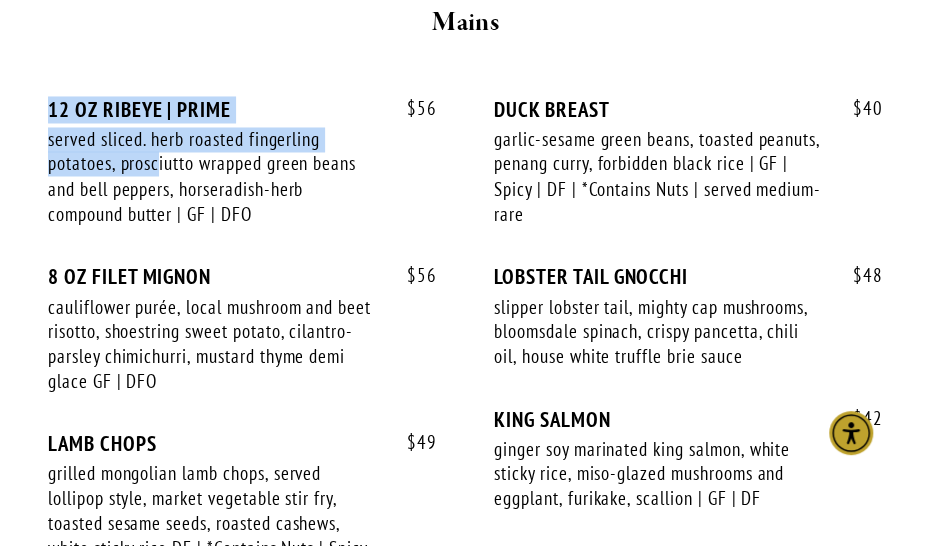 click on "SMALL BITES
SHARING PLATES
SOUPS & SALADS
SPECIALTY DISHES
MAINS
BEVERAGES
Small Bites
$ 9
HOUSE SALAD
mixed market lettuces, cucumber, shaved radish, pickled onion, sunflower seeds, parmesan, cranberry vinaigrette GF | DFO | VG
$ 9
$ 14
ROASTED TAHINI CAULIFLOWER" at bounding box center (465, -873) 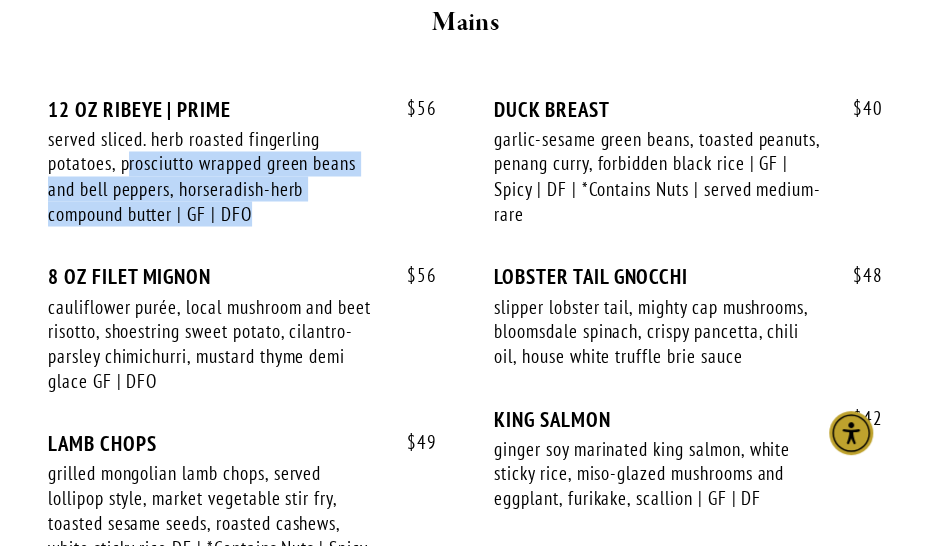 click on "$ 56
12 OZ RIBEYE | PRIME
served sliced. herb roasted fingerling potatoes, prosciutto wrapped green beans and bell peppers, horseradish-herb compound butter | GF | DFO
$ 56" at bounding box center [242, 180] 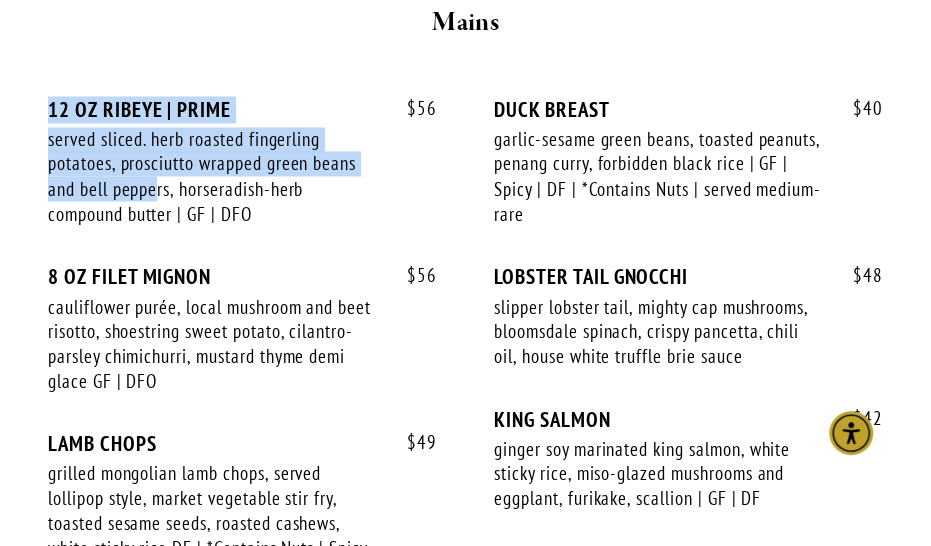 click on "SMALL BITES
SHARING PLATES
SOUPS & SALADS
SPECIALTY DISHES
MAINS
BEVERAGES
Small Bites
$ 9
HOUSE SALAD
mixed market lettuces, cucumber, shaved radish, pickled onion, sunflower seeds, parmesan, cranberry vinaigrette GF | DFO | VG
$ 9
$ 14
ROASTED TAHINI CAULIFLOWER" at bounding box center [465, -873] 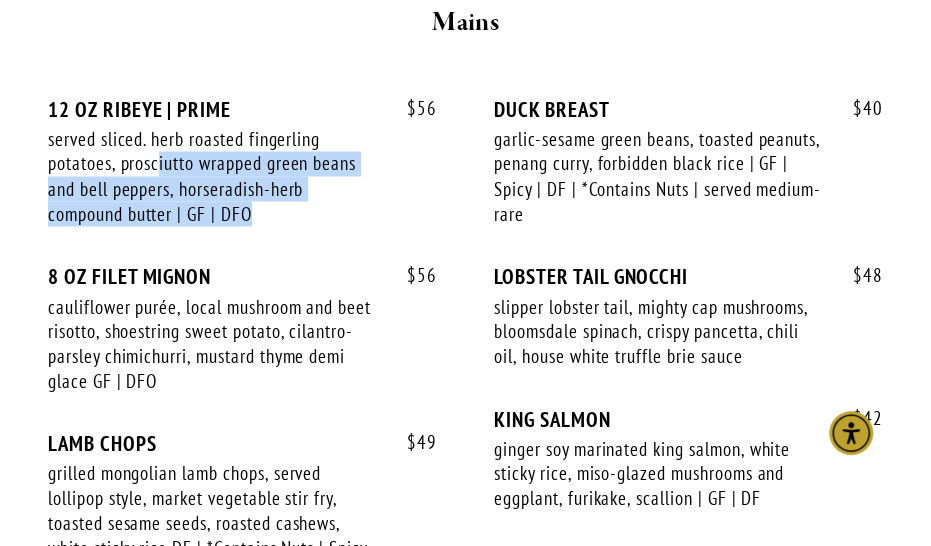 click on "$ 56
12 OZ RIBEYE | PRIME
served sliced. herb roasted fingerling potatoes, prosciutto wrapped green beans and bell peppers, horseradish-herb compound butter | GF | DFO
$ 56" at bounding box center (242, 180) 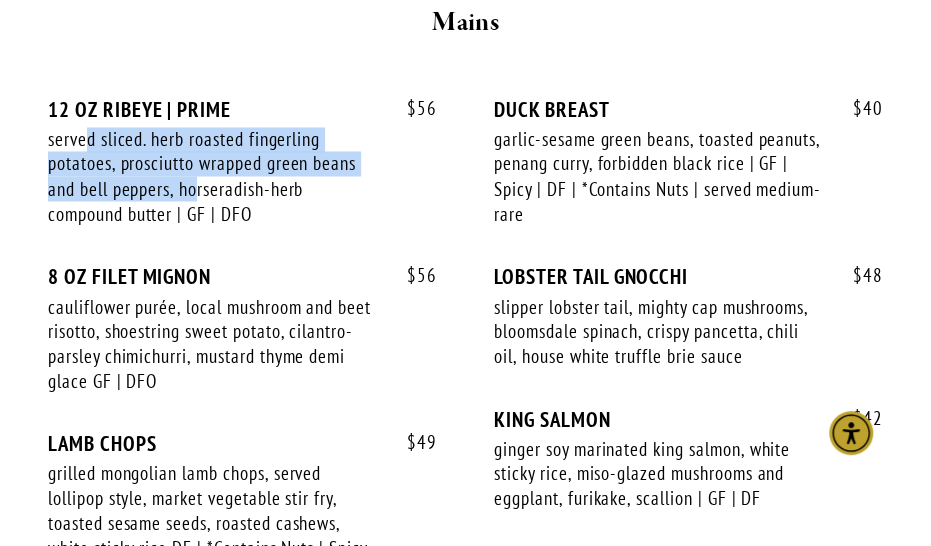 click on "served sliced. herb roasted fingerling potatoes, prosciutto wrapped green beans and bell peppers, horseradish-herb compound butter | GF | DFO" at bounding box center [214, 176] 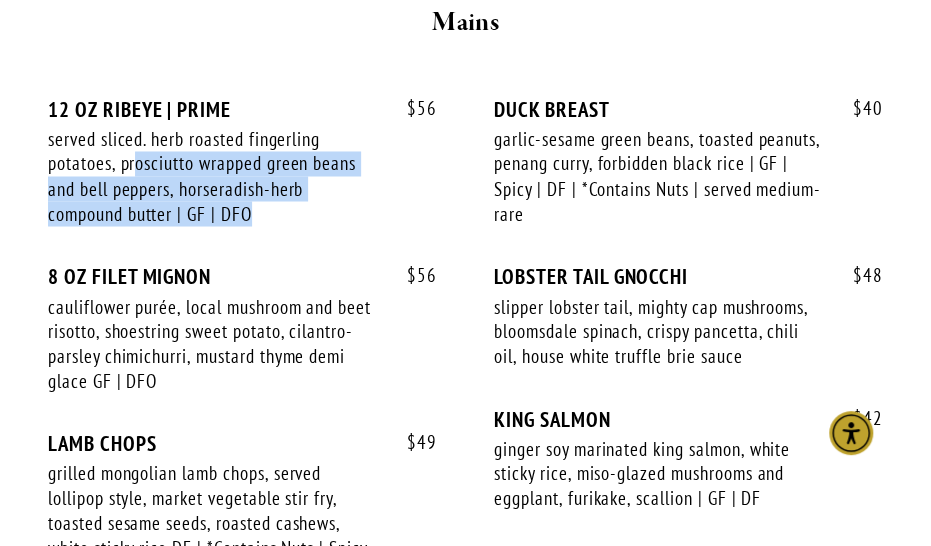 click on "served sliced. herb roasted fingerling potatoes, prosciutto wrapped green beans and bell peppers, horseradish-herb compound butter | GF | DFO" at bounding box center (214, 176) 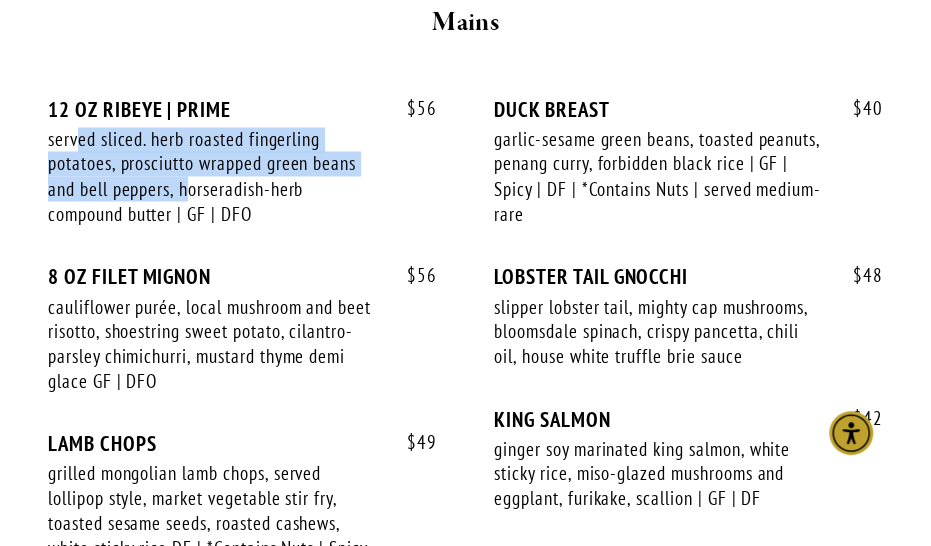 click on "served sliced. herb roasted fingerling potatoes, prosciutto wrapped green beans and bell peppers, horseradish-herb compound butter | GF | DFO" at bounding box center (214, 176) 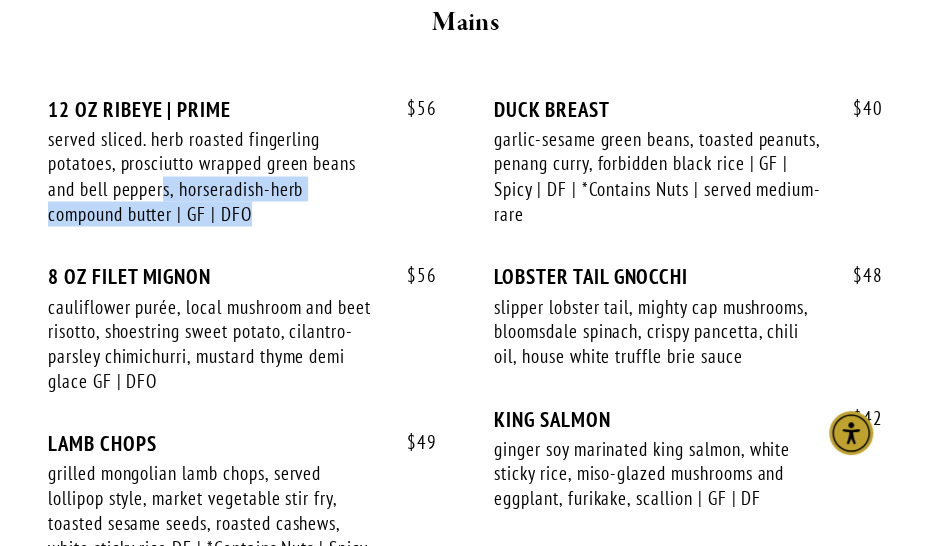 click on "$ 56
12 OZ RIBEYE | PRIME
served sliced. herb roasted fingerling potatoes, prosciutto wrapped green beans and bell peppers, horseradish-herb compound butter | GF | DFO
$ 56" at bounding box center [242, 180] 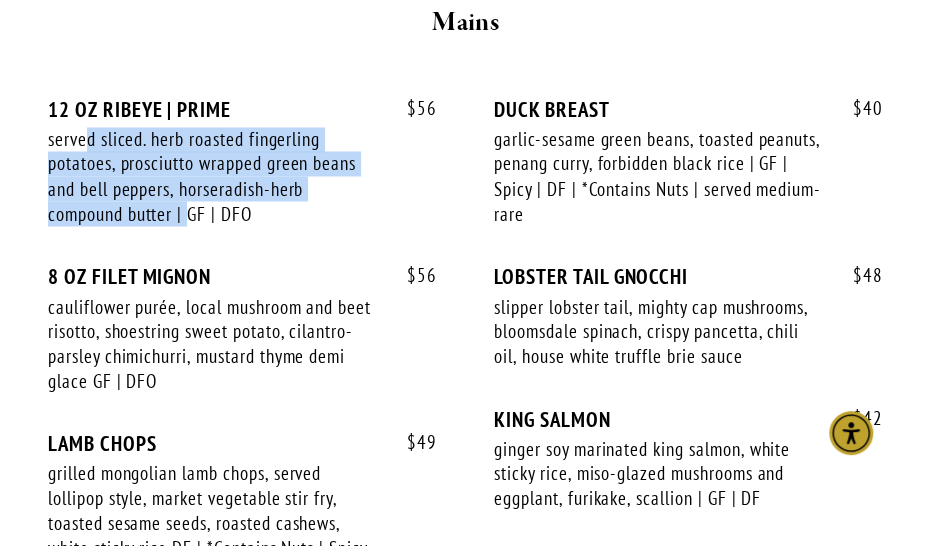 click on "$ 56
12 OZ RIBEYE | PRIME
served sliced. herb roasted fingerling potatoes, prosciutto wrapped green beans and bell peppers, horseradish-herb compound butter | GF | DFO
$ 56" at bounding box center (242, 180) 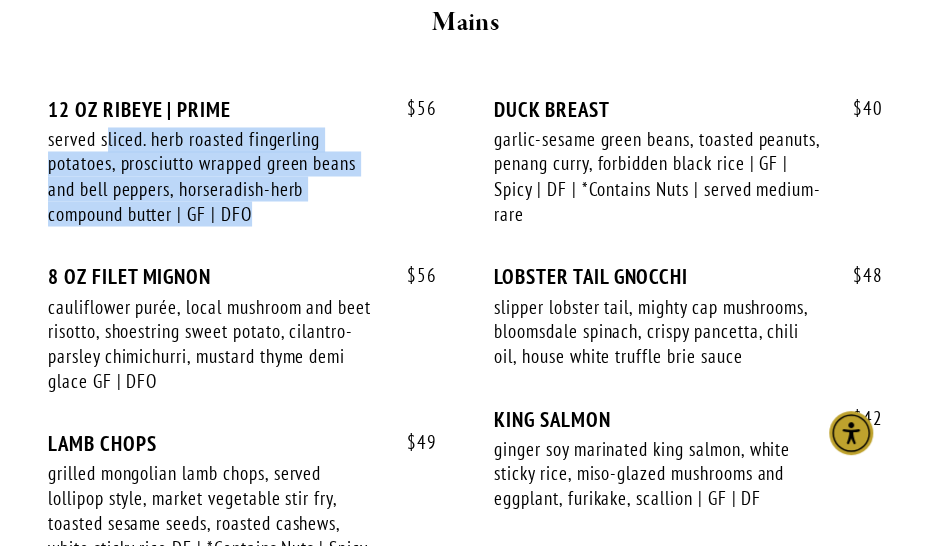 click on "$ 56
12 OZ RIBEYE | PRIME
served sliced. herb roasted fingerling potatoes, prosciutto wrapped green beans and bell peppers, horseradish-herb compound butter | GF | DFO
$ 56" at bounding box center (242, 180) 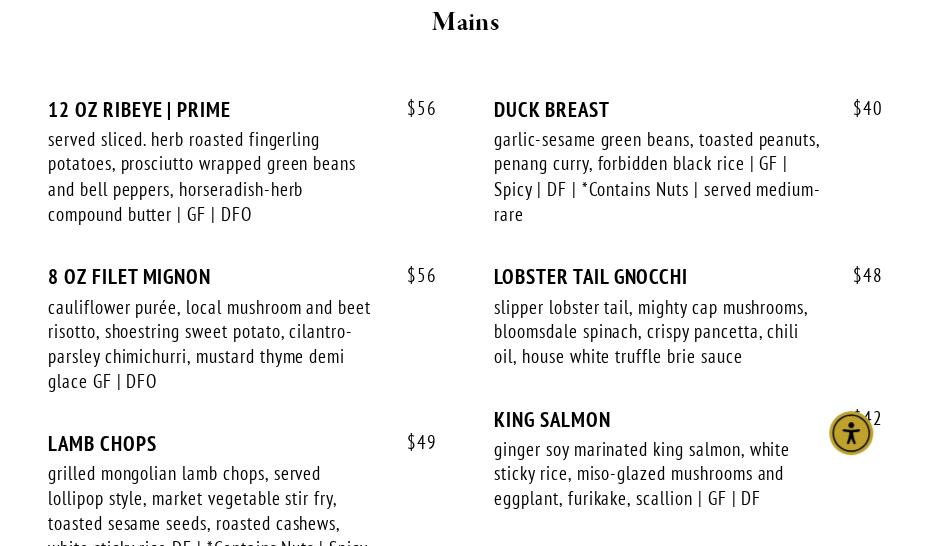 click on "served sliced. herb roasted fingerling potatoes, prosciutto wrapped green beans and bell peppers, horseradish-herb compound butter | GF | DFO" at bounding box center [214, 176] 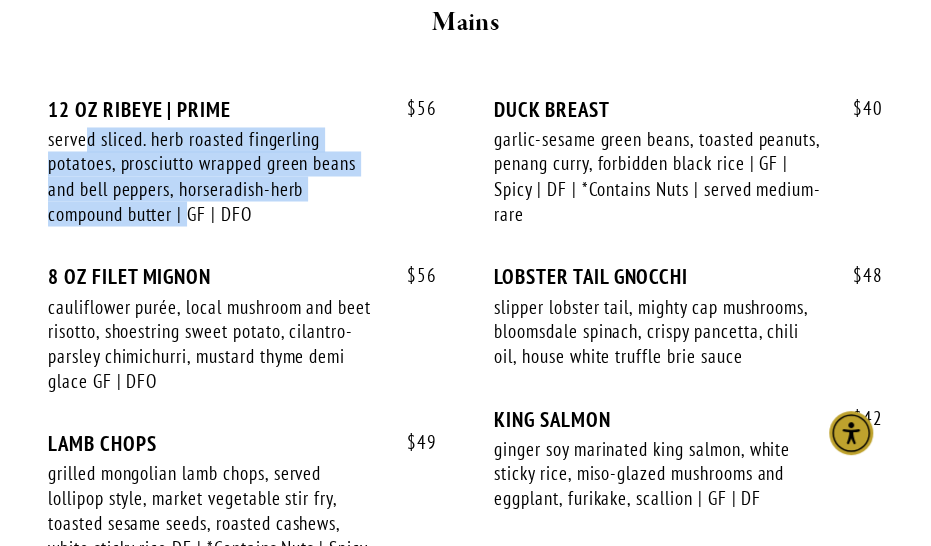 click on "served sliced. herb roasted fingerling potatoes, prosciutto wrapped green beans and bell peppers, horseradish-herb compound butter | GF | DFO" at bounding box center [214, 176] 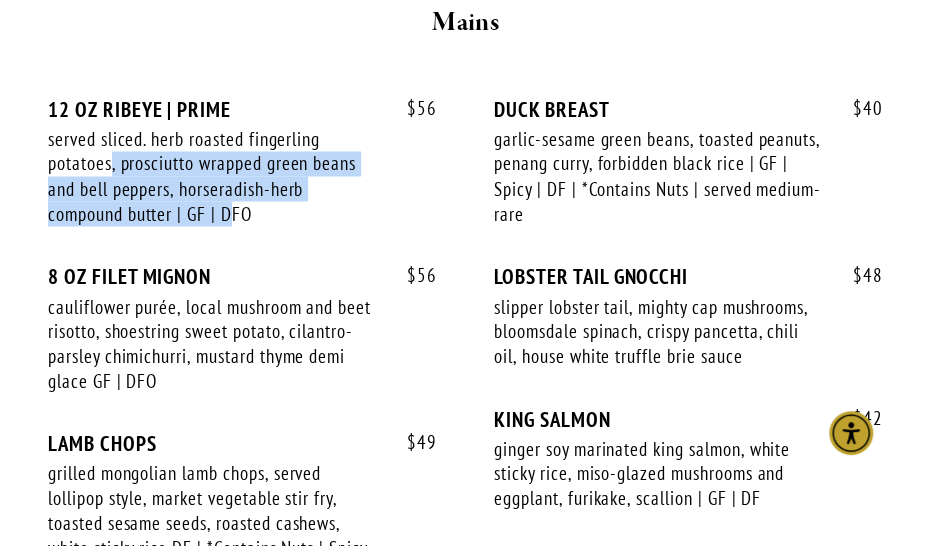 click on "$ 56
12 OZ RIBEYE | PRIME
served sliced. herb roasted fingerling potatoes, prosciutto wrapped green beans and bell peppers, horseradish-herb compound butter | GF | DFO
$ 56" at bounding box center [242, 180] 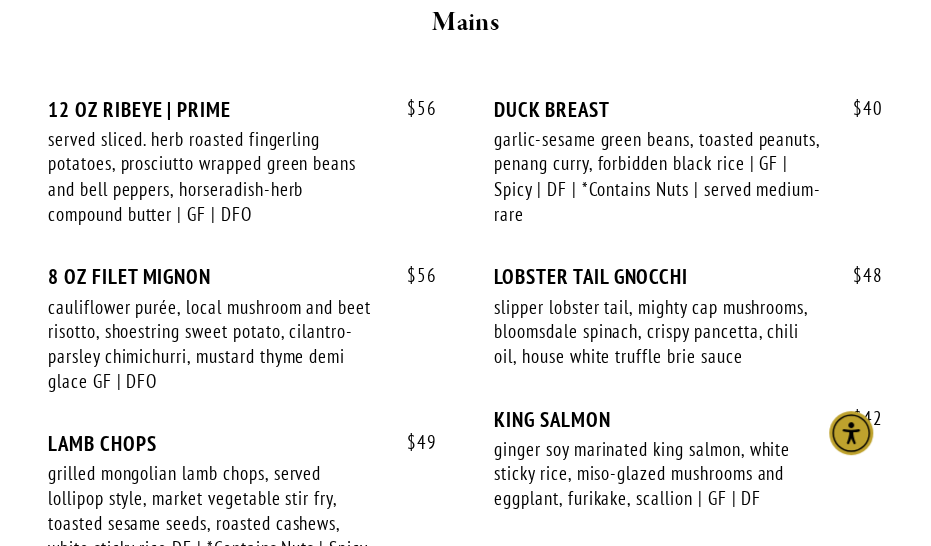 click on "served sliced. herb roasted fingerling potatoes, prosciutto wrapped green beans and bell peppers, horseradish-herb compound butter | GF | DFO" at bounding box center (214, 176) 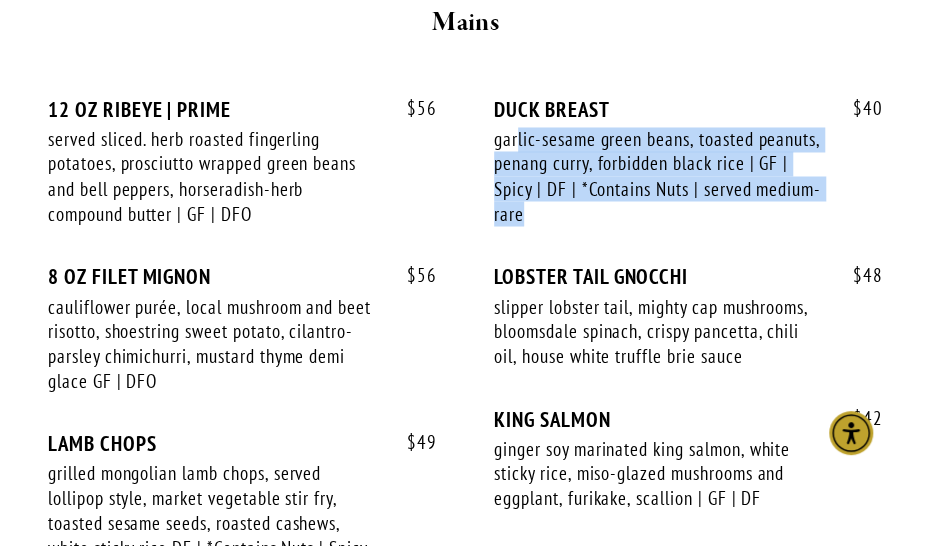 click on "$ 40
DUCK BREAST
garlic-sesame green beans, toasted peanuts, penang curry, forbidden black rice | GF | Spicy | DF | *Contains Nuts | served medium-rare
$ 40" at bounding box center [688, 180] 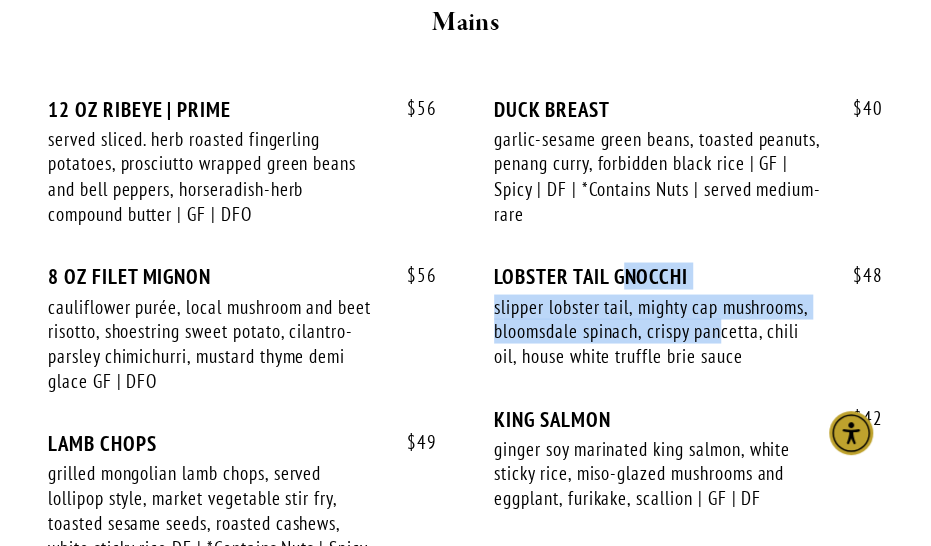 click on "$ 56
12 OZ RIBEYE | PRIME
served sliced. herb roasted fingerling potatoes, prosciutto wrapped green beans and bell peppers, horseradish-herb compound butter | GF | DFO
$ 56
$ 56
8 OZ FILET MIGNON
cauliflower purée, local mushroom and beet risotto, shoestring sweet potato, cilantro-parsley chimichurri, mustard thyme demi glace GF | DFO
$ 56
$LAMB CHOPS$ $ $" at bounding box center (465, 393) 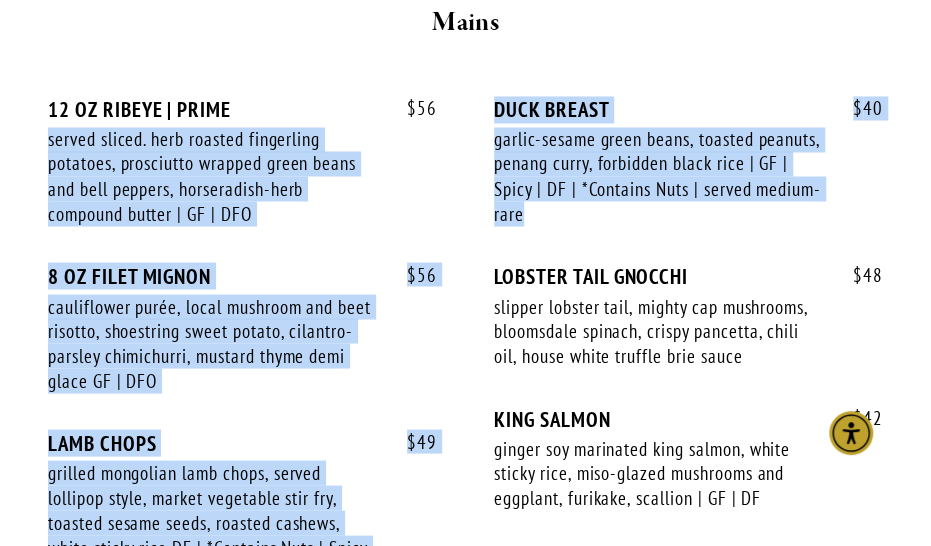 click on "$ 56
12 OZ RIBEYE | PRIME
served sliced. herb roasted fingerling potatoes, prosciutto wrapped green beans and bell peppers, horseradish-herb compound butter | GF | DFO
$ 56
$ 56
8 OZ FILET MIGNON
cauliflower purée, local mushroom and beet risotto, shoestring sweet potato, cilantro-parsley chimichurri, mustard thyme demi glace GF | DFO
$ 56
$LAMB CHOPS$ $ $" at bounding box center [465, 393] 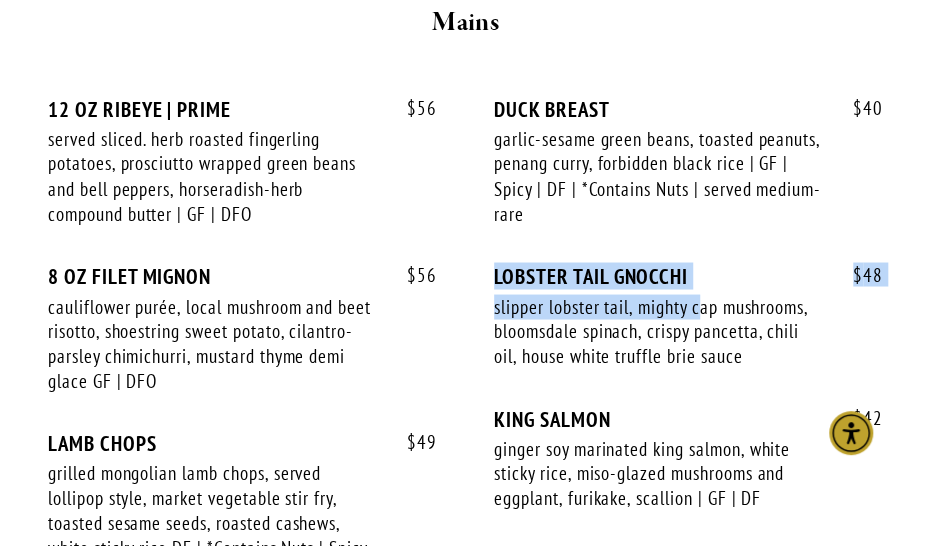 click on "$ 56
12 OZ RIBEYE | PRIME
served sliced. herb roasted fingerling potatoes, prosciutto wrapped green beans and bell peppers, horseradish-herb compound butter | GF | DFO
$ 56
$ 56
8 OZ FILET MIGNON
cauliflower purée, local mushroom and beet risotto, shoestring sweet potato, cilantro-parsley chimichurri, mustard thyme demi glace GF | DFO
$ 56
$LAMB CHOPS$ $ $" at bounding box center (465, 393) 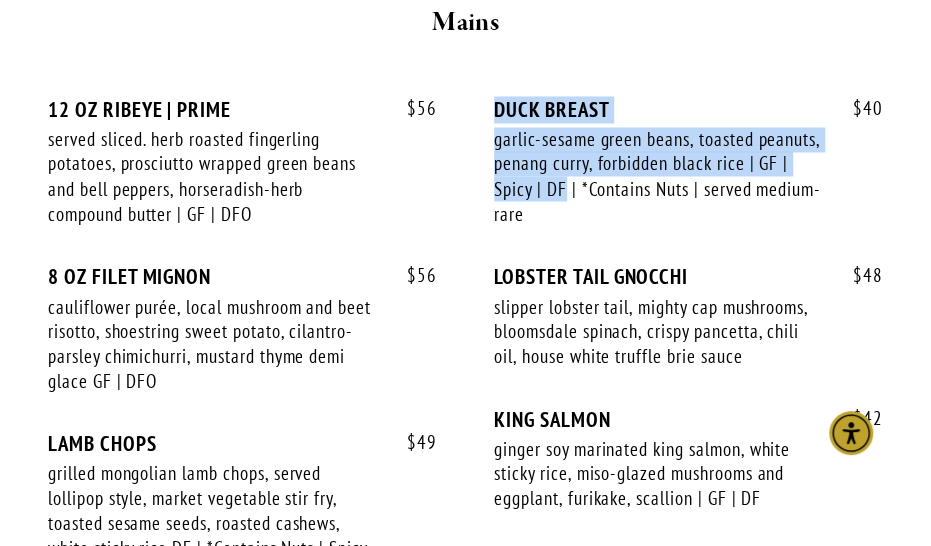 click on "$ 56
12 OZ RIBEYE | PRIME
served sliced. herb roasted fingerling potatoes, prosciutto wrapped green beans and bell peppers, horseradish-herb compound butter | GF | DFO
$ 56
$ 56
8 OZ FILET MIGNON
cauliflower purée, local mushroom and beet risotto, shoestring sweet potato, cilantro-parsley chimichurri, mustard thyme demi glace GF | DFO
$ 56
$LAMB CHOPS$ $ $" at bounding box center (465, 393) 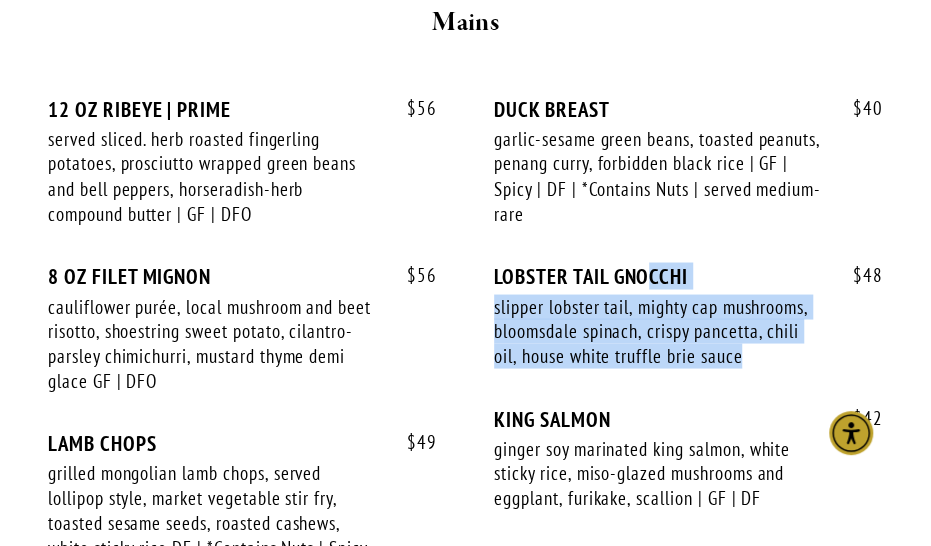 click on "$ 56
12 OZ RIBEYE | PRIME
served sliced. herb roasted fingerling potatoes, prosciutto wrapped green beans and bell peppers, horseradish-herb compound butter | GF | DFO
$ 56
$ 56
8 OZ FILET MIGNON
cauliflower purée, local mushroom and beet risotto, shoestring sweet potato, cilantro-parsley chimichurri, mustard thyme demi glace GF | DFO
$ 56
$LAMB CHOPS$ $ $" at bounding box center (465, 393) 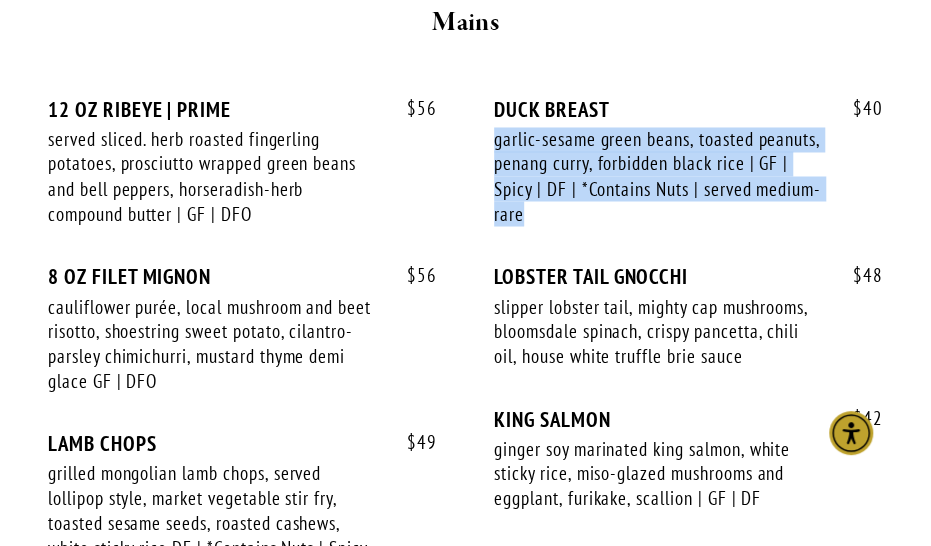 click on "$ 56
12 OZ RIBEYE | PRIME
served sliced. herb roasted fingerling potatoes, prosciutto wrapped green beans and bell peppers, horseradish-herb compound butter | GF | DFO
$ 56
$ 56
8 OZ FILET MIGNON
cauliflower purée, local mushroom and beet risotto, shoestring sweet potato, cilantro-parsley chimichurri, mustard thyme demi glace GF | DFO
$ 56
$LAMB CHOPS$ $ $" at bounding box center (465, 393) 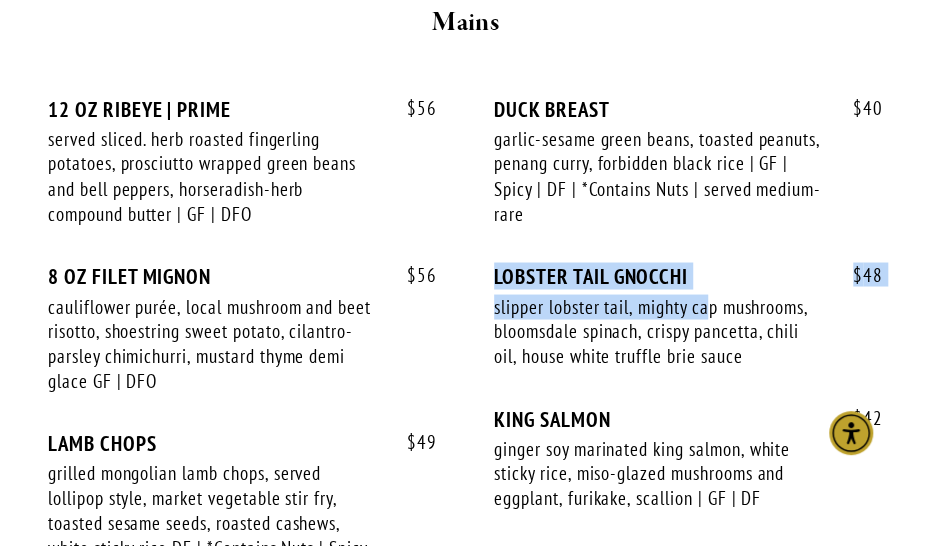 click on "$ 56
12 OZ RIBEYE | PRIME
served sliced. herb roasted fingerling potatoes, prosciutto wrapped green beans and bell peppers, horseradish-herb compound butter | GF | DFO
$ 56
$ 56
8 OZ FILET MIGNON
cauliflower purée, local mushroom and beet risotto, shoestring sweet potato, cilantro-parsley chimichurri, mustard thyme demi glace GF | DFO
$ 56
$LAMB CHOPS$ $ $" at bounding box center (465, 393) 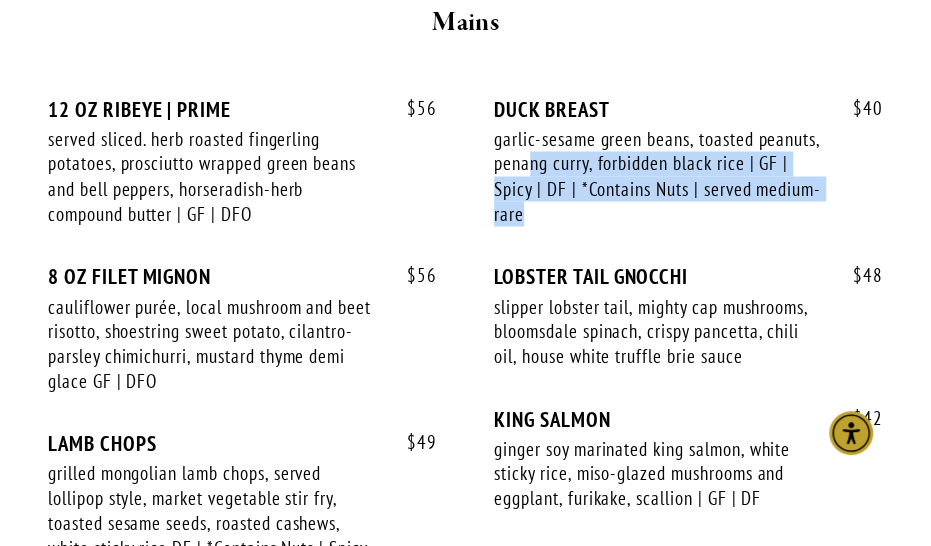 click on "$ 56
12 OZ RIBEYE | PRIME
served sliced. herb roasted fingerling potatoes, prosciutto wrapped green beans and bell peppers, horseradish-herb compound butter | GF | DFO
$ 56
$ 56
8 OZ FILET MIGNON
cauliflower purée, local mushroom and beet risotto, shoestring sweet potato, cilantro-parsley chimichurri, mustard thyme demi glace GF | DFO
$ 56
$LAMB CHOPS$ $ $" at bounding box center (465, 393) 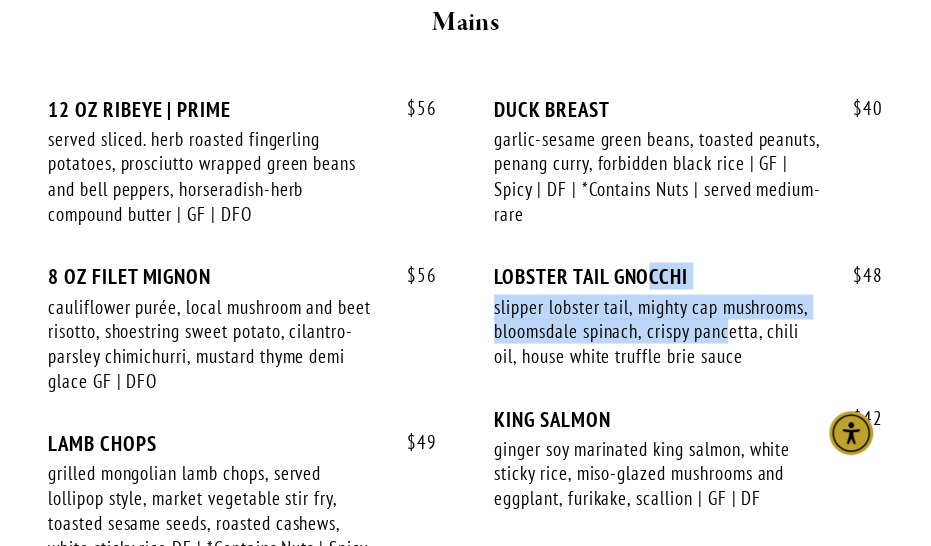 click on "$ 56
12 OZ RIBEYE | PRIME
served sliced. herb roasted fingerling potatoes, prosciutto wrapped green beans and bell peppers, horseradish-herb compound butter | GF | DFO
$ 56
$ 56
8 OZ FILET MIGNON
cauliflower purée, local mushroom and beet risotto, shoestring sweet potato, cilantro-parsley chimichurri, mustard thyme demi glace GF | DFO
$ 56
$LAMB CHOPS$ $ $" at bounding box center (465, 393) 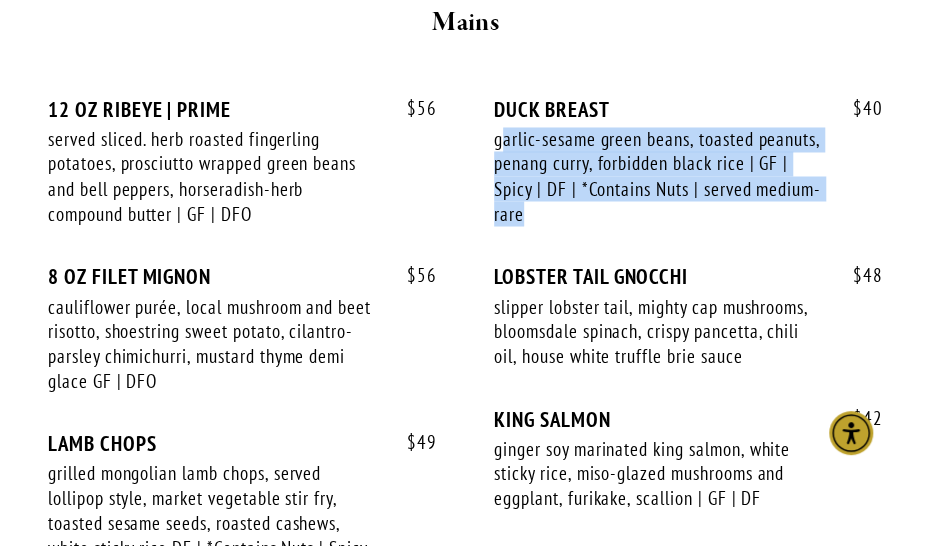 click on "$ 40
DUCK BREAST
garlic-sesame green beans, toasted peanuts, penang curry, forbidden black rice | GF | Spicy | DF | *Contains Nuts | served medium-rare
$ 40" at bounding box center (688, 180) 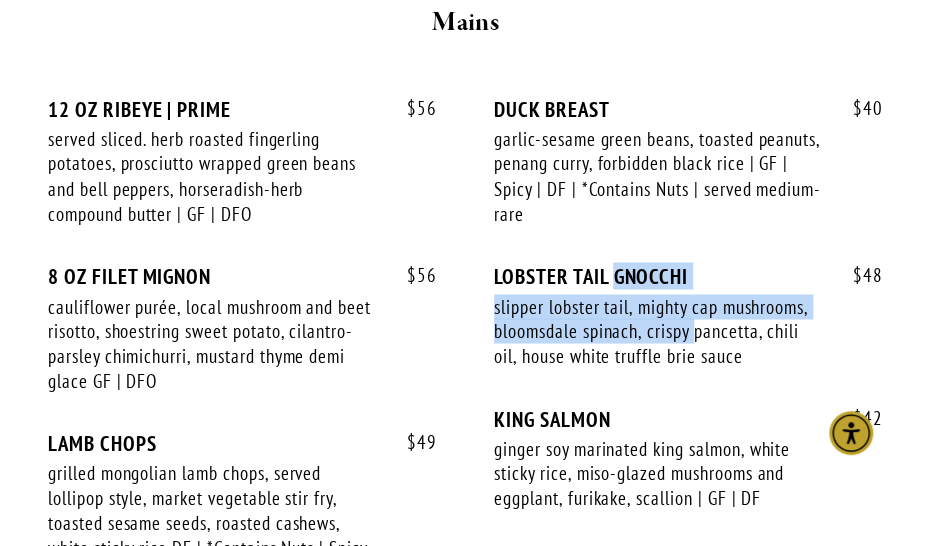 click on "$ 48
LOBSTER TAIL GNOCCHI
slipper lobster tail, mighty cap mushrooms, bloomsdale spinach, crispy pancetta, chili oil, house white truffle brie sauce
$ 48" at bounding box center [688, 334] 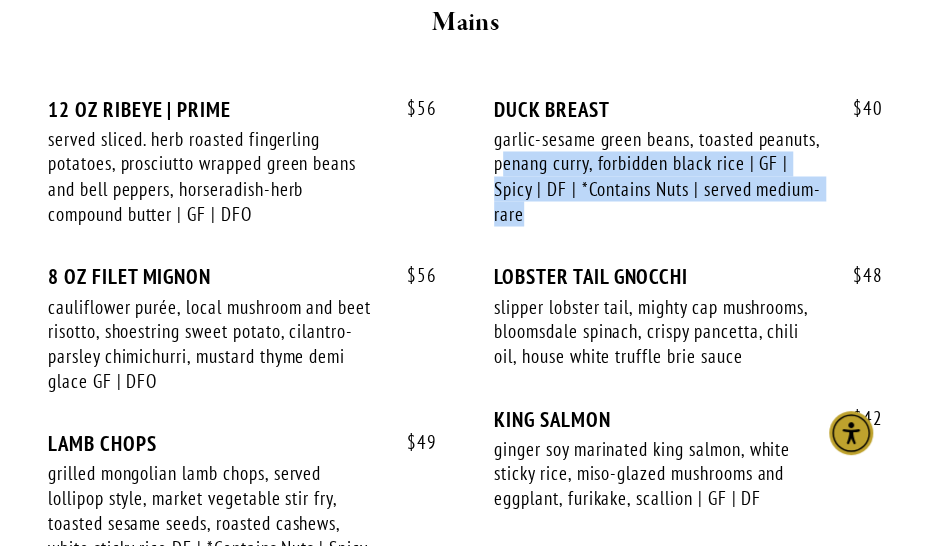 click on "$ 56
12 OZ RIBEYE | PRIME
served sliced. herb roasted fingerling potatoes, prosciutto wrapped green beans and bell peppers, horseradish-herb compound butter | GF | DFO
$ 56
$ 56
8 OZ FILET MIGNON
cauliflower purée, local mushroom and beet risotto, shoestring sweet potato, cilantro-parsley chimichurri, mustard thyme demi glace GF | DFO
$ 56
$LAMB CHOPS$ $ $" at bounding box center (465, 393) 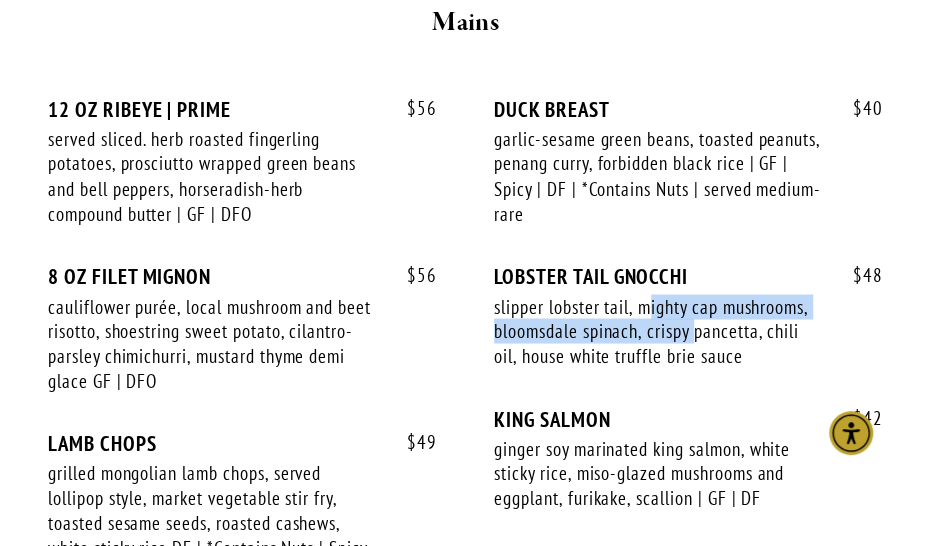 click on "$ 48
LOBSTER TAIL GNOCCHI
slipper lobster tail, mighty cap mushrooms, bloomsdale spinach, crispy pancetta, chili oil, house white truffle brie sauce
$ 48" at bounding box center (688, 334) 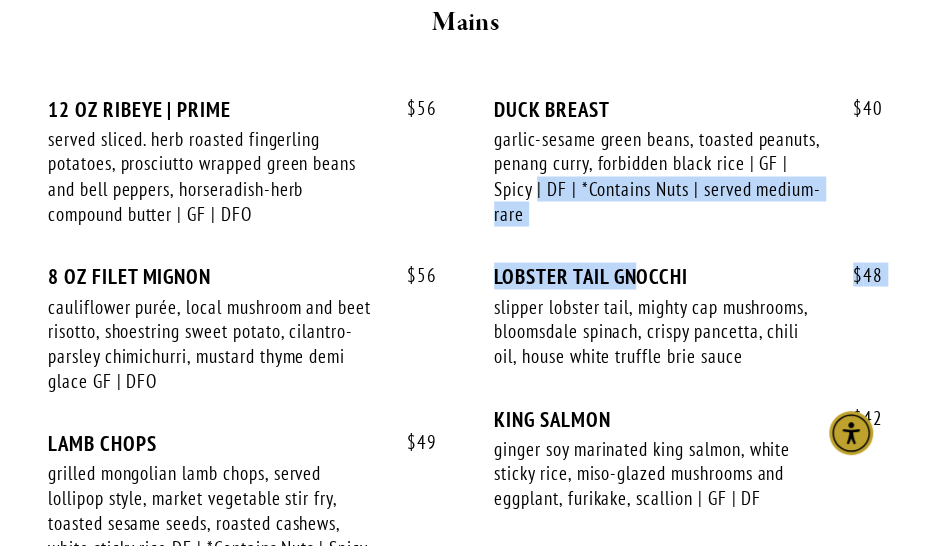 click on "$ 56
12 OZ RIBEYE | PRIME
served sliced. herb roasted fingerling potatoes, prosciutto wrapped green beans and bell peppers, horseradish-herb compound butter | GF | DFO
$ 56
$ 56
8 OZ FILET MIGNON
cauliflower purée, local mushroom and beet risotto, shoestring sweet potato, cilantro-parsley chimichurri, mustard thyme demi glace GF | DFO
$ 56
$LAMB CHOPS$ $ $" at bounding box center (465, 393) 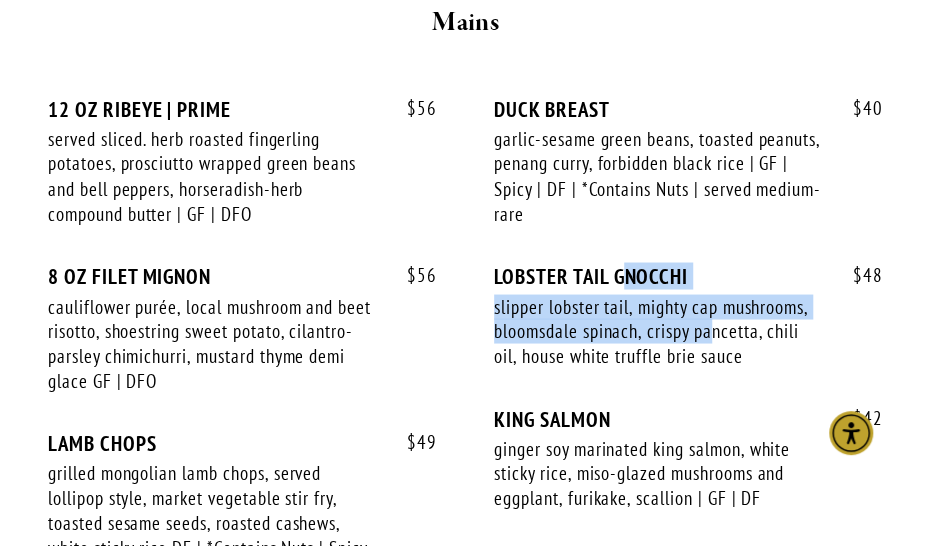 click on "$ 48
LOBSTER TAIL GNOCCHI
slipper lobster tail, mighty cap mushrooms, bloomsdale spinach, crispy pancetta, chili oil, house white truffle brie sauce
$ 48" at bounding box center (688, 334) 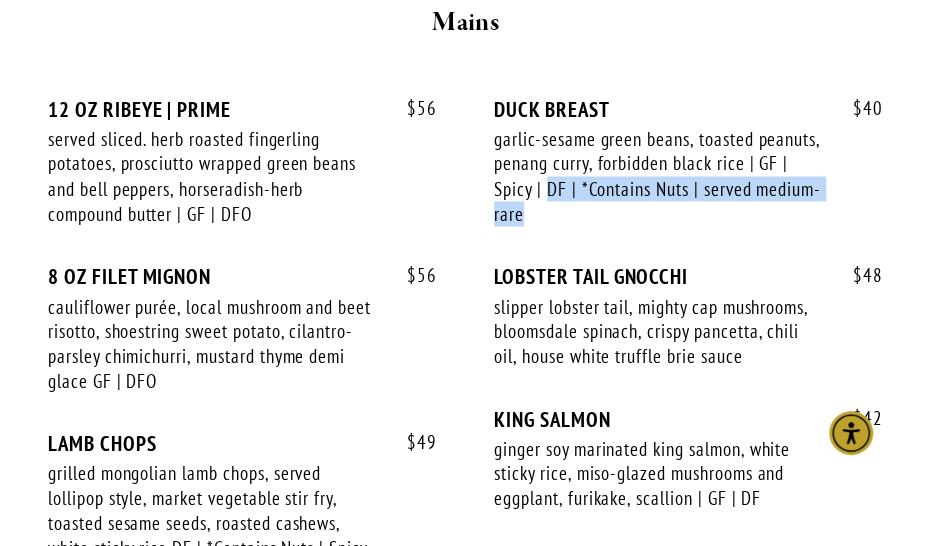 click on "$ 56
12 OZ RIBEYE | PRIME
served sliced. herb roasted fingerling potatoes, prosciutto wrapped green beans and bell peppers, horseradish-herb compound butter | GF | DFO
$ 56
$ 56
8 OZ FILET MIGNON
cauliflower purée, local mushroom and beet risotto, shoestring sweet potato, cilantro-parsley chimichurri, mustard thyme demi glace GF | DFO
$ 56
$LAMB CHOPS$ $ $" at bounding box center (465, 393) 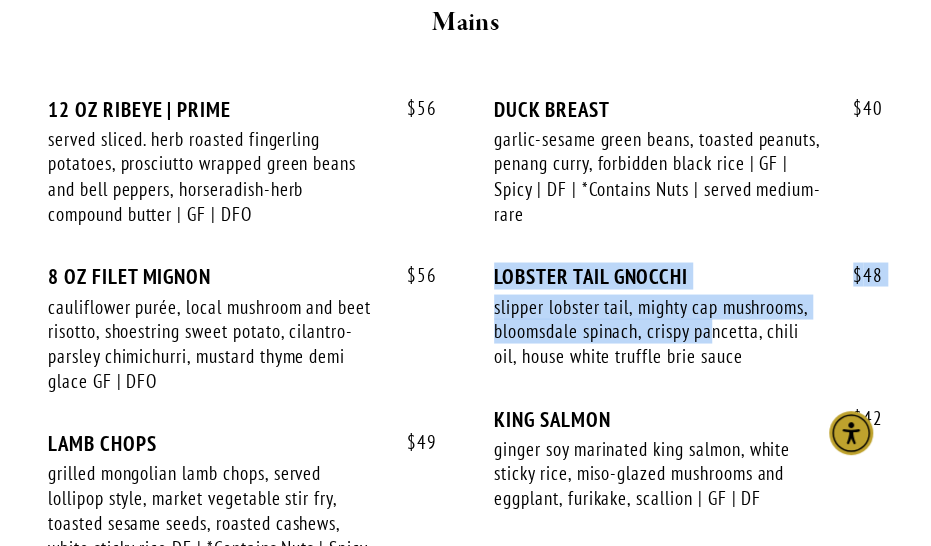 click on "$ 56
12 OZ RIBEYE | PRIME
served sliced. herb roasted fingerling potatoes, prosciutto wrapped green beans and bell peppers, horseradish-herb compound butter | GF | DFO
$ 56
$ 56
8 OZ FILET MIGNON
cauliflower purée, local mushroom and beet risotto, shoestring sweet potato, cilantro-parsley chimichurri, mustard thyme demi glace GF | DFO
$ 56
$LAMB CHOPS$ $ $" at bounding box center [465, 393] 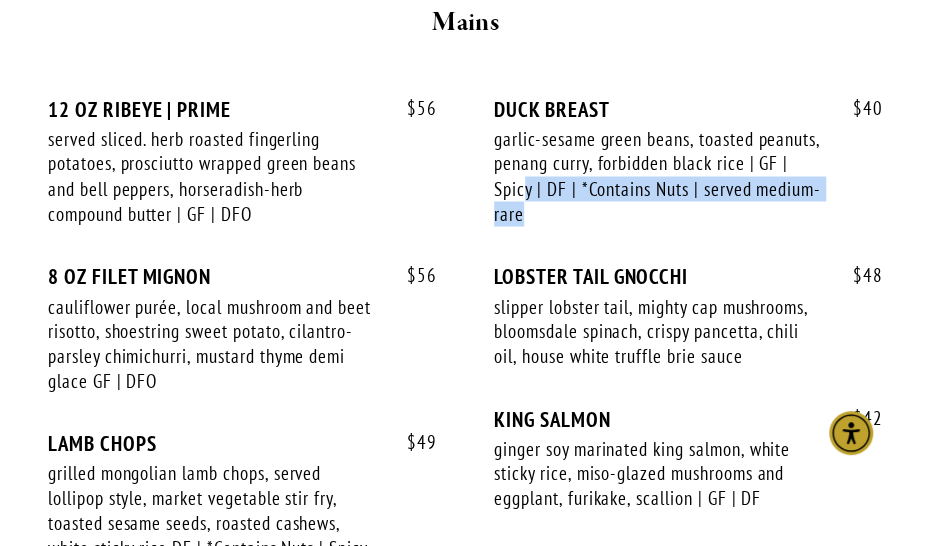 click on "$ 56
12 OZ RIBEYE | PRIME
served sliced. herb roasted fingerling potatoes, prosciutto wrapped green beans and bell peppers, horseradish-herb compound butter | GF | DFO
$ 56
$ 56
8 OZ FILET MIGNON
cauliflower purée, local mushroom and beet risotto, shoestring sweet potato, cilantro-parsley chimichurri, mustard thyme demi glace GF | DFO
$ 56
$LAMB CHOPS$ $ $" at bounding box center (465, 393) 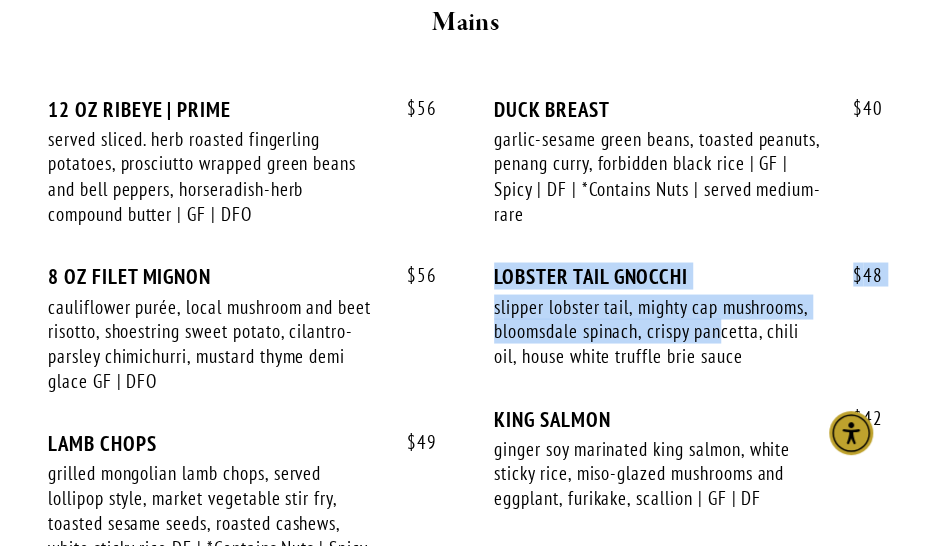 click on "$ 56
12 OZ RIBEYE | PRIME
served sliced. herb roasted fingerling potatoes, prosciutto wrapped green beans and bell peppers, horseradish-herb compound butter | GF | DFO
$ 56
$ 56
8 OZ FILET MIGNON
cauliflower purée, local mushroom and beet risotto, shoestring sweet potato, cilantro-parsley chimichurri, mustard thyme demi glace GF | DFO
$ 56
$LAMB CHOPS$ $ $" at bounding box center (465, 393) 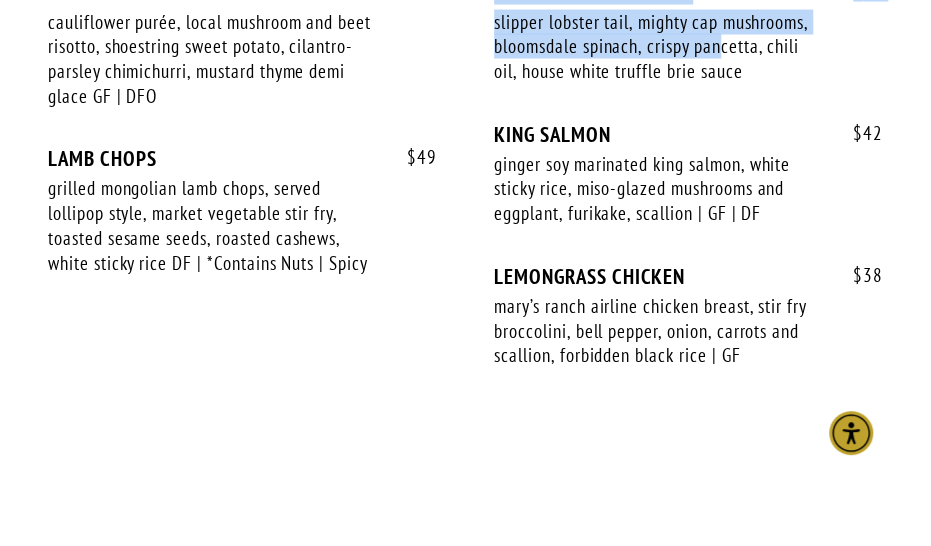 scroll, scrollTop: 4300, scrollLeft: 0, axis: vertical 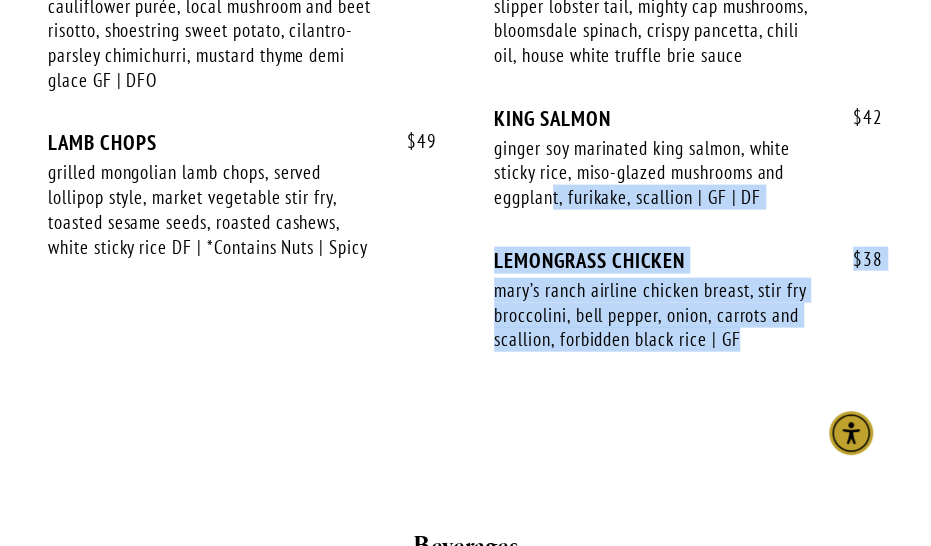 click on "$ 56
12 OZ RIBEYE | PRIME
served sliced. herb roasted fingerling potatoes, prosciutto wrapped green beans and bell peppers, horseradish-herb compound butter | GF | DFO
$ 56
$ 56
8 OZ FILET MIGNON
cauliflower purée, local mushroom and beet risotto, shoestring sweet potato, cilantro-parsley chimichurri, mustard thyme demi glace GF | DFO
$ 56
$LAMB CHOPS$ $ $" at bounding box center [465, 93] 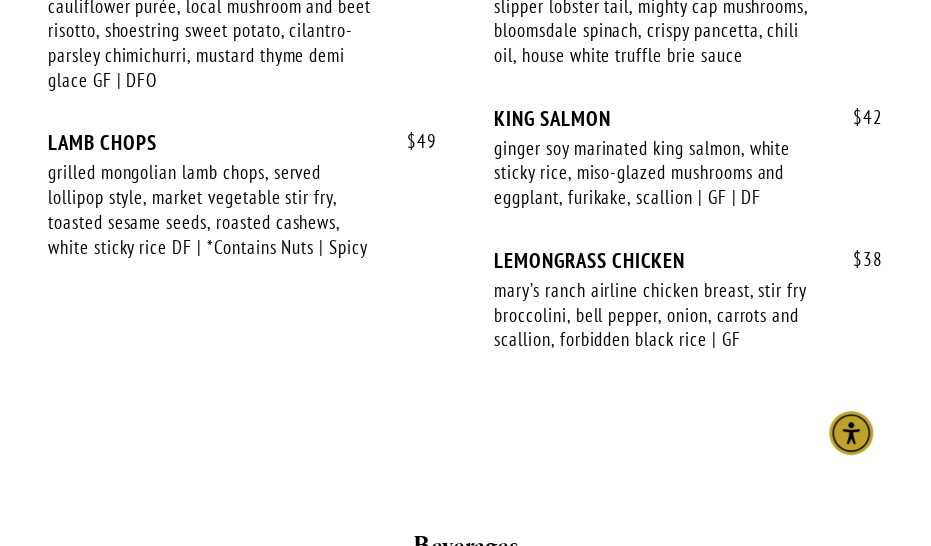 click on "ginger soy marinated king salmon, white sticky rice, miso-glazed mushrooms and eggplant, furikake, scallion | GF | DF" at bounding box center (660, 173) 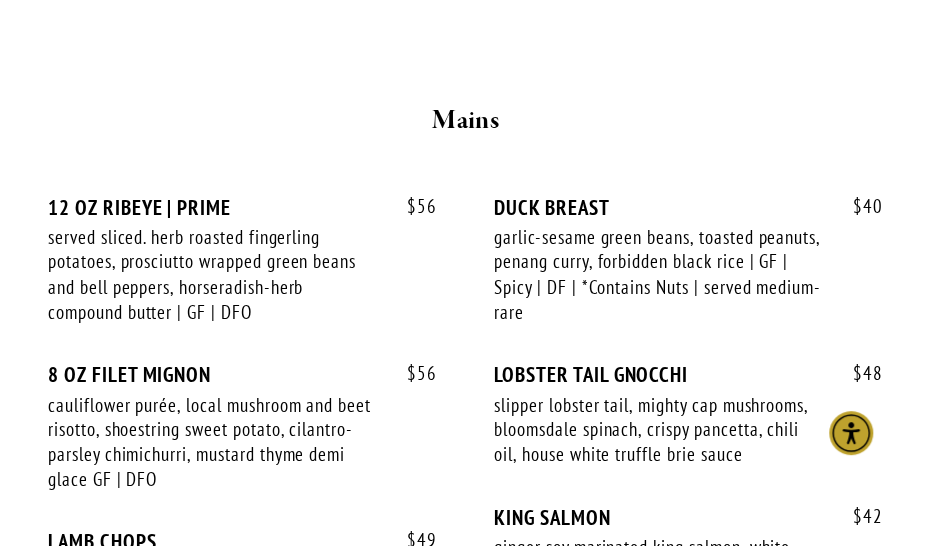 scroll, scrollTop: 3900, scrollLeft: 0, axis: vertical 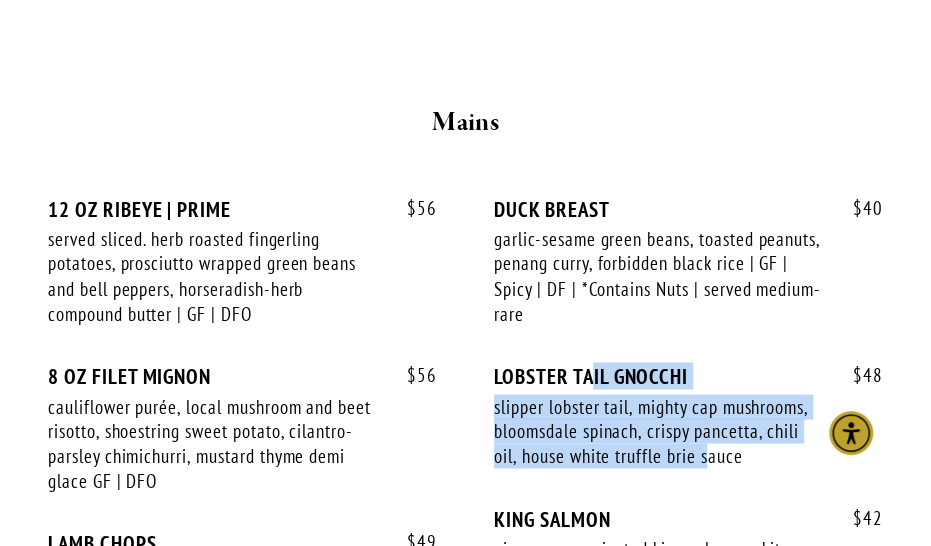 click on "$ 48
LOBSTER TAIL GNOCCHI
slipper lobster tail, mighty cap mushrooms, bloomsdale spinach, crispy pancetta, chili oil, house white truffle brie sauce
$ 48" at bounding box center (688, 434) 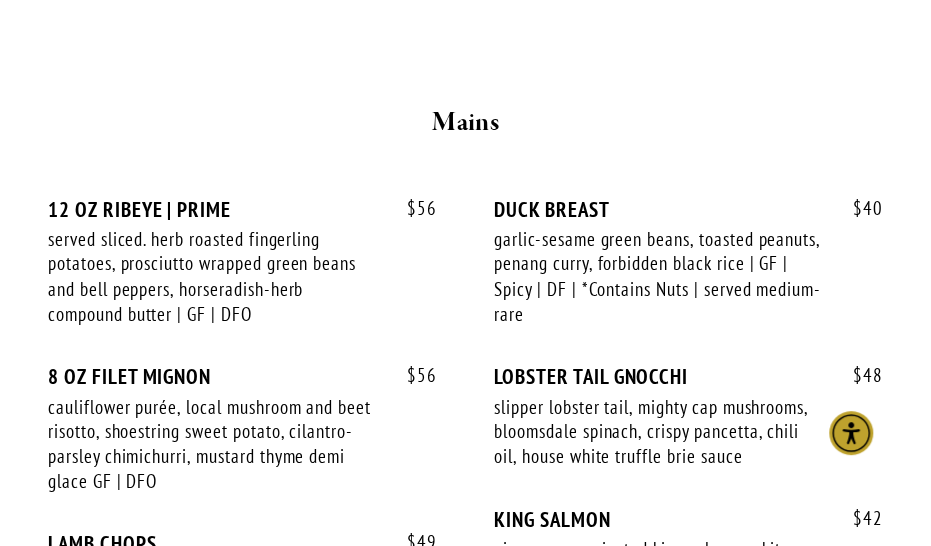 click on "$ 40
DUCK BREAST
garlic-sesame green beans, toasted peanuts, penang curry, forbidden black rice | GF | Spicy | DF | *Contains Nuts | served medium-rare
$ 40" at bounding box center [688, 280] 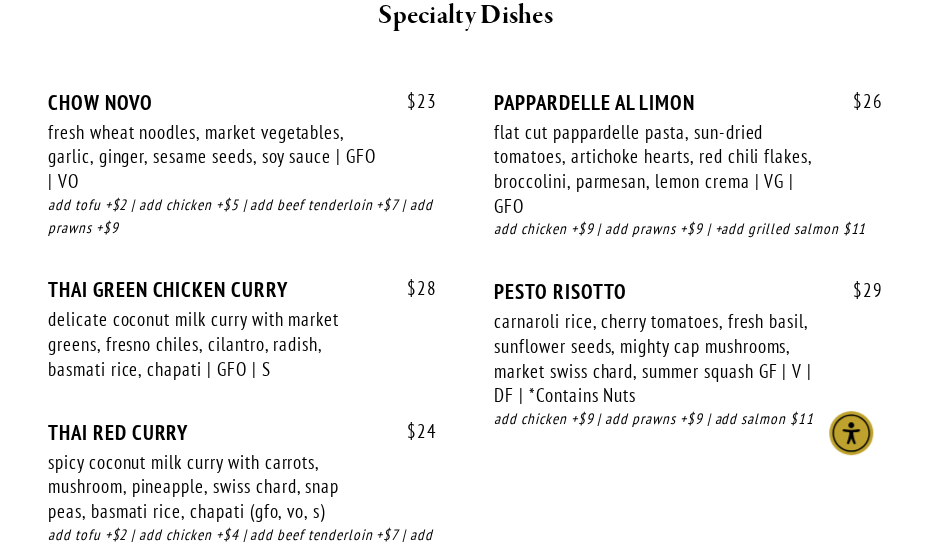 scroll, scrollTop: 3300, scrollLeft: 0, axis: vertical 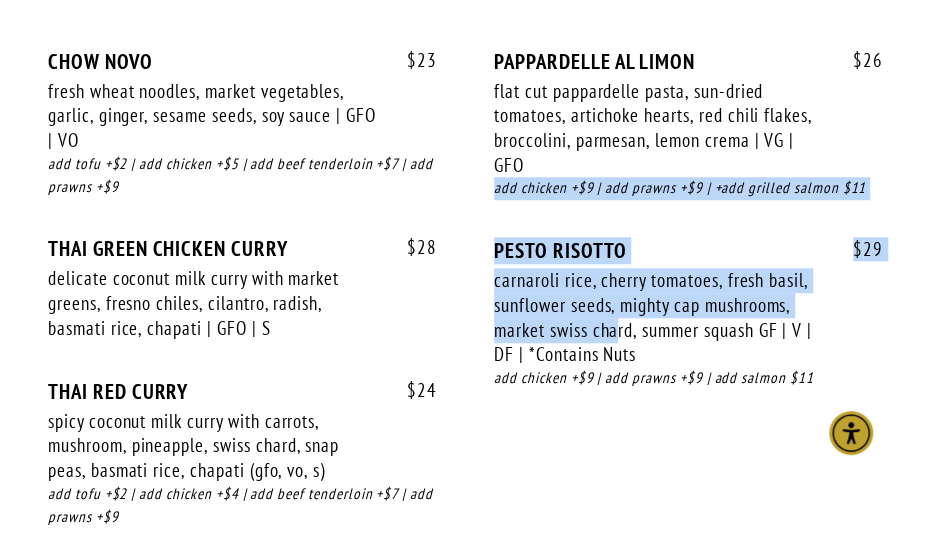 click on "$ 23
CHOW NOVO
fresh wheat noodles, market vegetables, garlic, ginger, sesame seeds, soy sauce | GFO | VO
$ 23
add tofu +$2 | add chicken +$5 | add beef tenderloin +$7 | add prawns +$9
$ 28
THAI GREEN CHICKEN CURRY
delicate coconut milk curry with market greens, fresno chiles, cilantro, radish, basmati rice, chapati | GFO | S
$ $ THAI RED CURRY $ $ $" at bounding box center [465, 308] 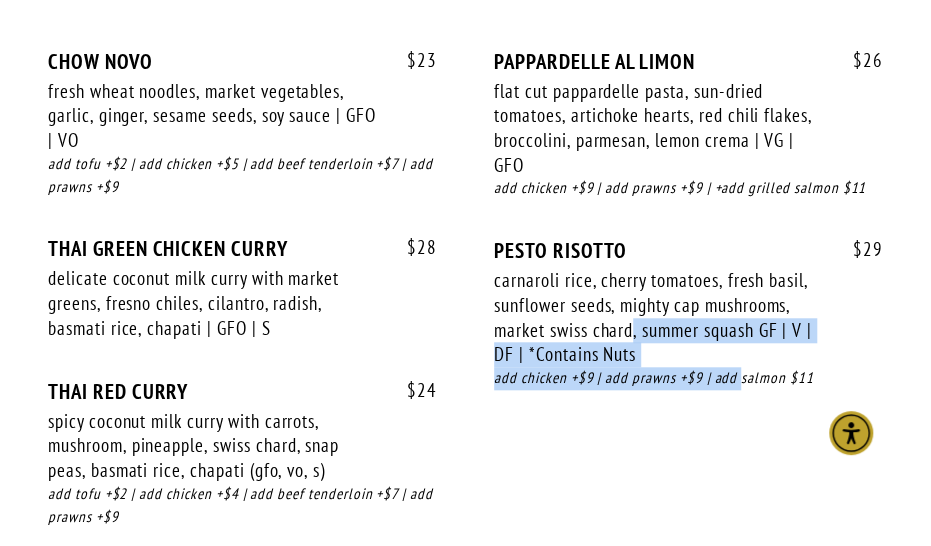 click on "$ 29
PESTO RISOTTO
carnaroli rice, cherry tomatoes, fresh basil, sunflower seeds, mighty cap mushrooms, market swiss chard, summer squash GF | V | DF | *Contains Nuts
$ 29
add chicken +$9 | add prawns +$9 | add salmon $11" at bounding box center (688, 333) 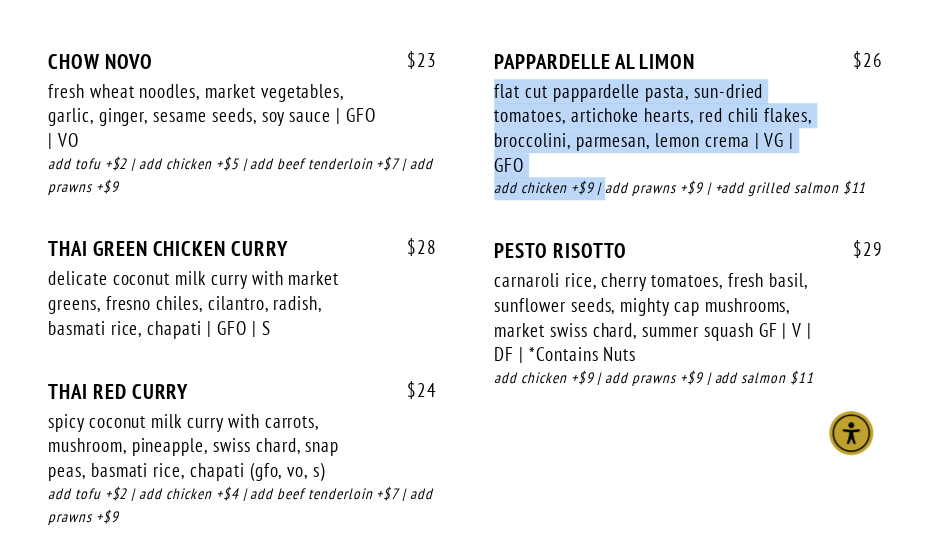 click on "$ 23
CHOW NOVO
fresh wheat noodles, market vegetables, garlic, ginger, sesame seeds, soy sauce | GFO | VO
$ 23
add tofu +$2 | add chicken +$5 | add beef tenderloin +$7 | add prawns +$9
$ 28
THAI GREEN CHICKEN CURRY
delicate coconut milk curry with market greens, fresno chiles, cilantro, radish, basmati rice, chapati | GFO | S
$ $ THAI RED CURRY $ $ $" at bounding box center [465, 308] 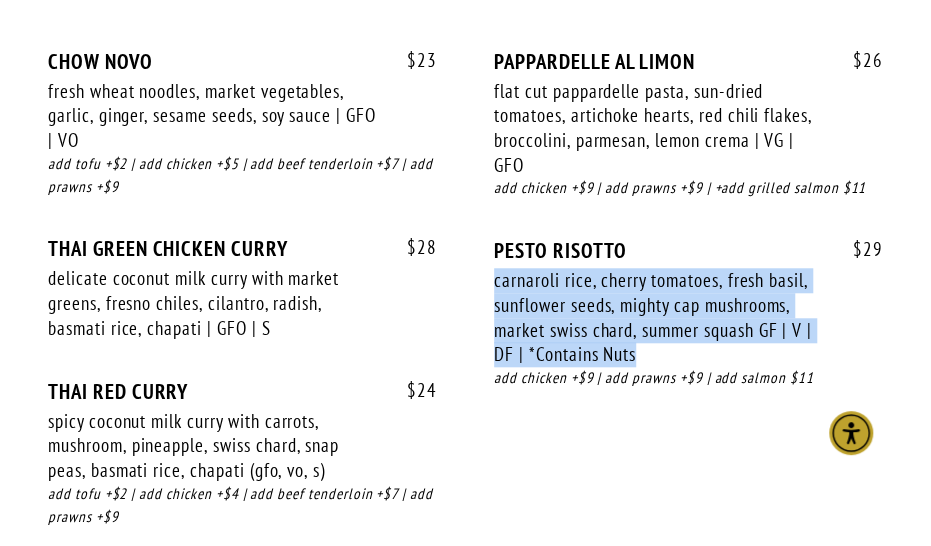click on "$ 23
CHOW NOVO
fresh wheat noodles, market vegetables, garlic, ginger, sesame seeds, soy sauce | GFO | VO
$ 23
add tofu +$2 | add chicken +$5 | add beef tenderloin +$7 | add prawns +$9
$ 28
THAI GREEN CHICKEN CURRY
delicate coconut milk curry with market greens, fresno chiles, cilantro, radish, basmati rice, chapati | GFO | S
$ $ THAI RED CURRY $ $ $" at bounding box center (465, 308) 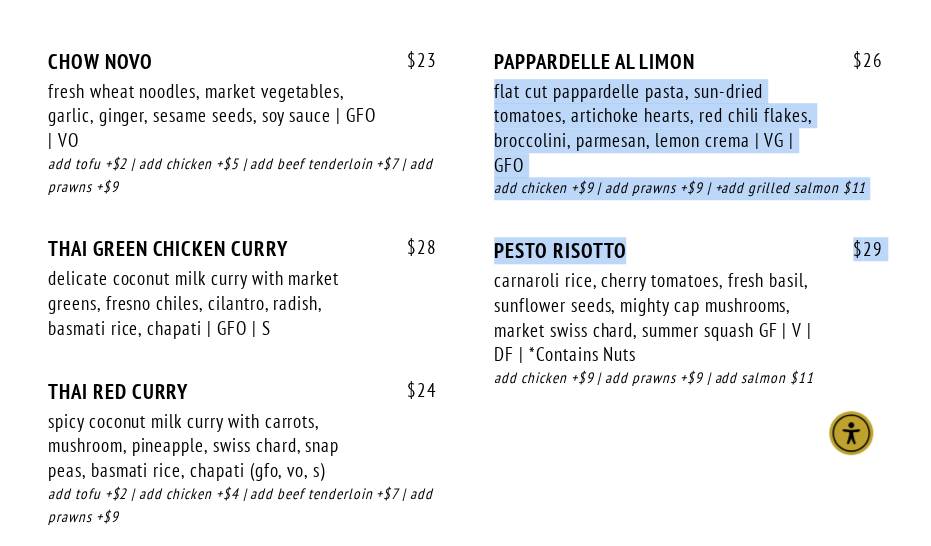 click on "$ 23
CHOW NOVO
fresh wheat noodles, market vegetables, garlic, ginger, sesame seeds, soy sauce | GFO | VO
$ 23
add tofu +$2 | add chicken +$5 | add beef tenderloin +$7 | add prawns +$9
$ 28
THAI GREEN CHICKEN CURRY
delicate coconut milk curry with market greens, fresno chiles, cilantro, radish, basmati rice, chapati | GFO | S
$ $ THAI RED CURRY $ $ $" at bounding box center [465, 308] 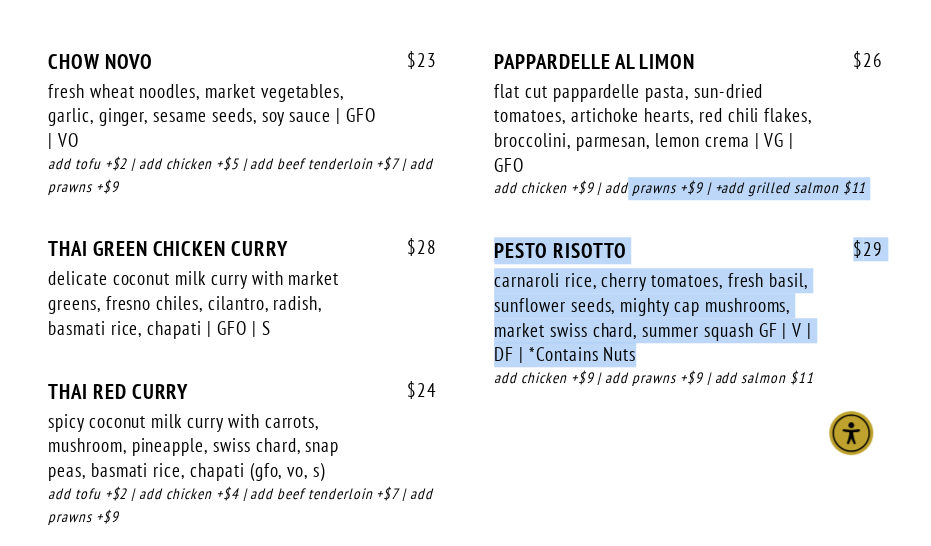 click on "$ 23
CHOW NOVO
fresh wheat noodles, market vegetables, garlic, ginger, sesame seeds, soy sauce | GFO | VO
$ 23
add tofu +$2 | add chicken +$5 | add beef tenderloin +$7 | add prawns +$9
$ 28
THAI GREEN CHICKEN CURRY
delicate coconut milk curry with market greens, fresno chiles, cilantro, radish, basmati rice, chapati | GFO | S
$ $ THAI RED CURRY $ $ $" at bounding box center (465, 308) 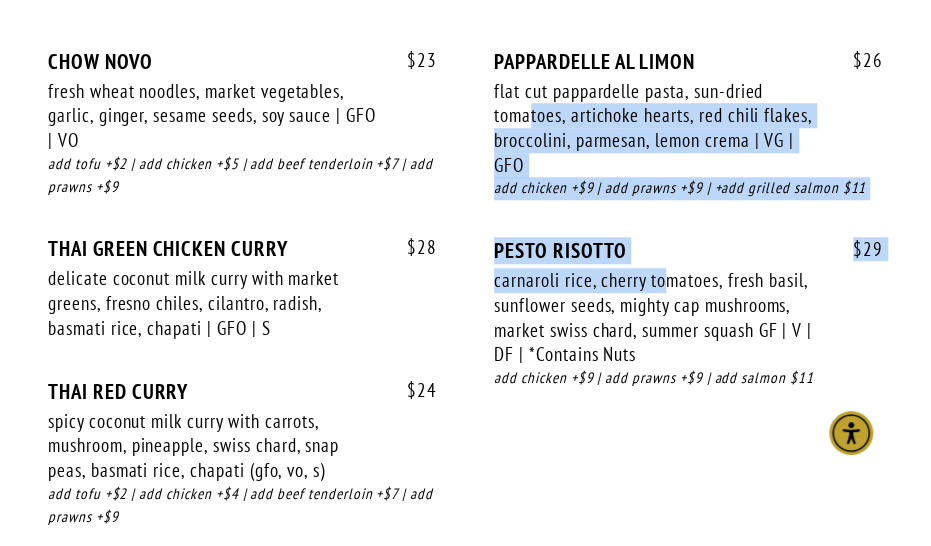 click on "$ 23
CHOW NOVO
fresh wheat noodles, market vegetables, garlic, ginger, sesame seeds, soy sauce | GFO | VO
$ 23
add tofu +$2 | add chicken +$5 | add beef tenderloin +$7 | add prawns +$9
$ 28
THAI GREEN CHICKEN CURRY
delicate coconut milk curry with market greens, fresno chiles, cilantro, radish, basmati rice, chapati | GFO | S
$ $ THAI RED CURRY $ $ $" at bounding box center [465, 308] 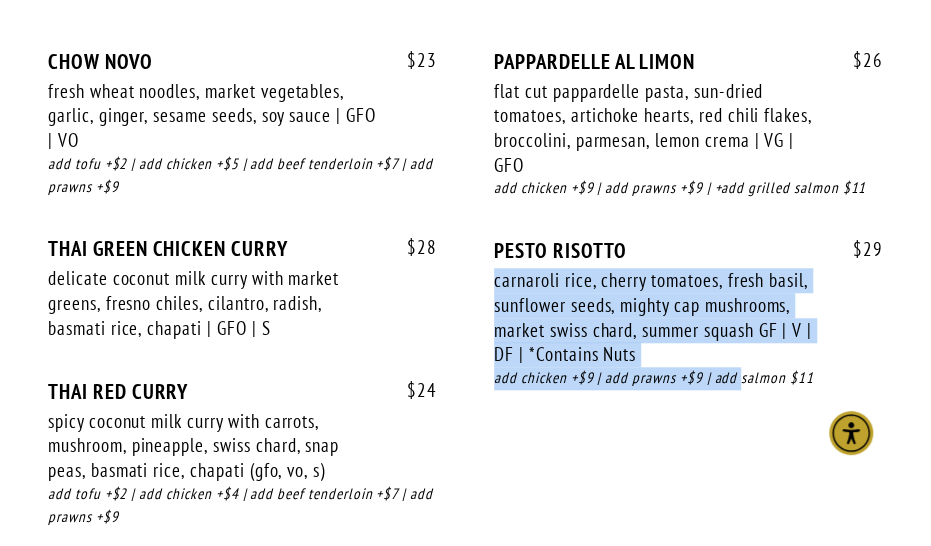 click on "$ 29
PESTO RISOTTO
carnaroli rice, cherry tomatoes, fresh basil, sunflower seeds, mighty cap mushrooms, market swiss chard, summer squash GF | V | DF | *Contains Nuts
$ 29
add chicken +$9 | add prawns +$9 | add salmon $11" at bounding box center (688, 333) 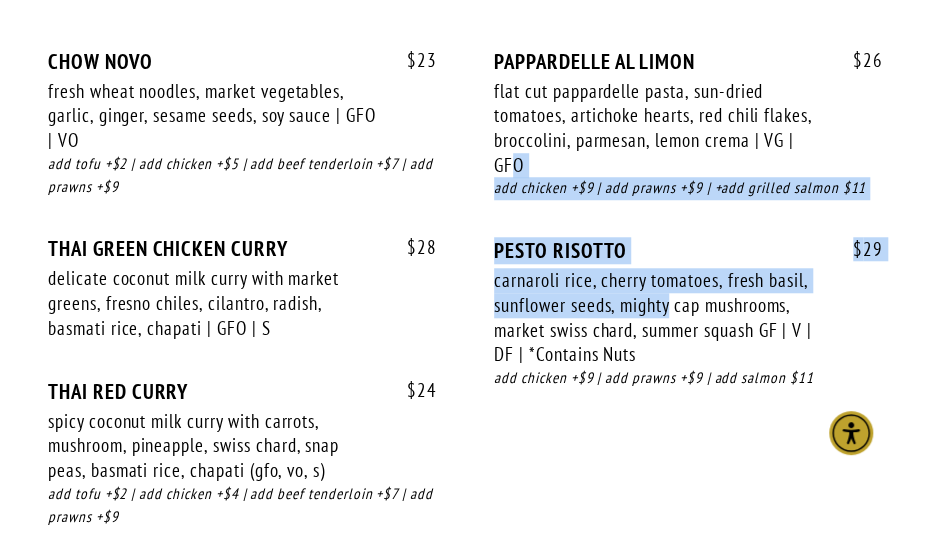 click on "$ 23
CHOW NOVO
fresh wheat noodles, market vegetables, garlic, ginger, sesame seeds, soy sauce | GFO | VO
$ 23
add tofu +$2 | add chicken +$5 | add beef tenderloin +$7 | add prawns +$9
$ 28
THAI GREEN CHICKEN CURRY
delicate coconut milk curry with market greens, fresno chiles, cilantro, radish, basmati rice, chapati | GFO | S
$ $ THAI RED CURRY $ $ $" at bounding box center (465, 308) 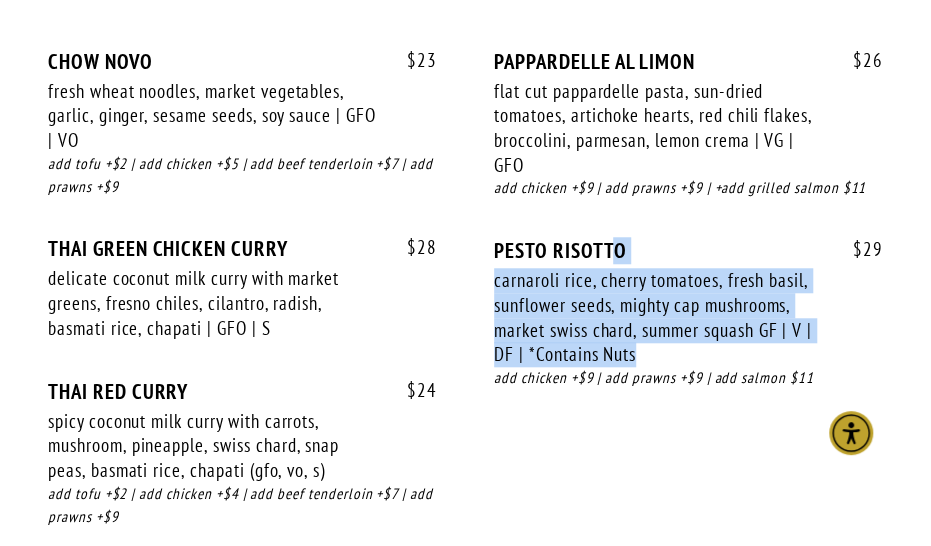 click on "$ 23
CHOW NOVO
fresh wheat noodles, market vegetables, garlic, ginger, sesame seeds, soy sauce | GFO | VO
$ 23
add tofu +$2 | add chicken +$5 | add beef tenderloin +$7 | add prawns +$9
$ 28
THAI GREEN CHICKEN CURRY
delicate coconut milk curry with market greens, fresno chiles, cilantro, radish, basmati rice, chapati | GFO | S
$ $ THAI RED CURRY $ $ $" at bounding box center (465, 308) 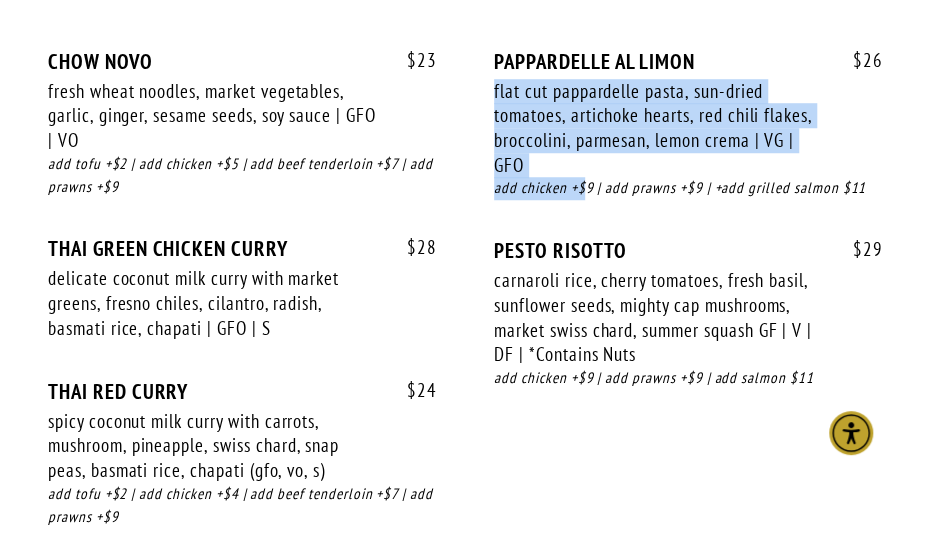 click on "$ 23
CHOW NOVO
fresh wheat noodles, market vegetables, garlic, ginger, sesame seeds, soy sauce | GFO | VO
$ 23
add tofu +$2 | add chicken +$5 | add beef tenderloin +$7 | add prawns +$9
$ 28
THAI GREEN CHICKEN CURRY
delicate coconut milk curry with market greens, fresno chiles, cilantro, radish, basmati rice, chapati | GFO | S
$ $ THAI RED CURRY $ $ $" at bounding box center [465, 308] 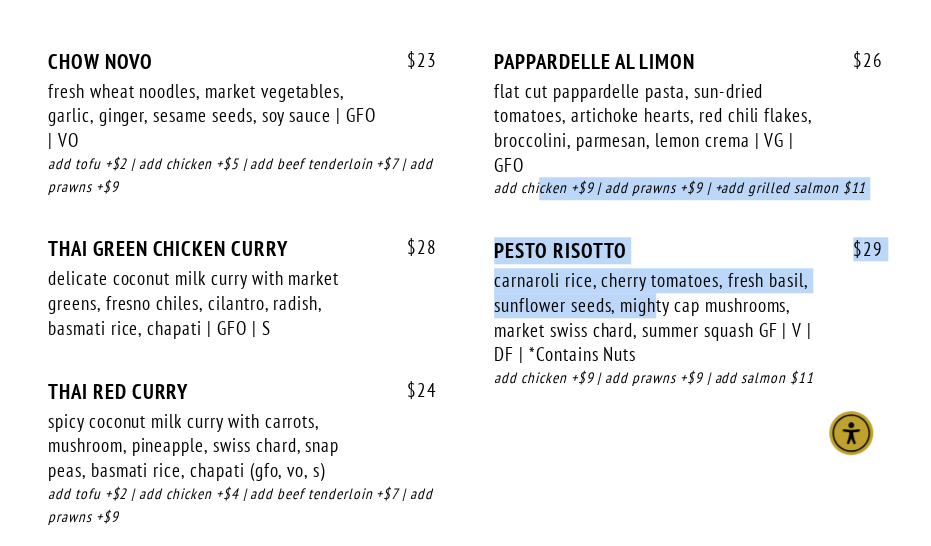 click on "$ 23
CHOW NOVO
fresh wheat noodles, market vegetables, garlic, ginger, sesame seeds, soy sauce | GFO | VO
$ 23
add tofu +$2 | add chicken +$5 | add beef tenderloin +$7 | add prawns +$9
$ 28
THAI GREEN CHICKEN CURRY
delicate coconut milk curry with market greens, fresno chiles, cilantro, radish, basmati rice, chapati | GFO | S
$ $ THAI RED CURRY $ $ $" at bounding box center [465, 308] 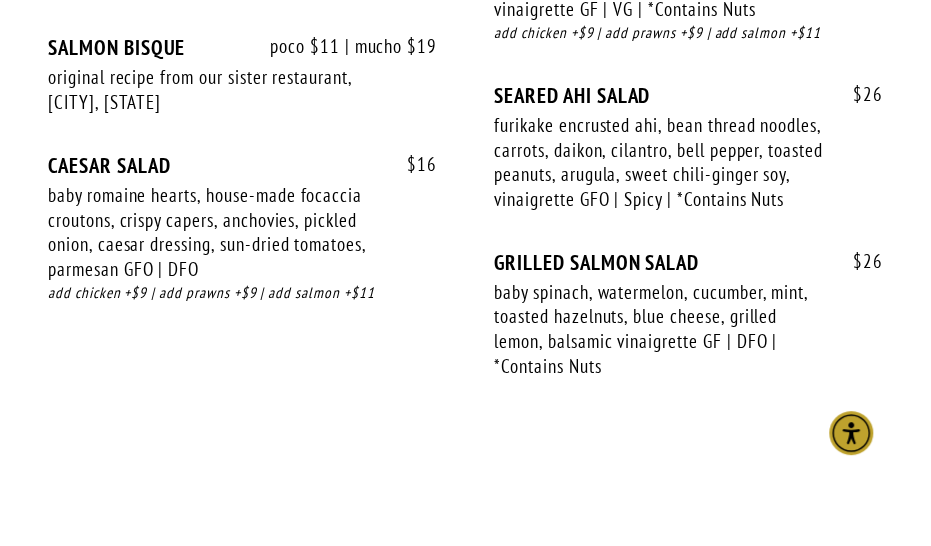 scroll, scrollTop: 2700, scrollLeft: 0, axis: vertical 